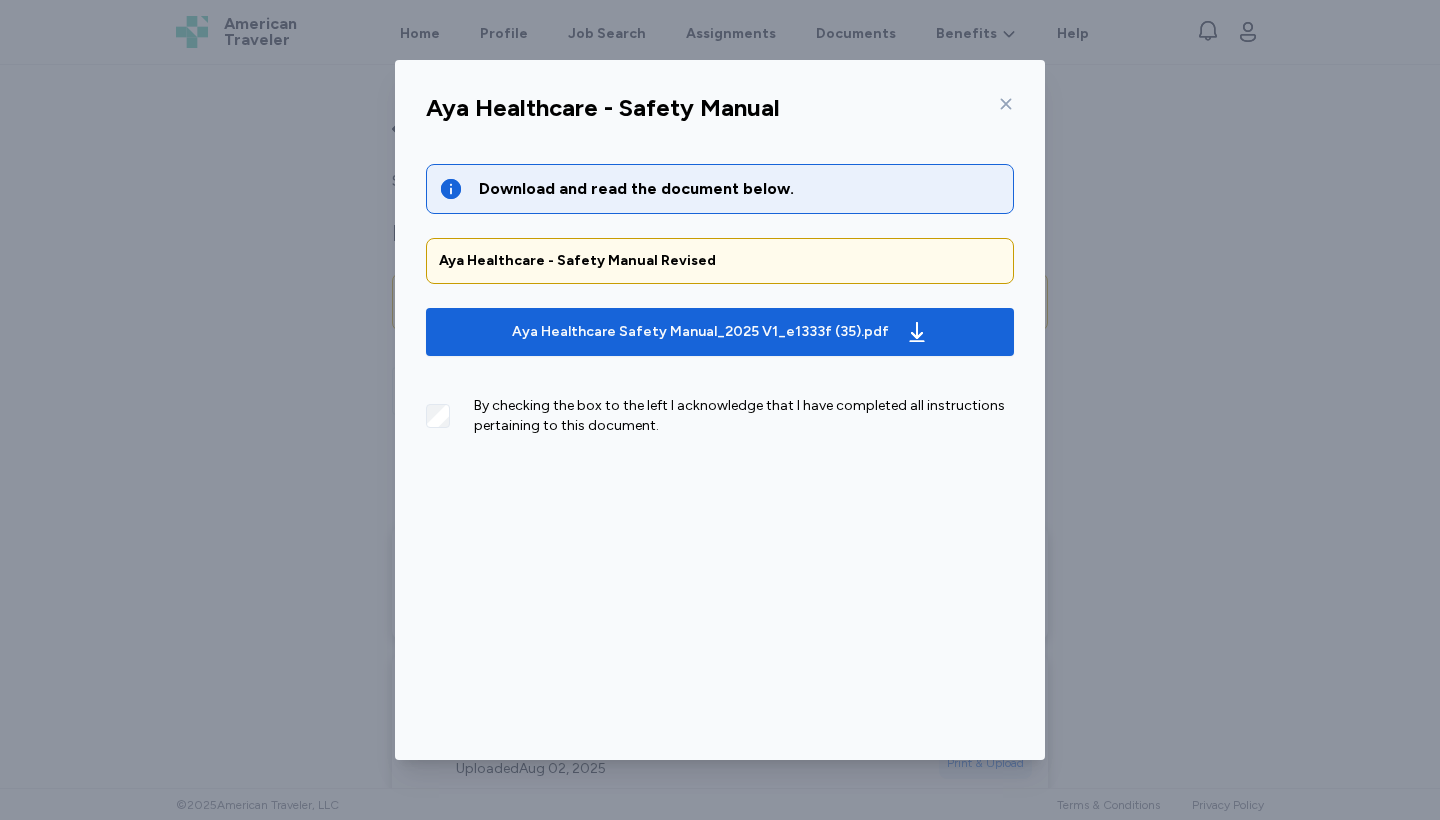 scroll, scrollTop: 0, scrollLeft: 0, axis: both 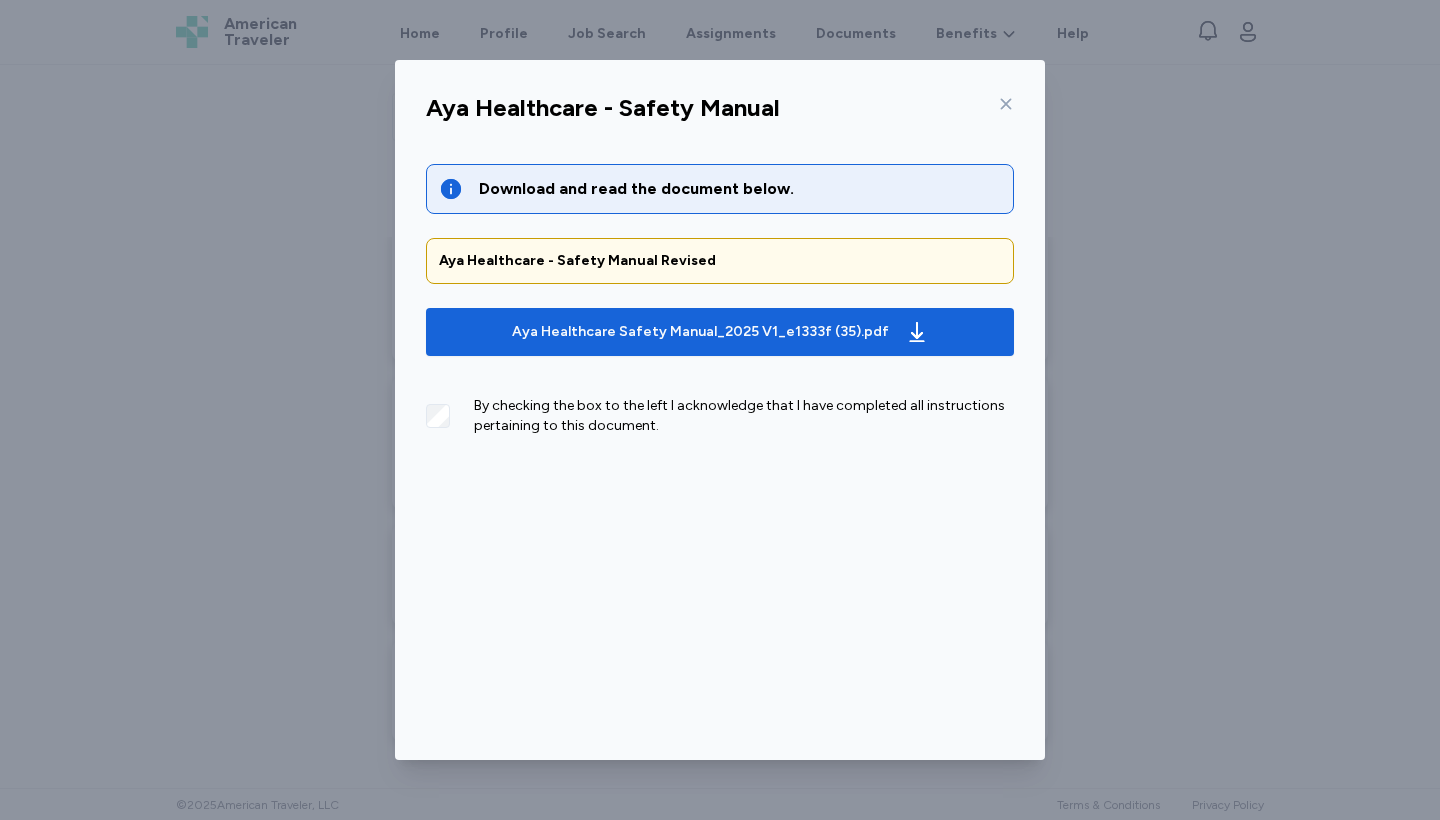 click on "Download and read the document below. Aya Healthcare - Safety Manual Revised Aya Healthcare Safety Manual_2025 V1_e1333f (35).pdf By checking the box to the left I acknowledge that I have completed all instructions pertaining to this document." at bounding box center [720, 398] 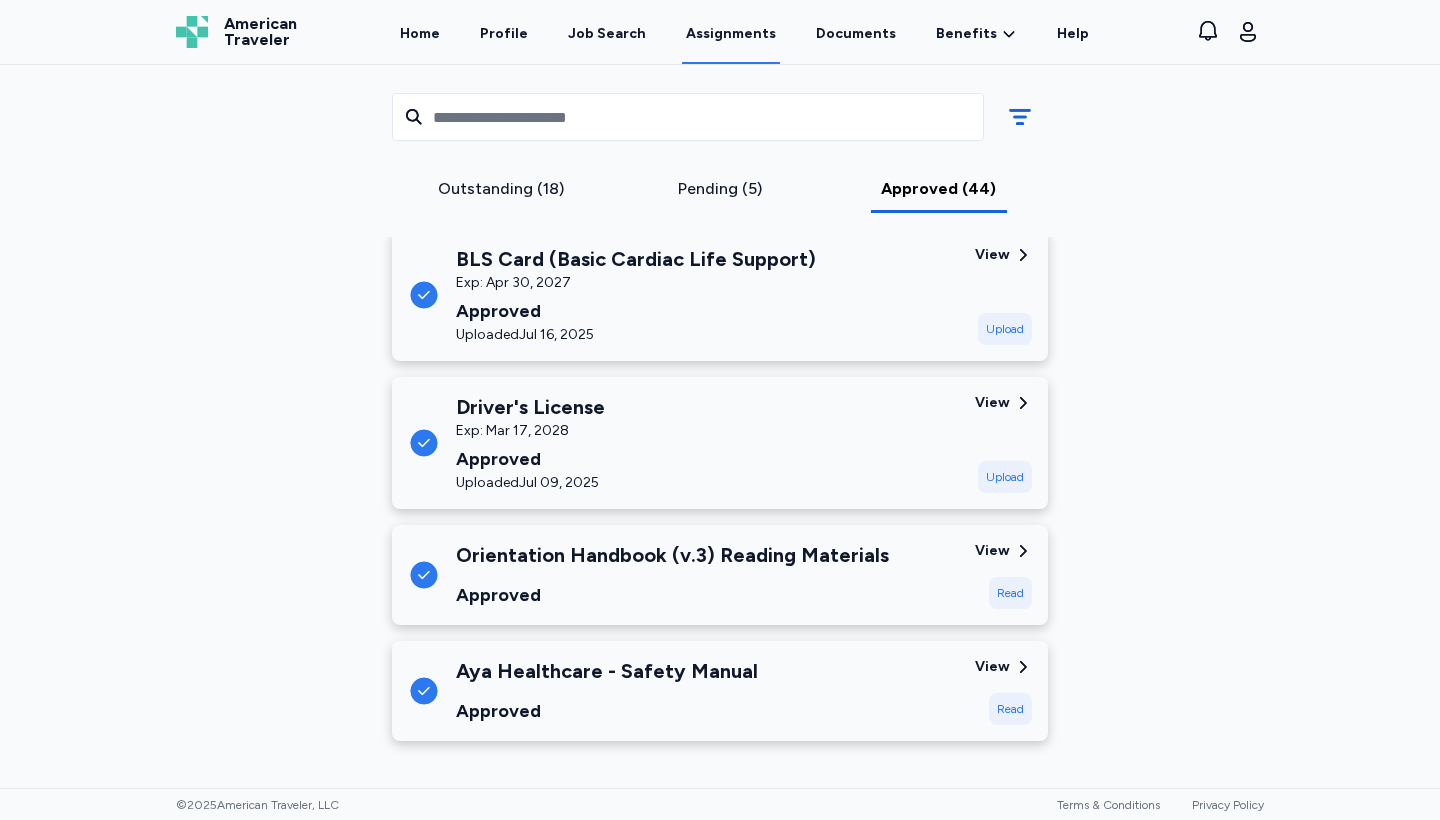 click on "View" at bounding box center [992, 667] 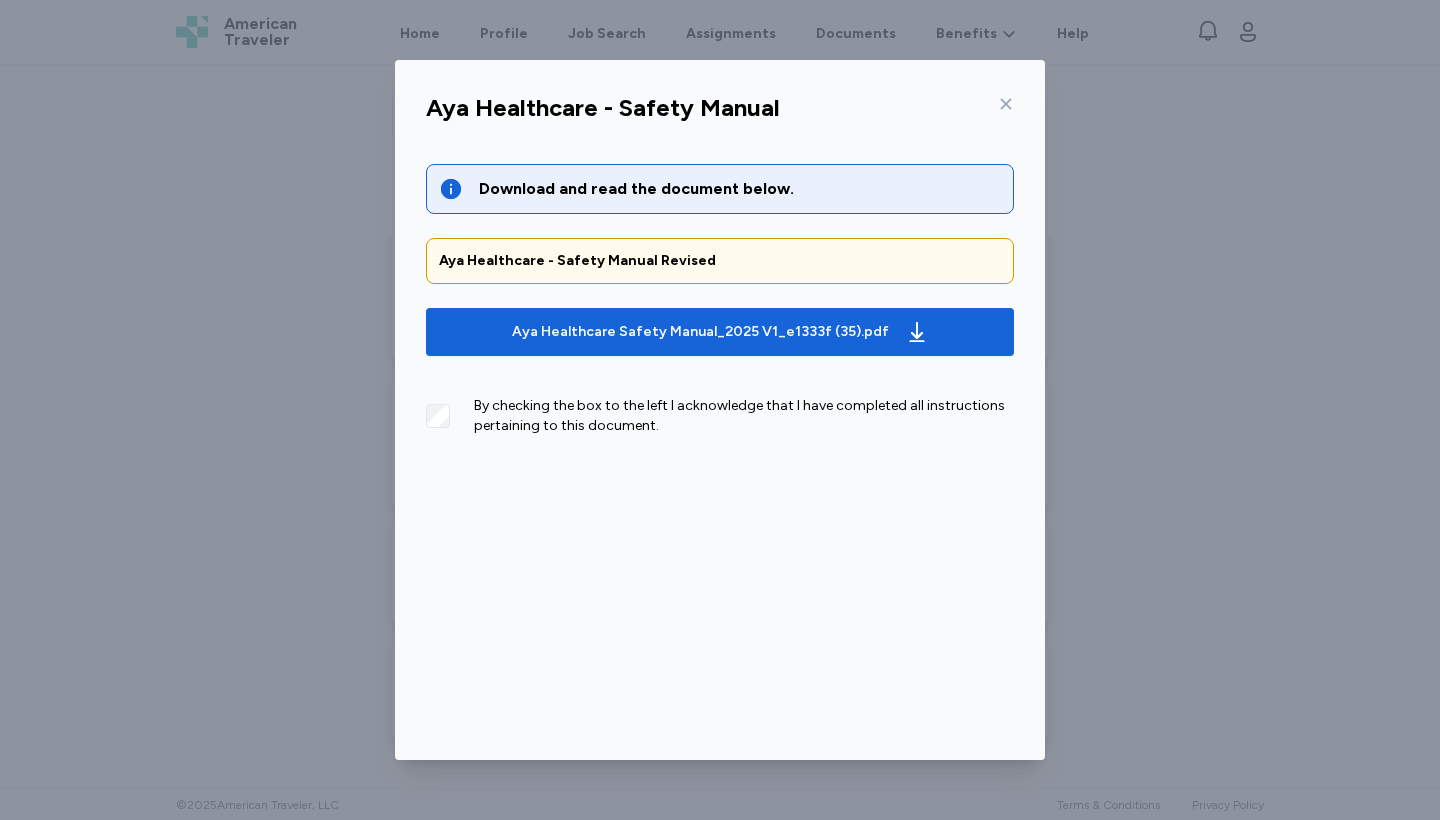 click on "Download and read the document below. Aya Healthcare - Safety Manual Revised Aya Healthcare Safety Manual_2025 V1_e1333f (35).pdf By checking the box to the left I acknowledge that I have completed all instructions pertaining to this document." at bounding box center [720, 398] 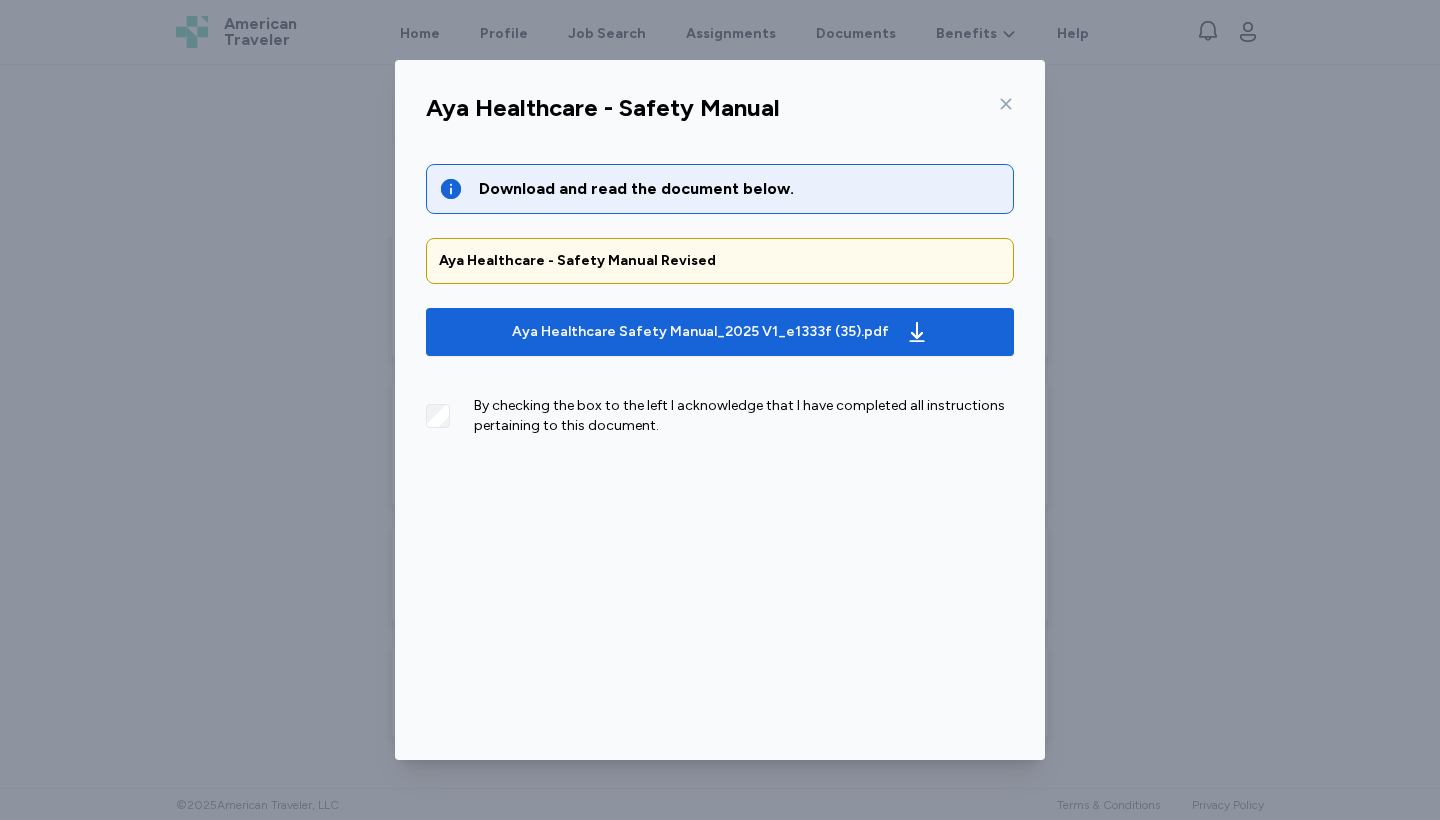 click 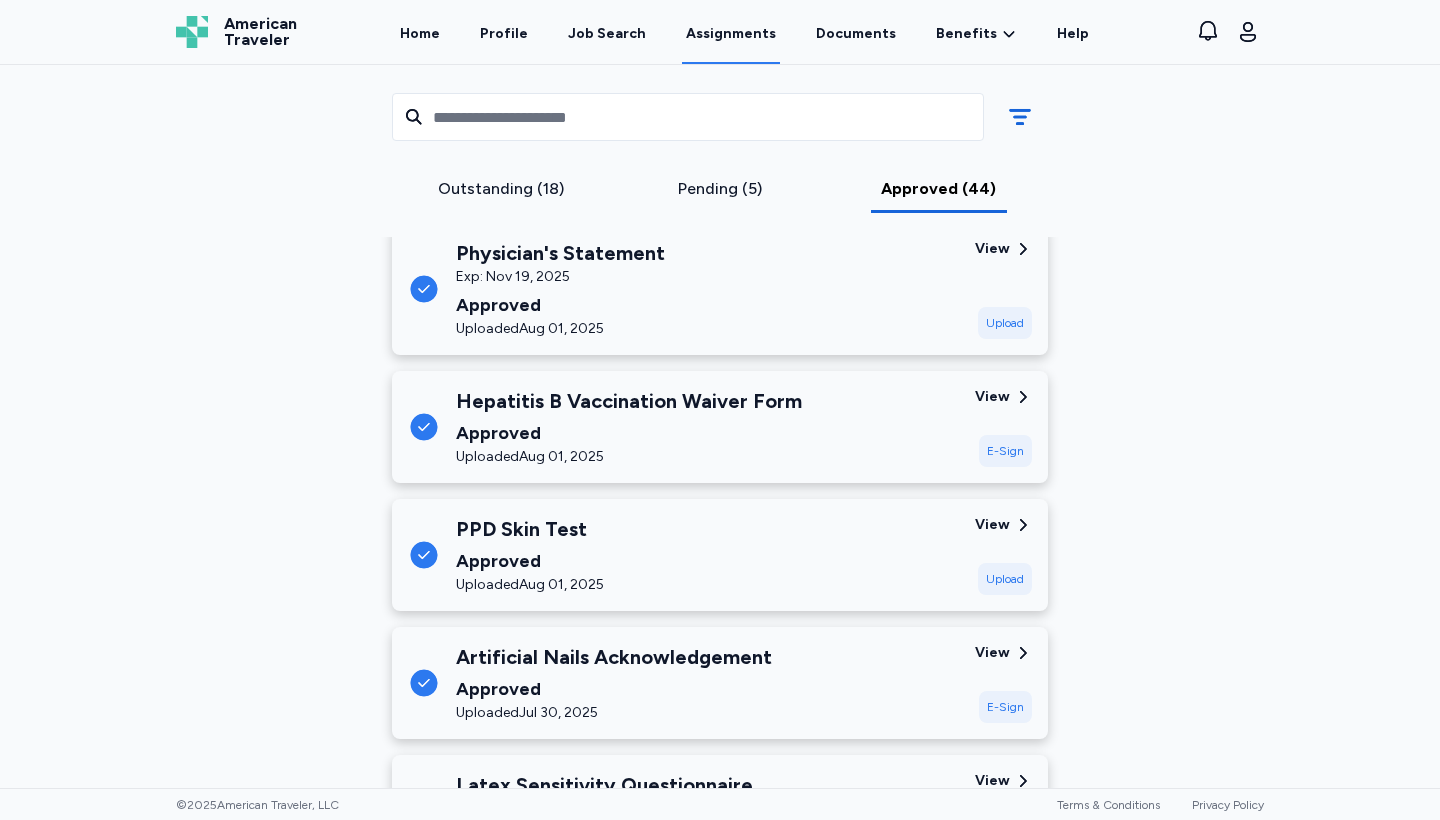 scroll, scrollTop: 5798, scrollLeft: 0, axis: vertical 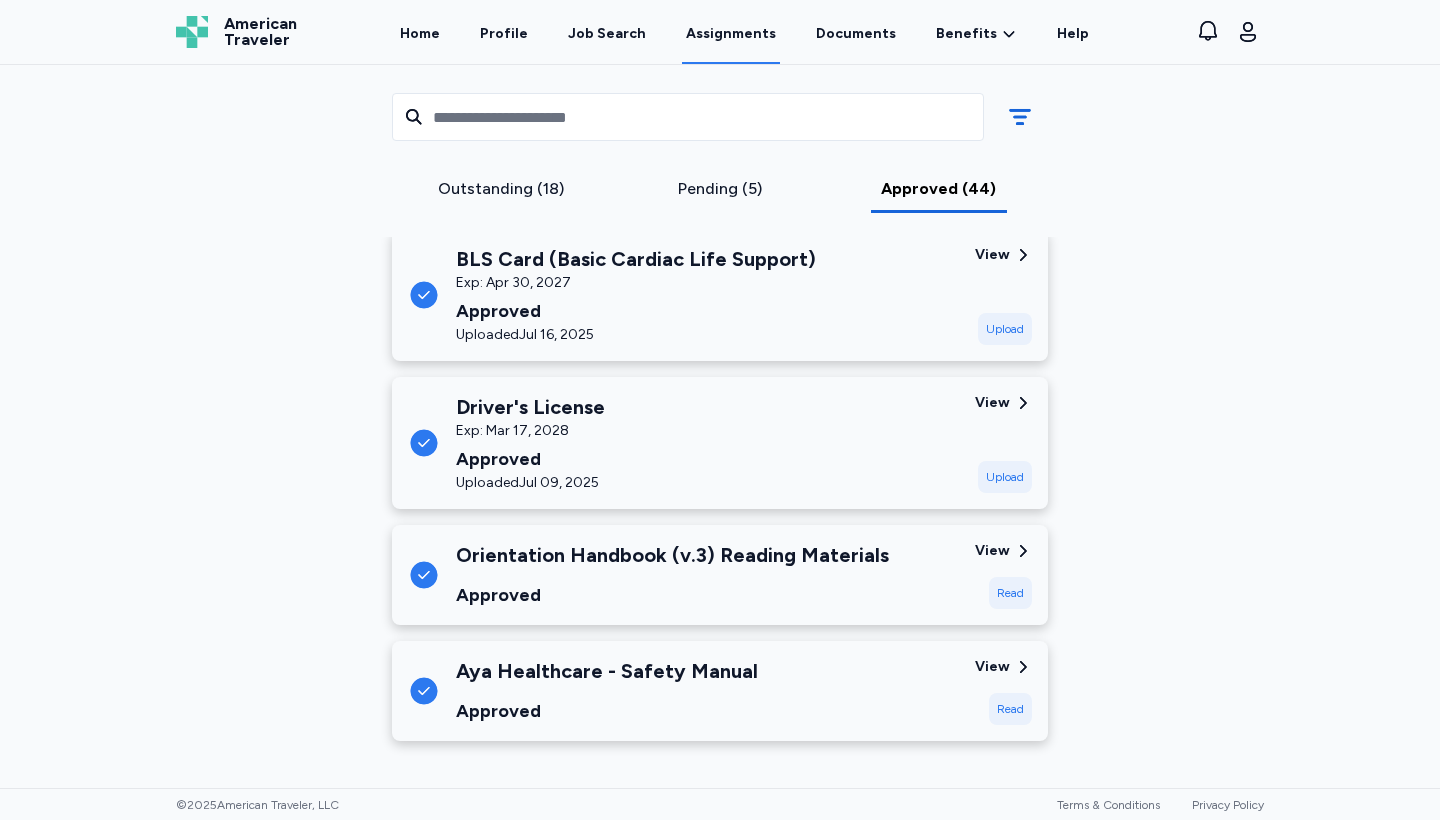 click on "Outstanding (18)" at bounding box center [501, 189] 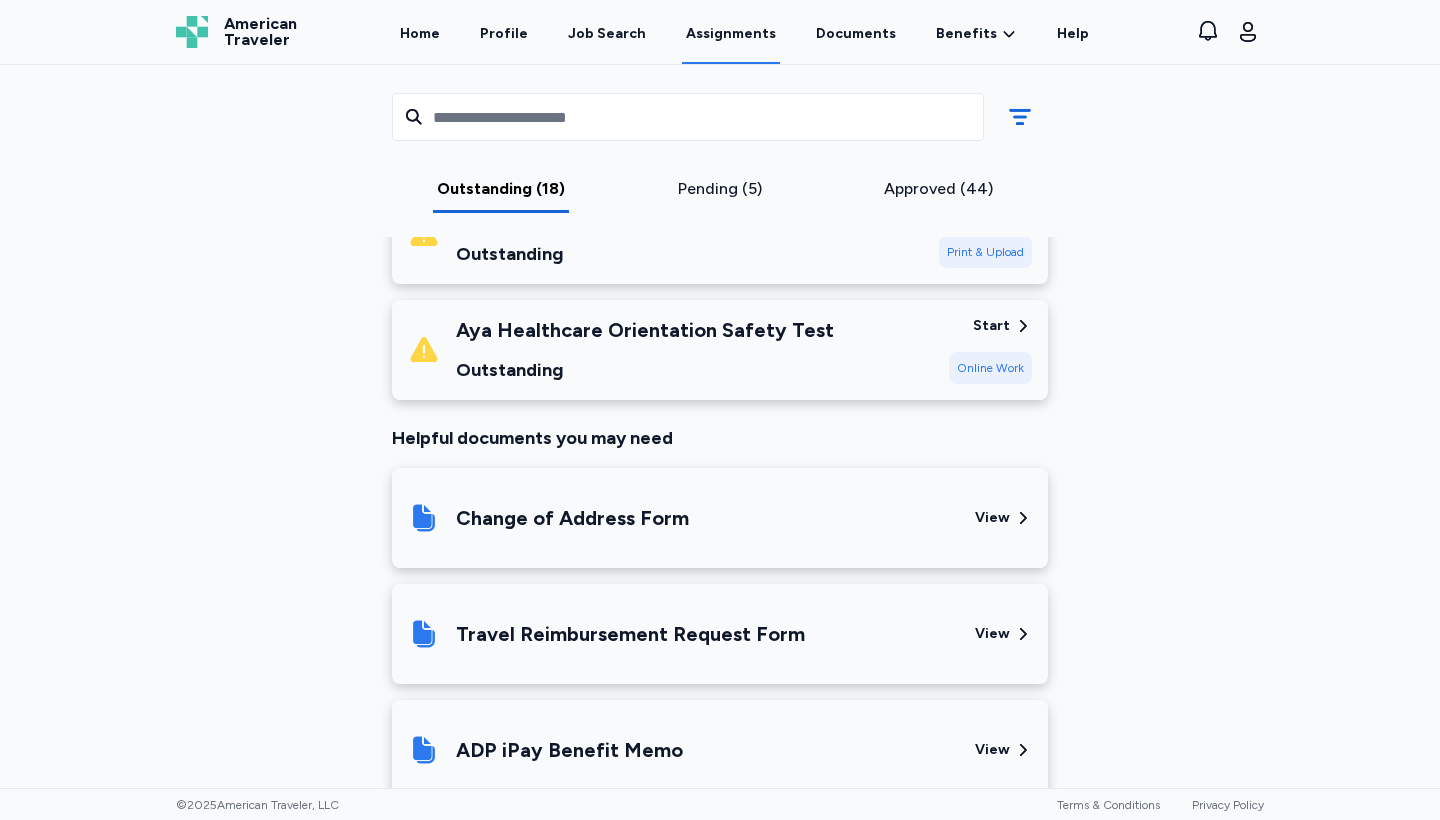 scroll, scrollTop: 2141, scrollLeft: 0, axis: vertical 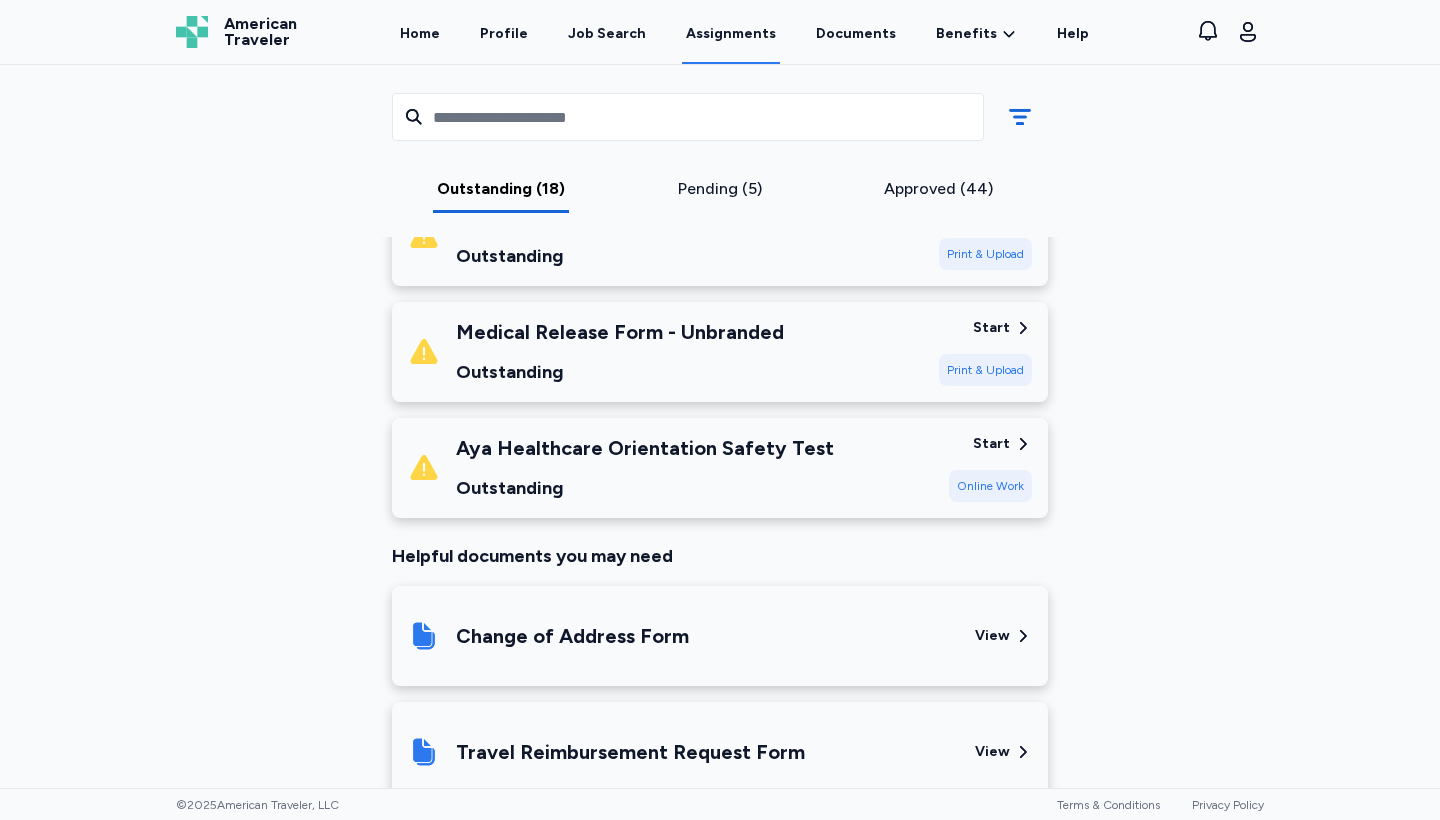 click on "Online Work" at bounding box center [990, 486] 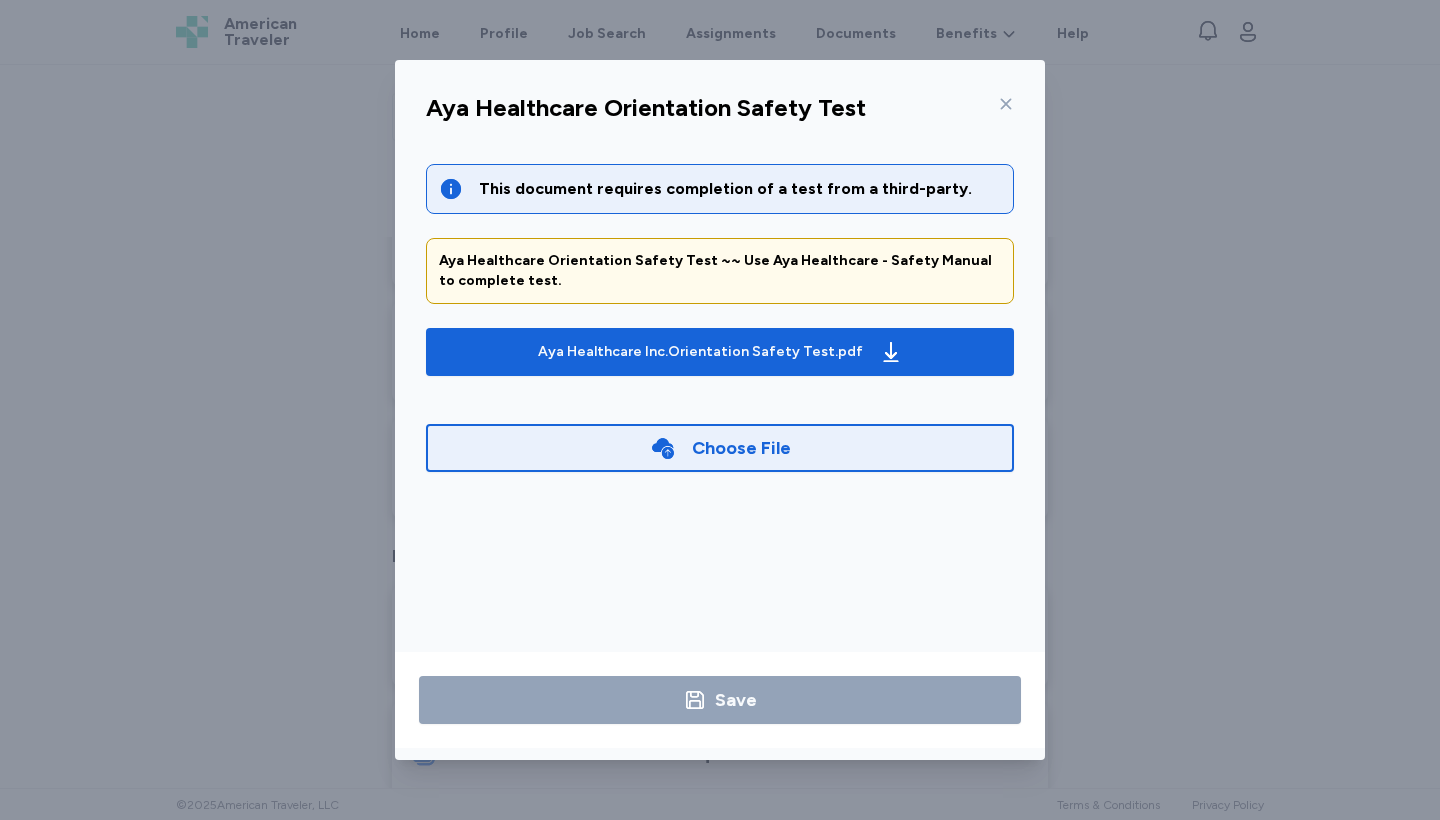 click on "Choose File" at bounding box center (741, 448) 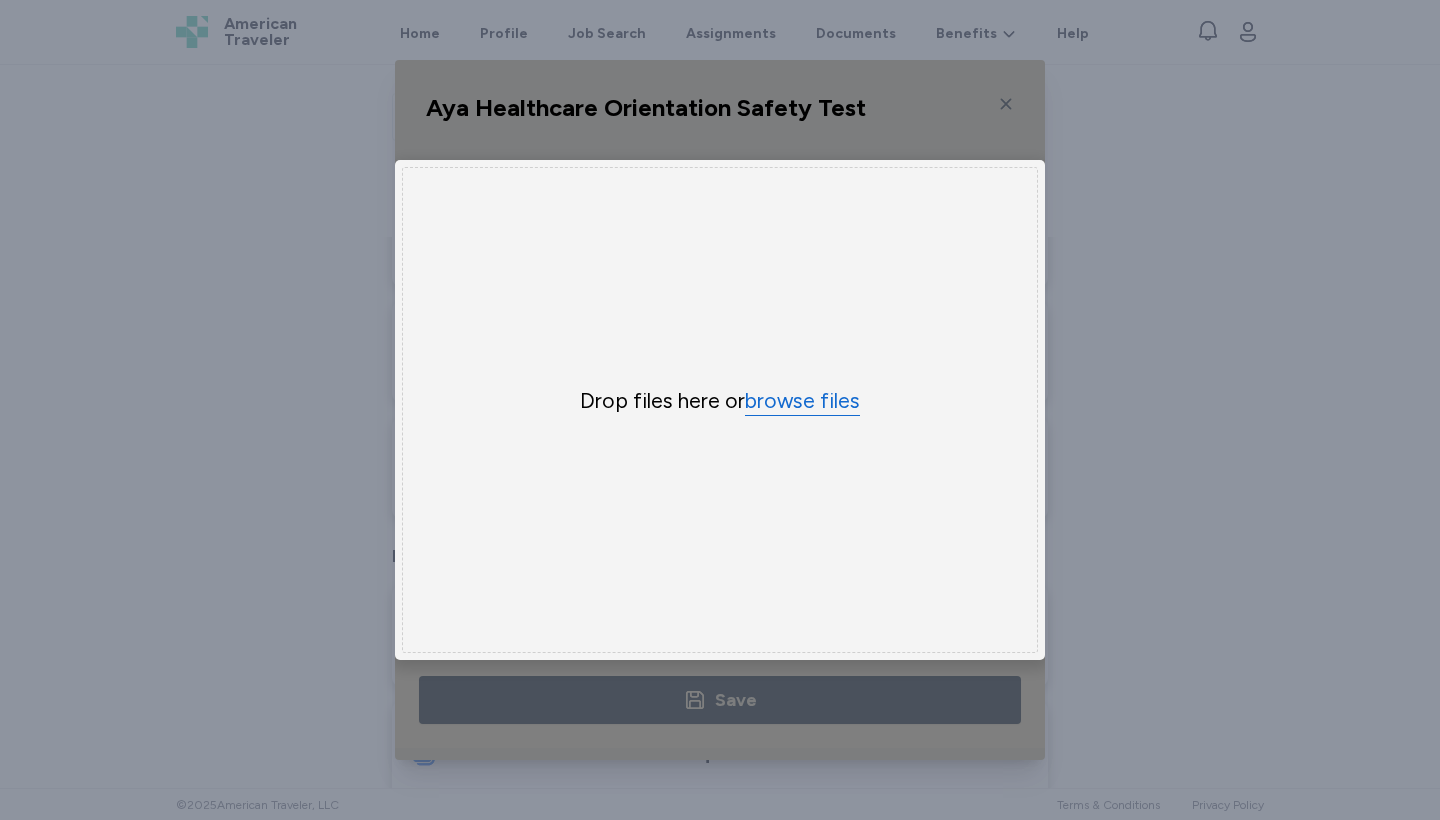 click on "browse files" at bounding box center (802, 401) 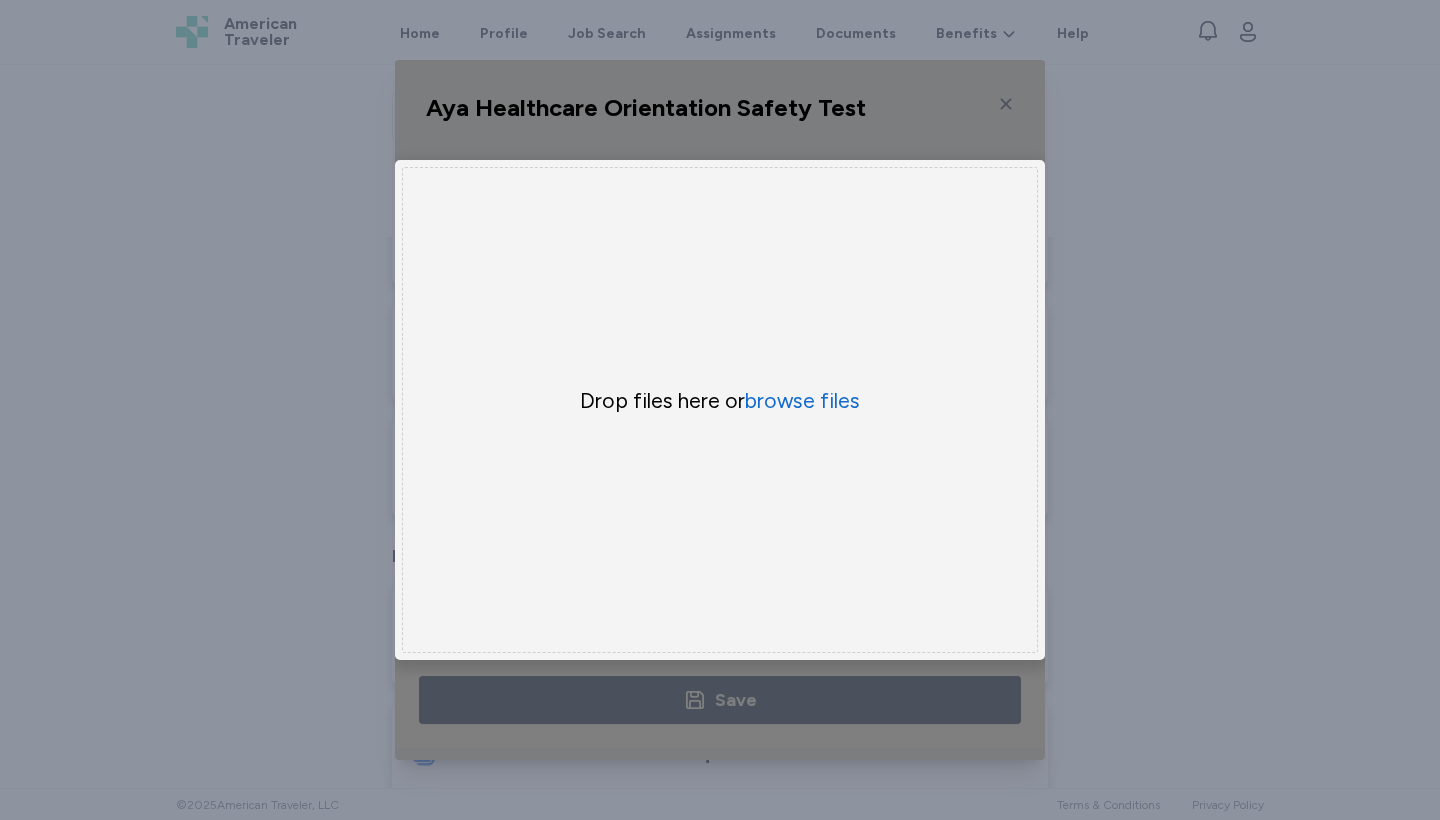 click on "Aya Healthcare Orientation Safety Test This document requires completion of a test from a third-party. Aya Healthcare Orientation Safety Test ~~ Use Aya Healthcare - Safety Manual to complete test. Aya Healthcare Inc.Orientation Safety Test.pdf Choose File × Drop your files here Drop files here or  browse files Save" at bounding box center [720, 410] 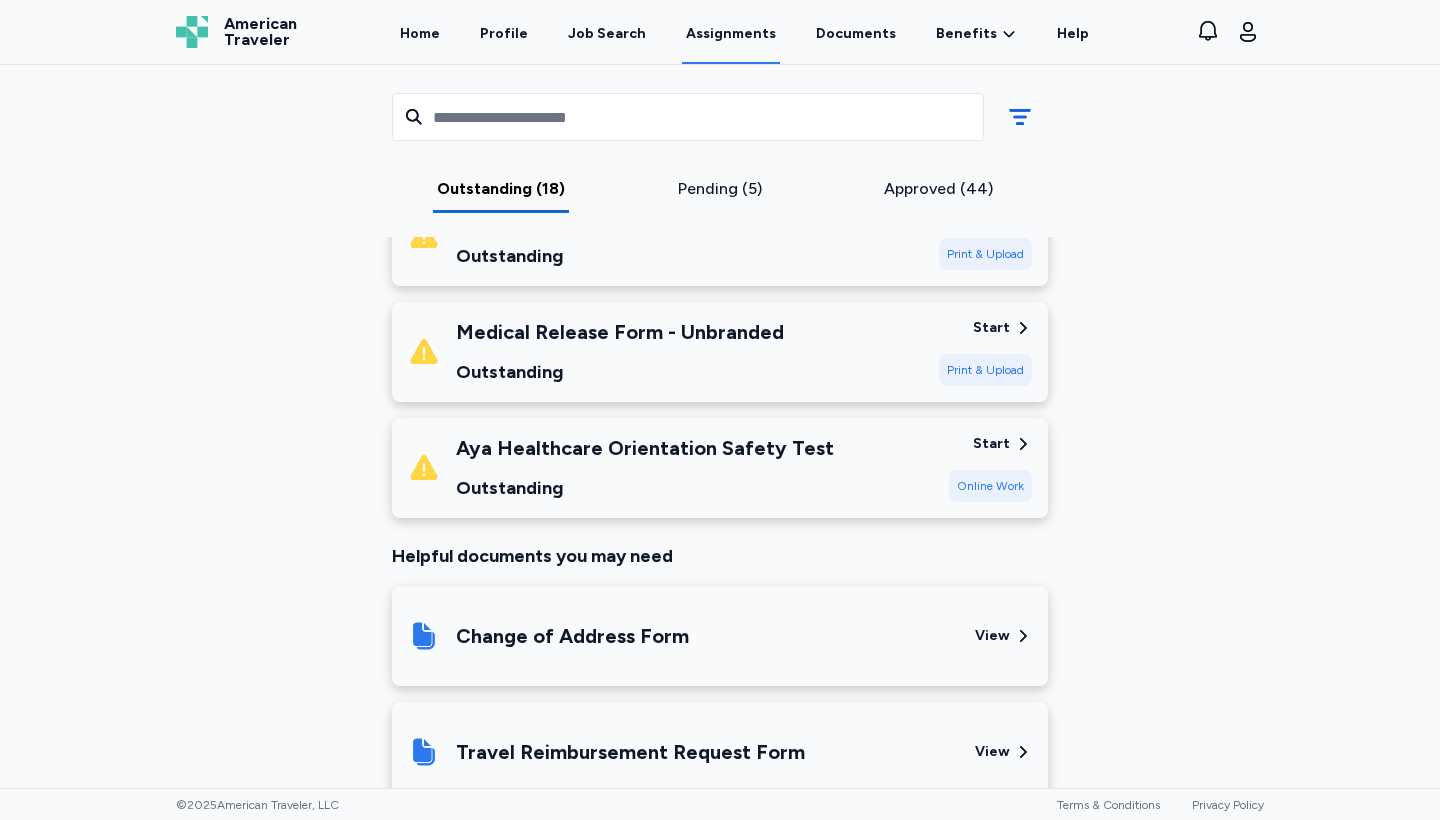 click on "Sutter Coast Hospital Sep 29, 2025  -   Dec 27, 2025 Requirements All assignment requirements are due by:   July 14, 2025 Outstanding (18) Pending (5) Approved (44) Authorization For Release of Medical Records Outstanding Start E-Sign Application Outstanding Start E-Sign ADP Full Service Direct Deposit (FSDD) Enrollment Form Outstanding Start E-Sign California Meal Period Waiver Outstanding Start E-Sign Orientation Test (v.3) Outstanding Start E-Sign Emergency Contact Information Form Outstanding Start E-Sign Drug Screen - 10 panel with Expanded Opiates Outstanding Start Upload Photo ID Badge Requirements Outstanding Start Upload CA - New Hire Notice - Labor Code section 2810.5 Outstanding Start Print & Upload CA - Workers Compensation Forms Outstanding Start Print & Upload California Employee Withholding Form - CA DE 4 Form  Outstanding Start Print & Upload Aya Healthcare RN Job Description Outstanding Start Print & Upload Aya Healthcare - TB Questionnaire Outstanding Start" at bounding box center (720, 426) 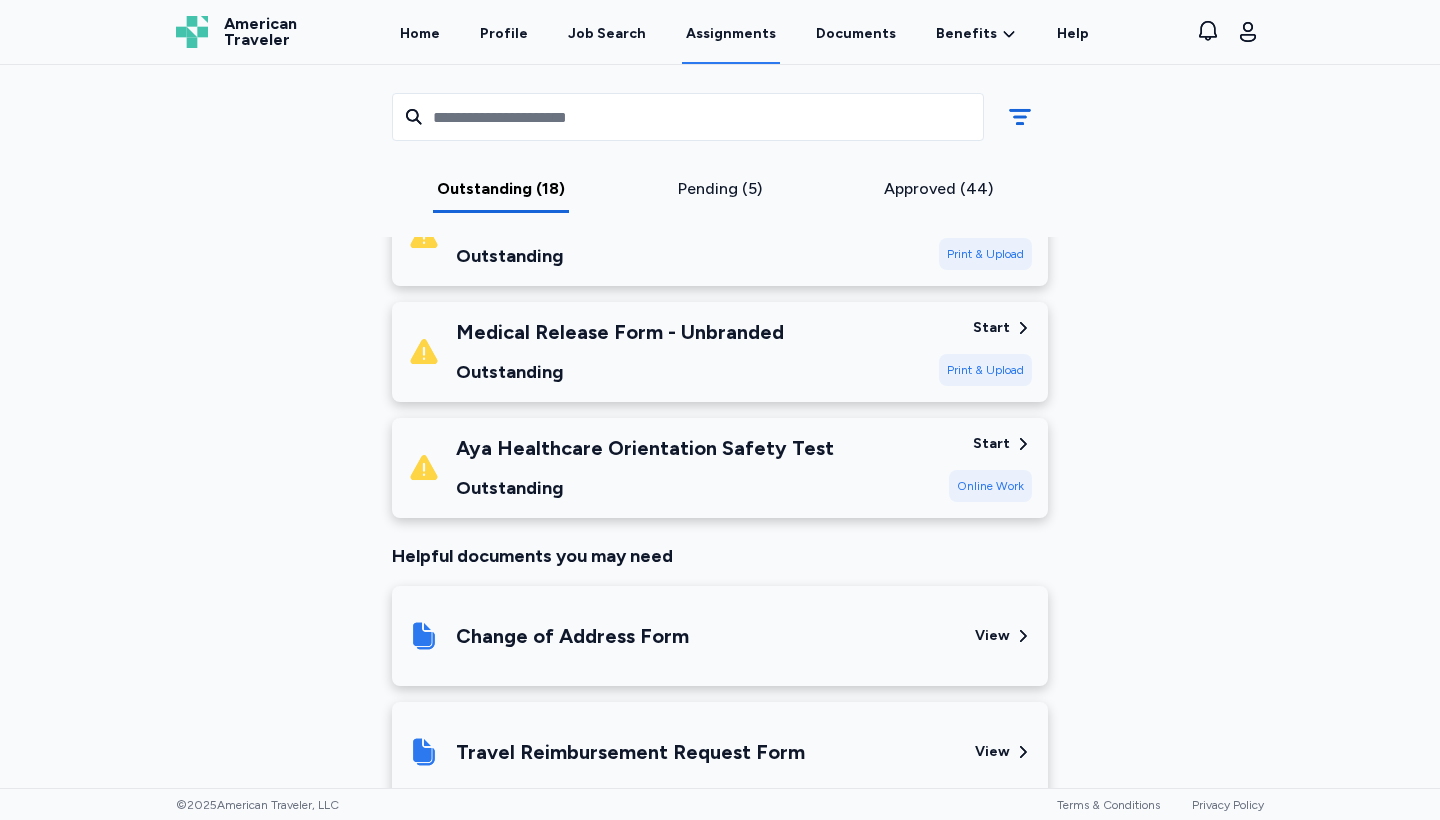 click on "Online Work" at bounding box center [990, 486] 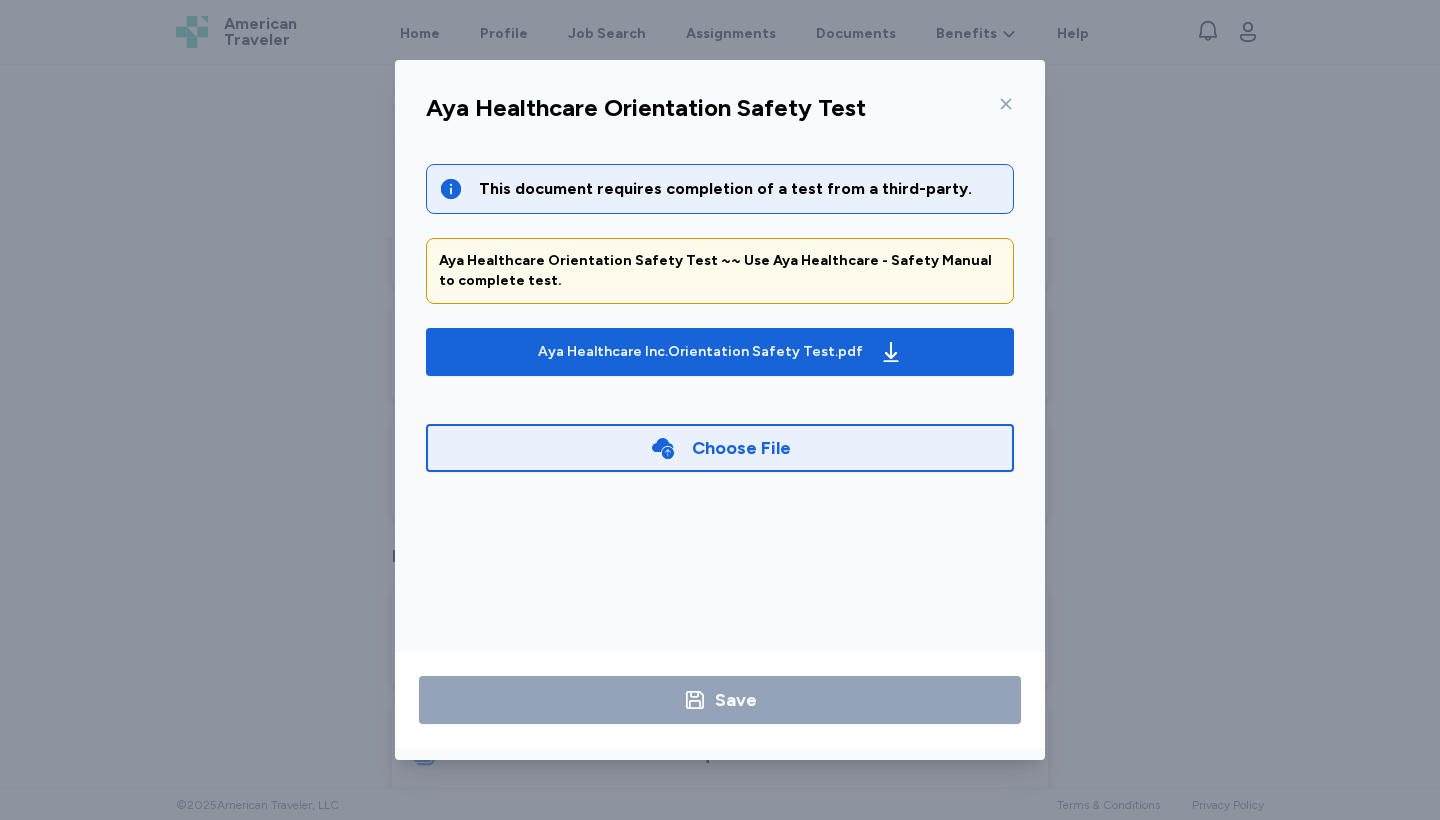 click on "Choose File" at bounding box center (741, 448) 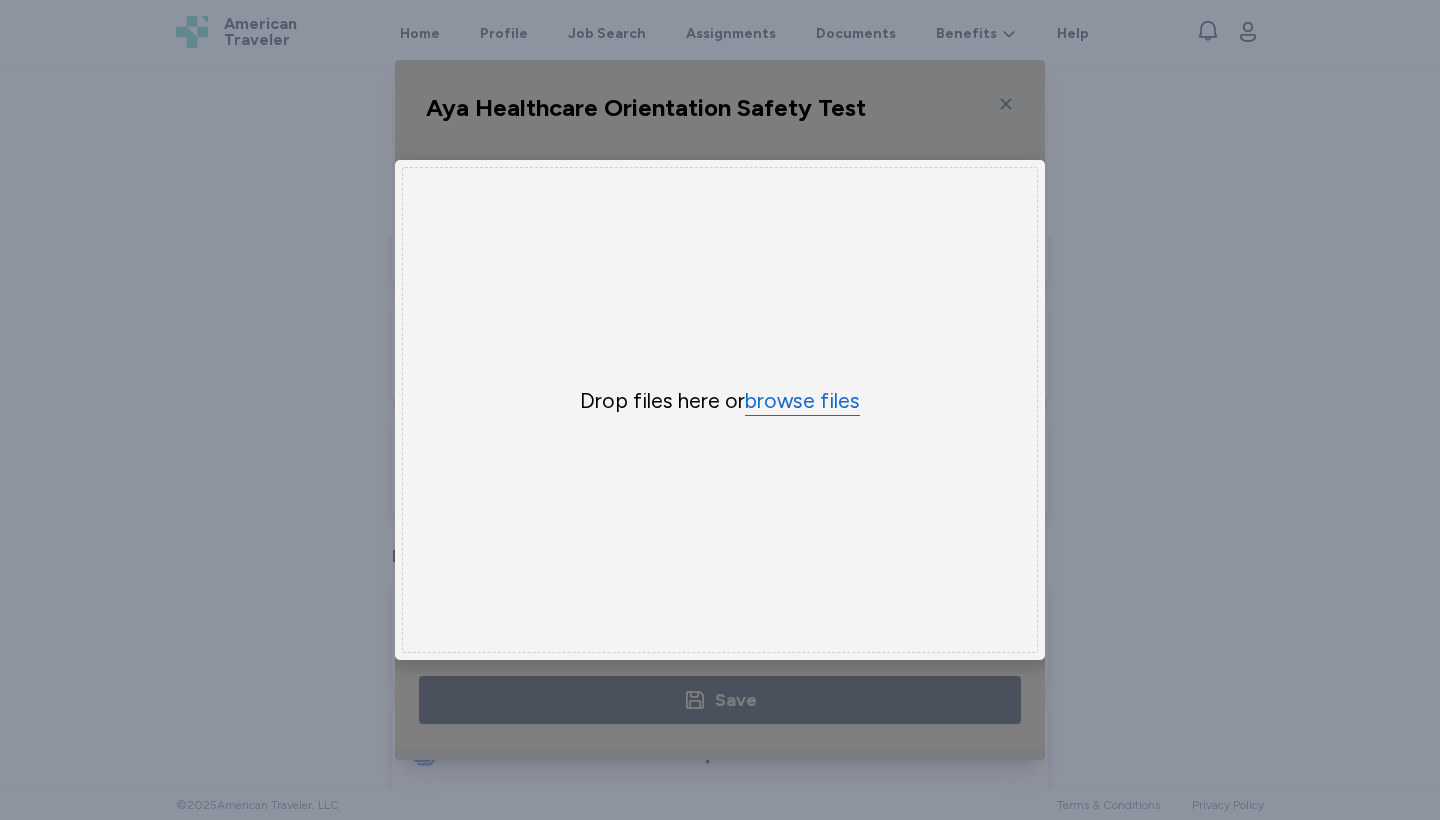 click on "browse files" at bounding box center (802, 401) 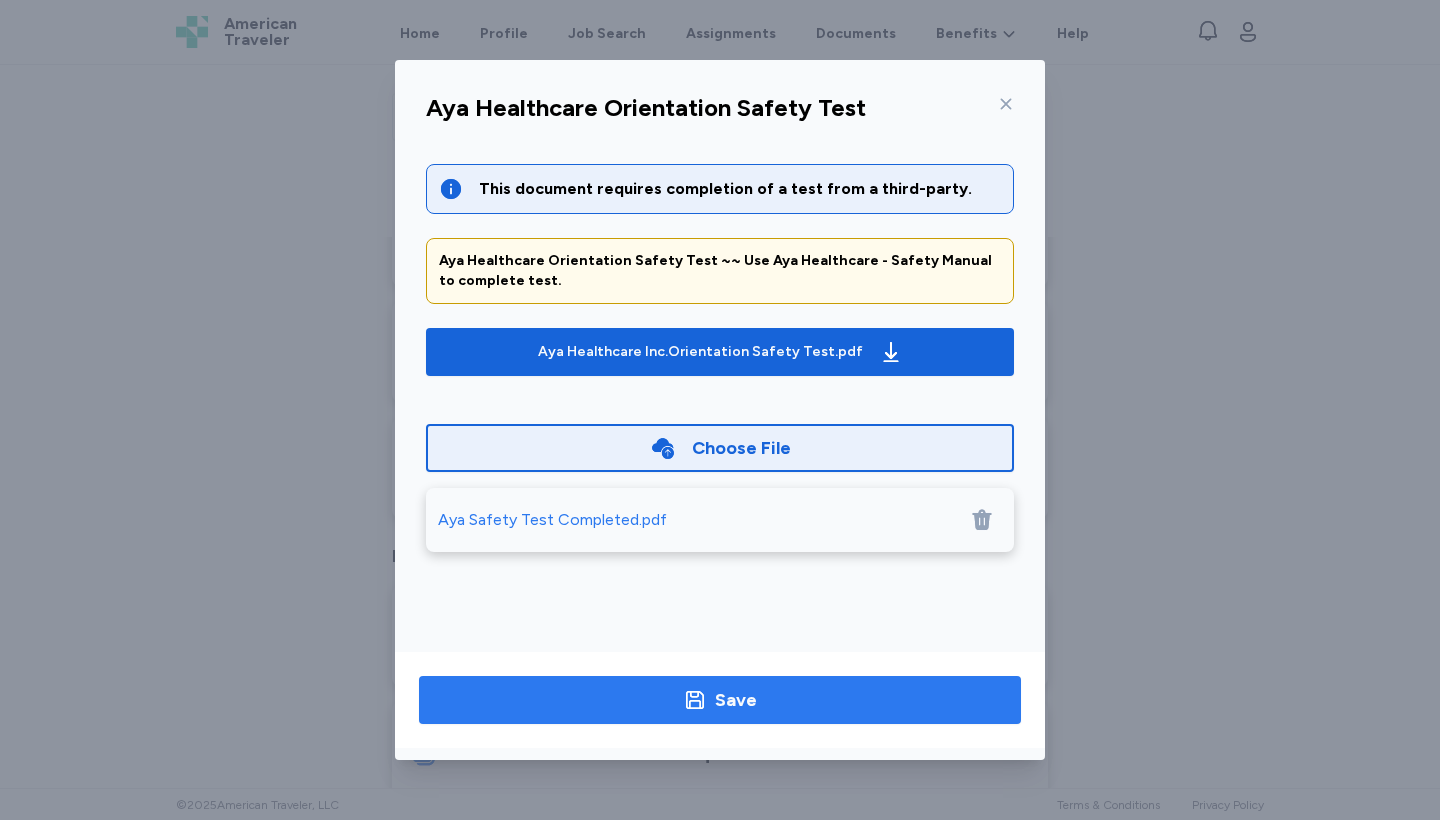 click on "Save" at bounding box center [736, 700] 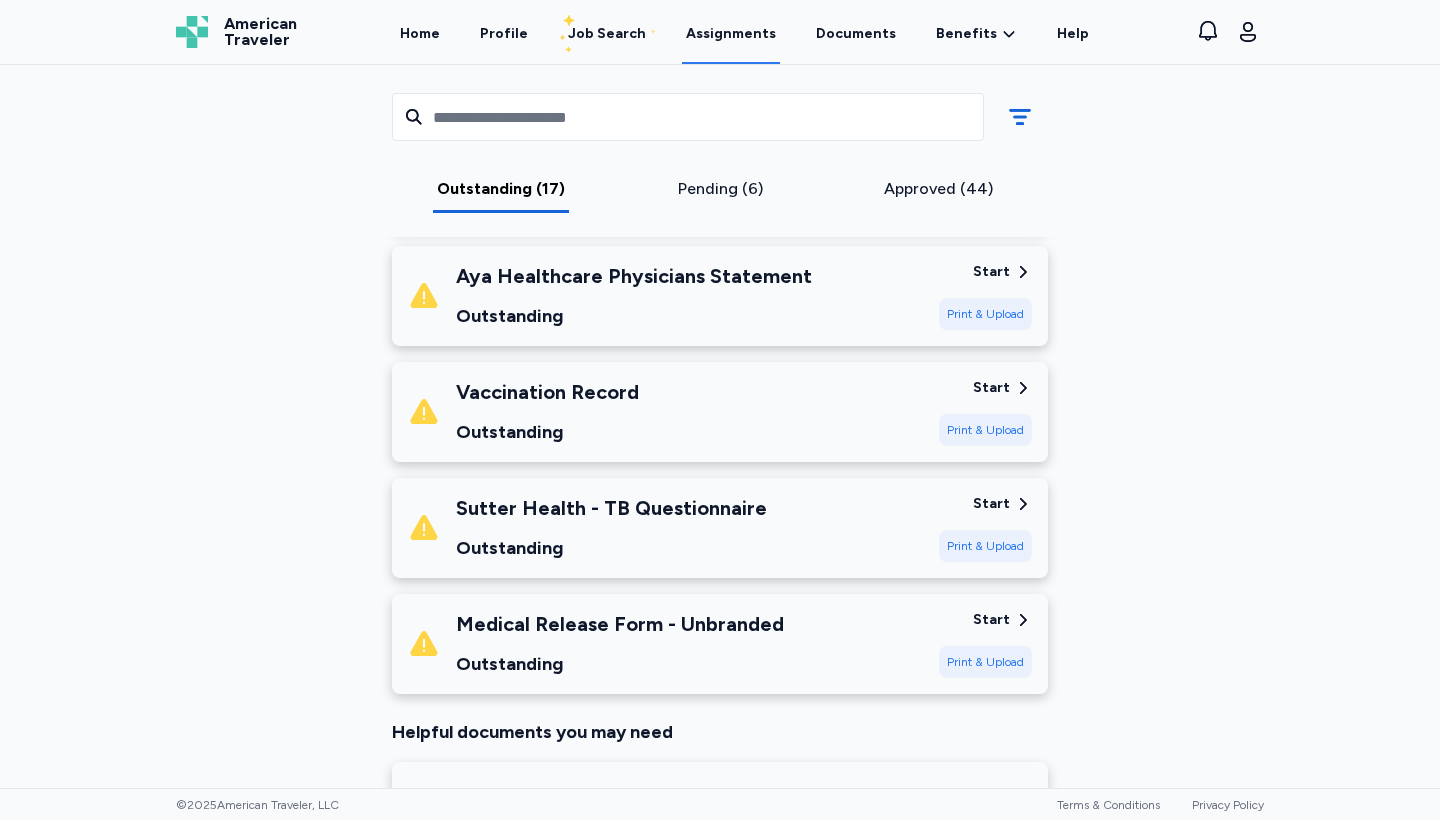scroll, scrollTop: 1808, scrollLeft: 0, axis: vertical 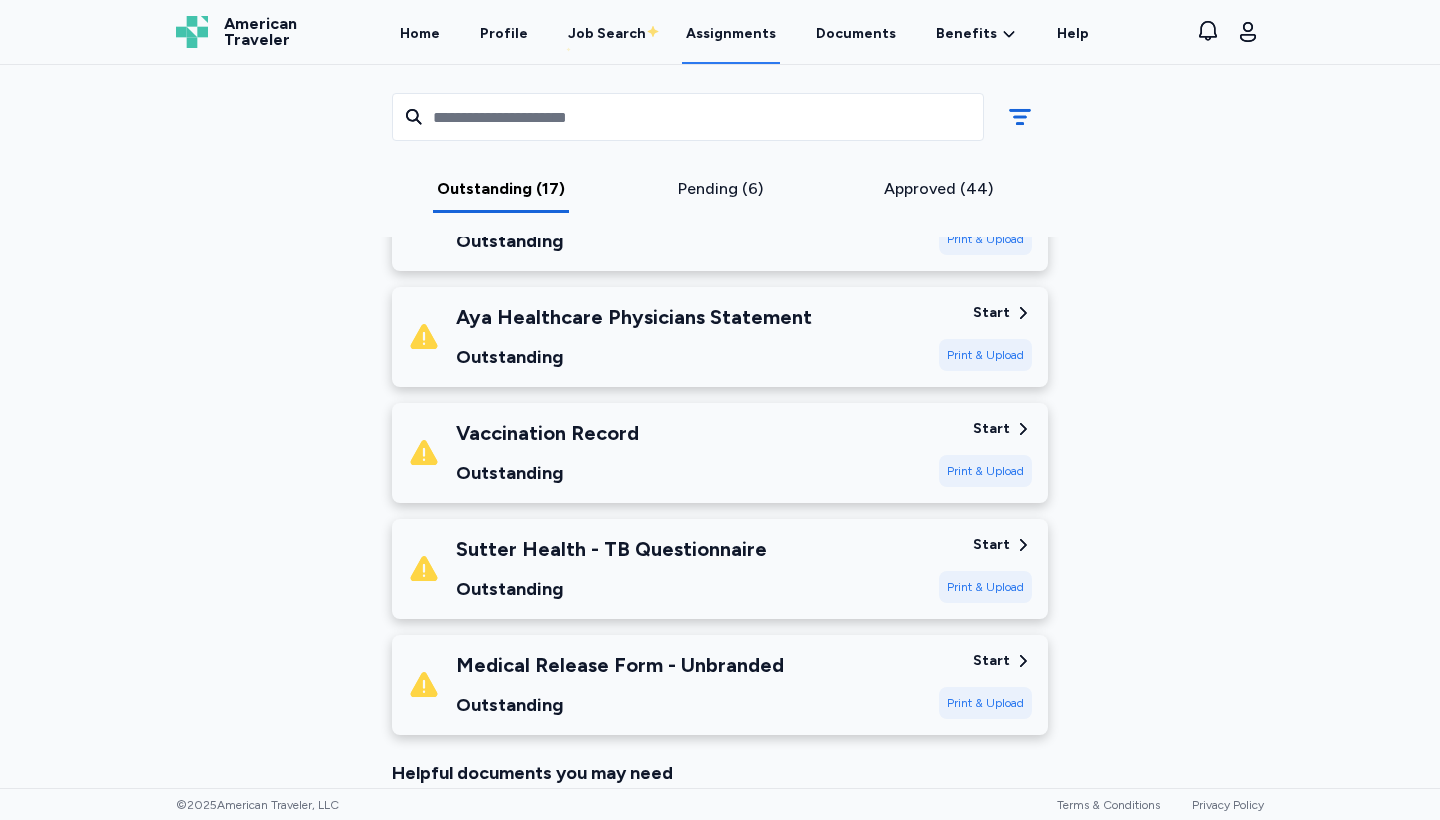 click on "Medical Release Form - Unbranded Outstanding" at bounding box center (665, 685) 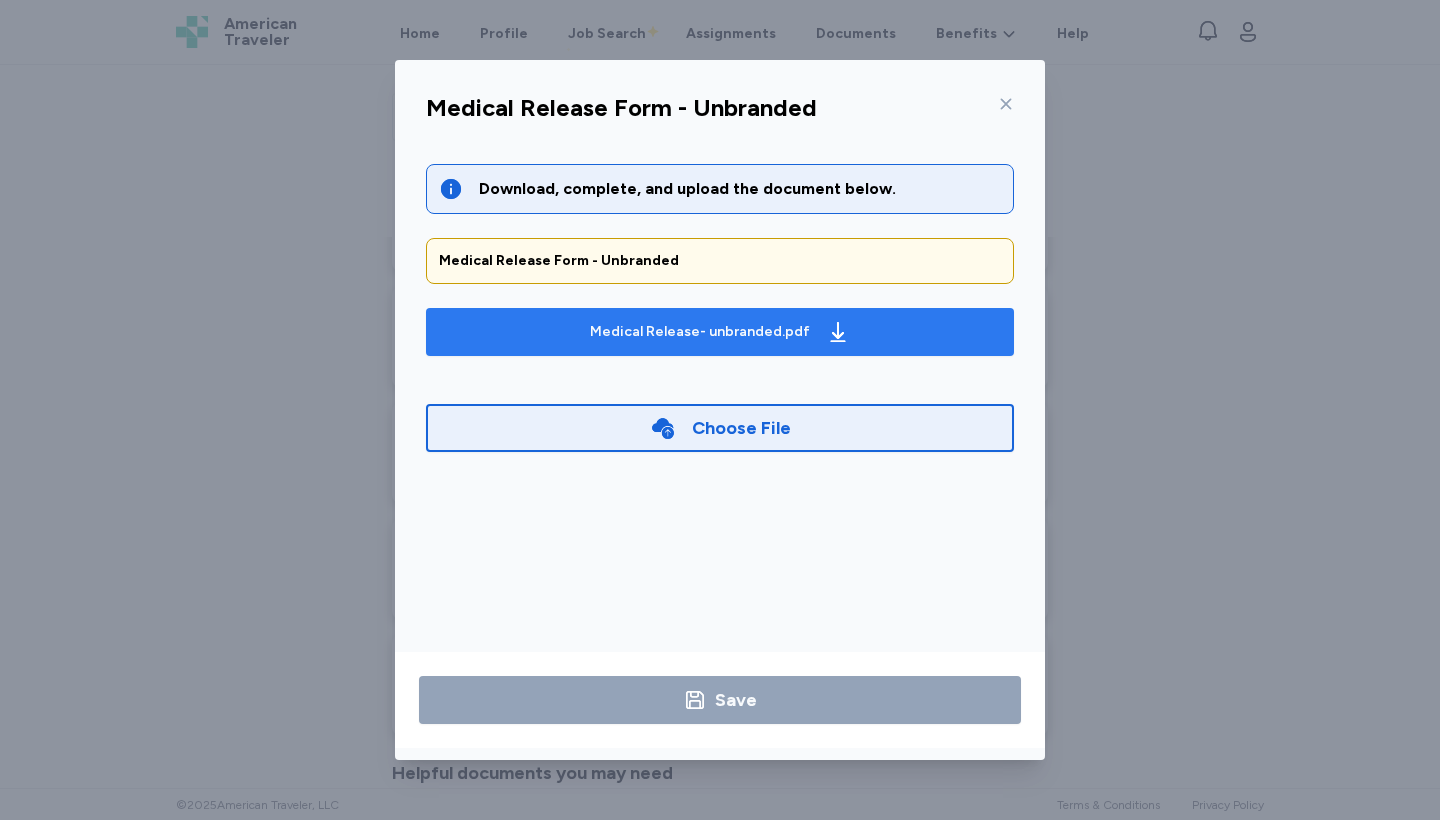 click on "Medical Release- unbranded.pdf" at bounding box center (700, 332) 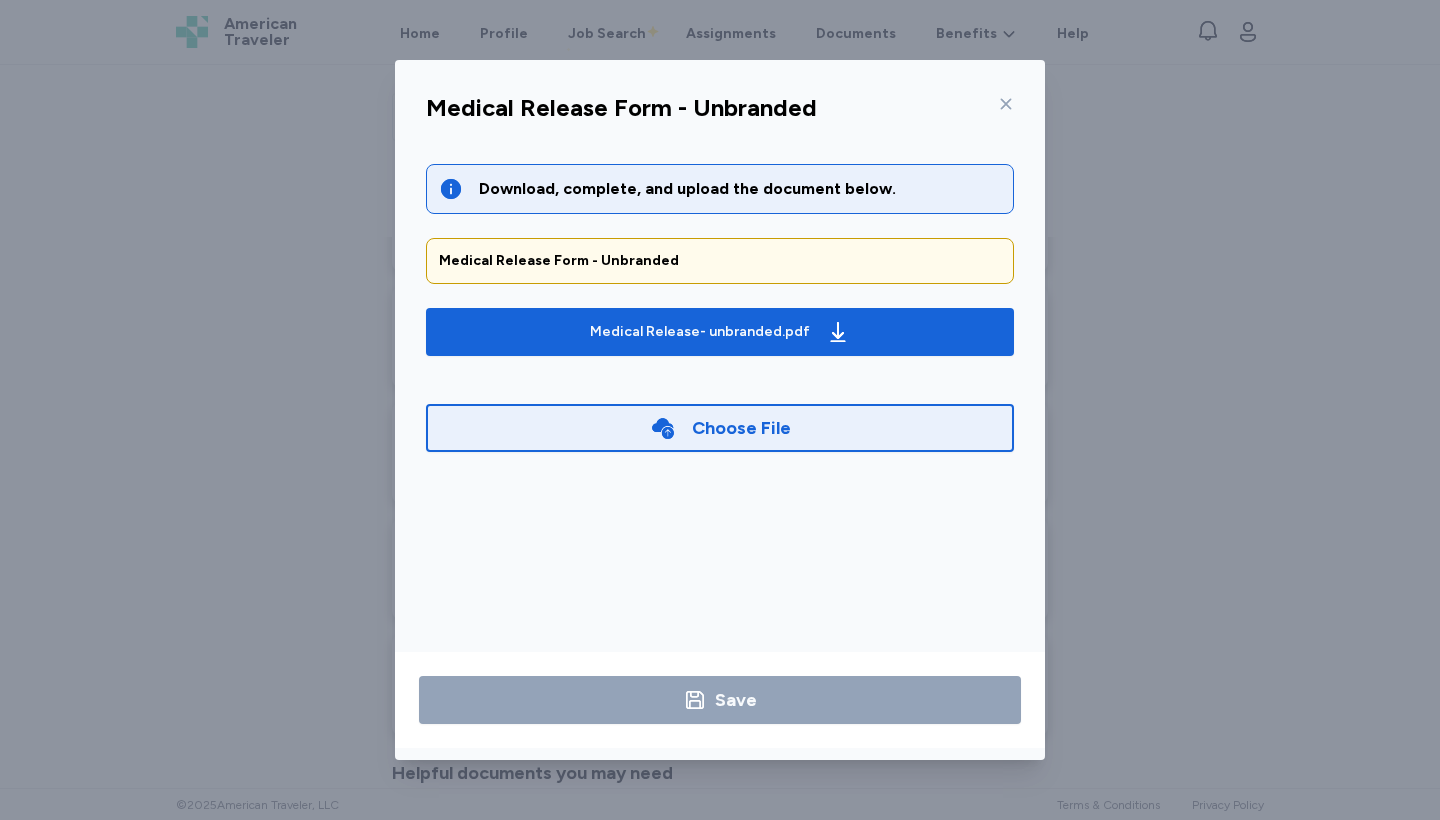 click 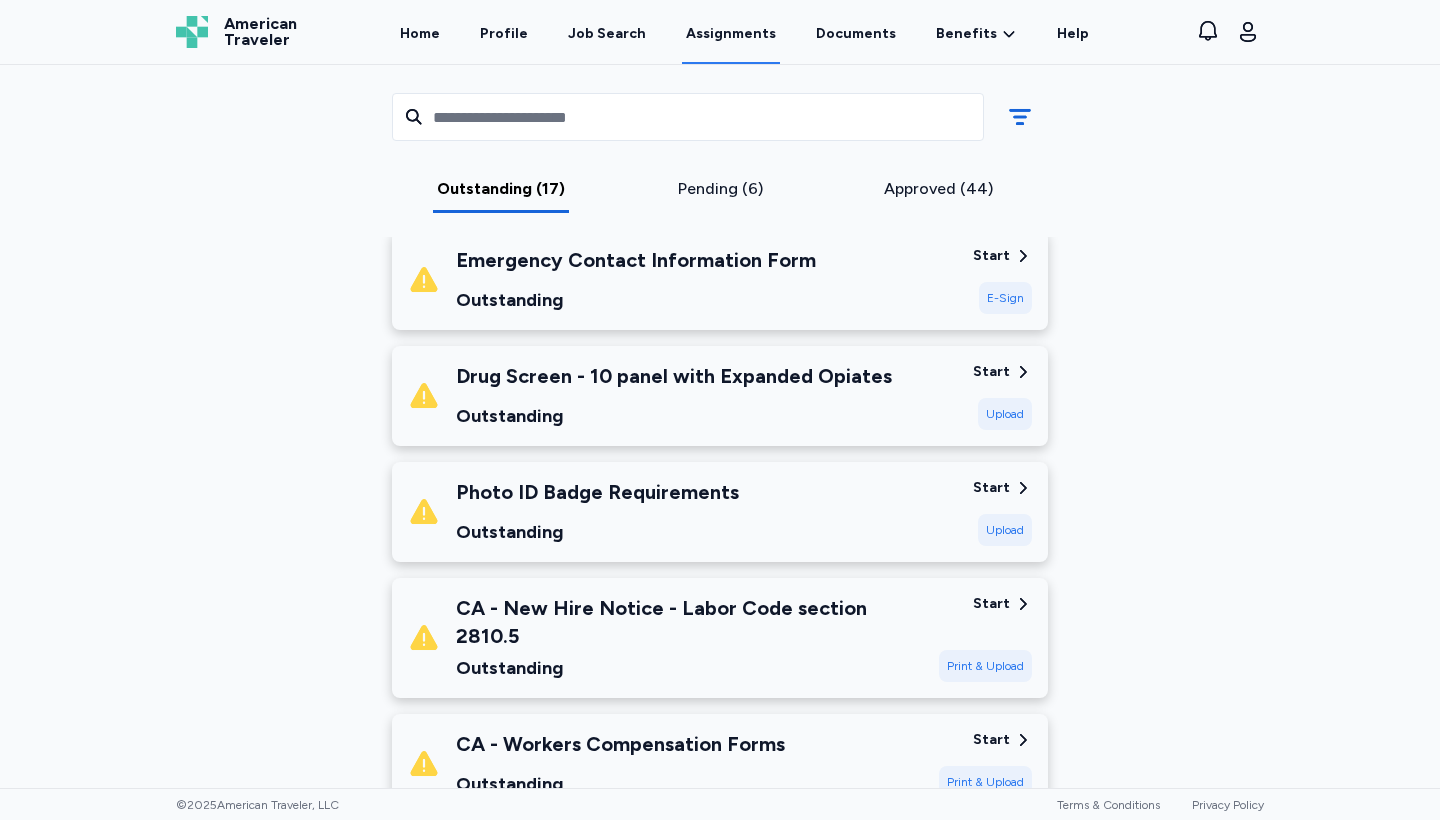 scroll, scrollTop: 668, scrollLeft: 0, axis: vertical 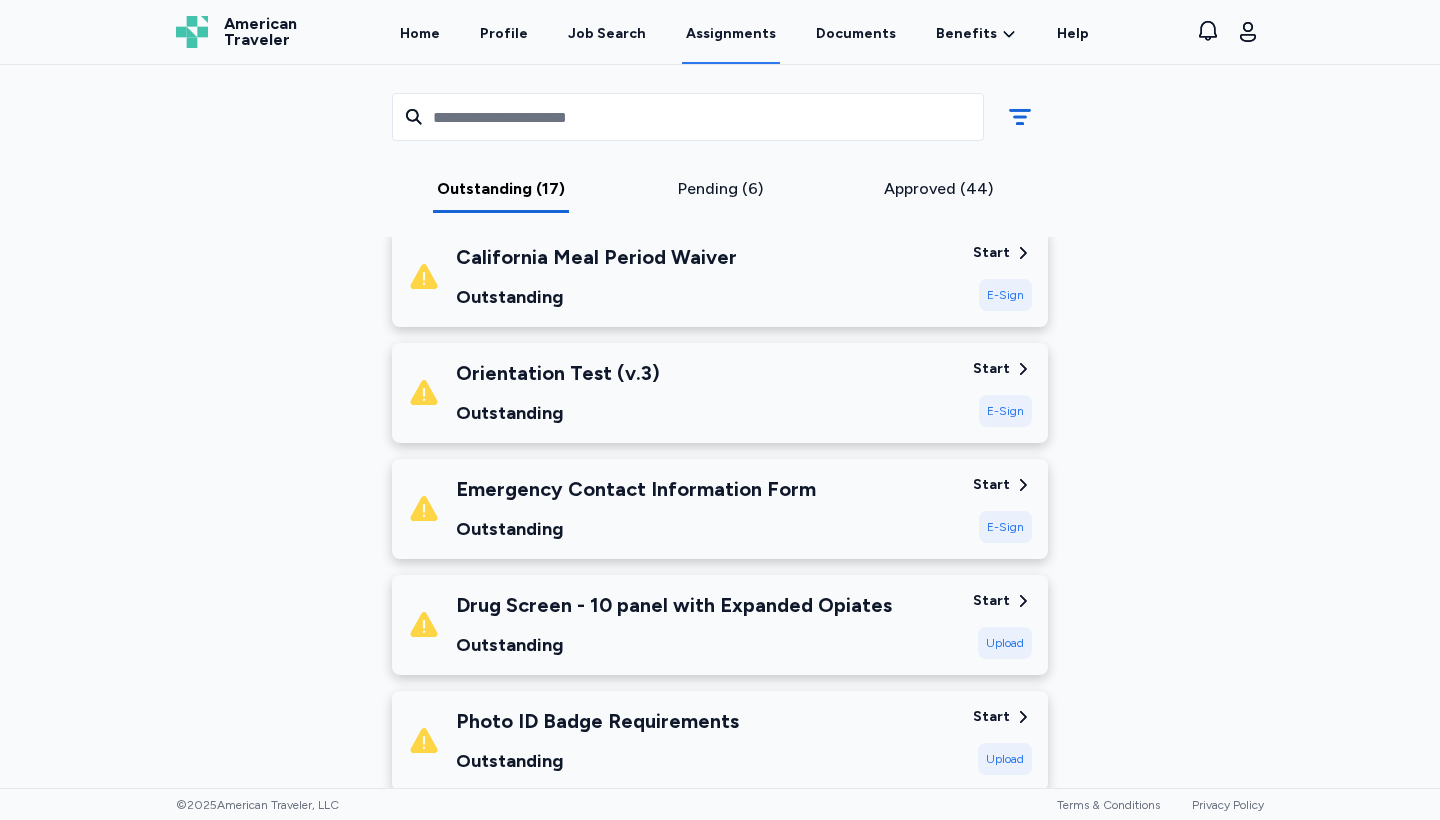 click on "Orientation Test (v.3) Outstanding" at bounding box center [682, 393] 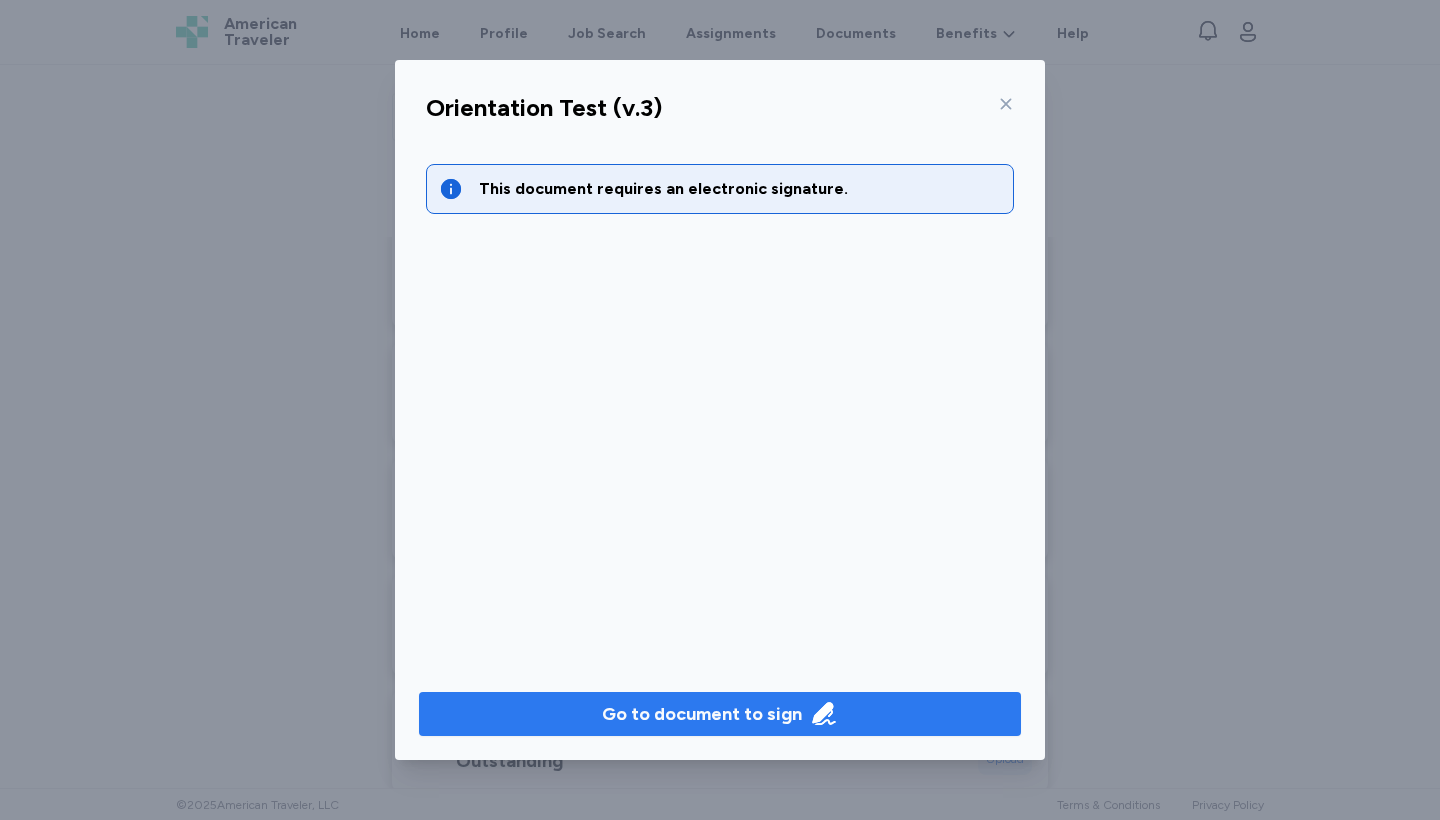 click on "Go to document to sign" at bounding box center [702, 714] 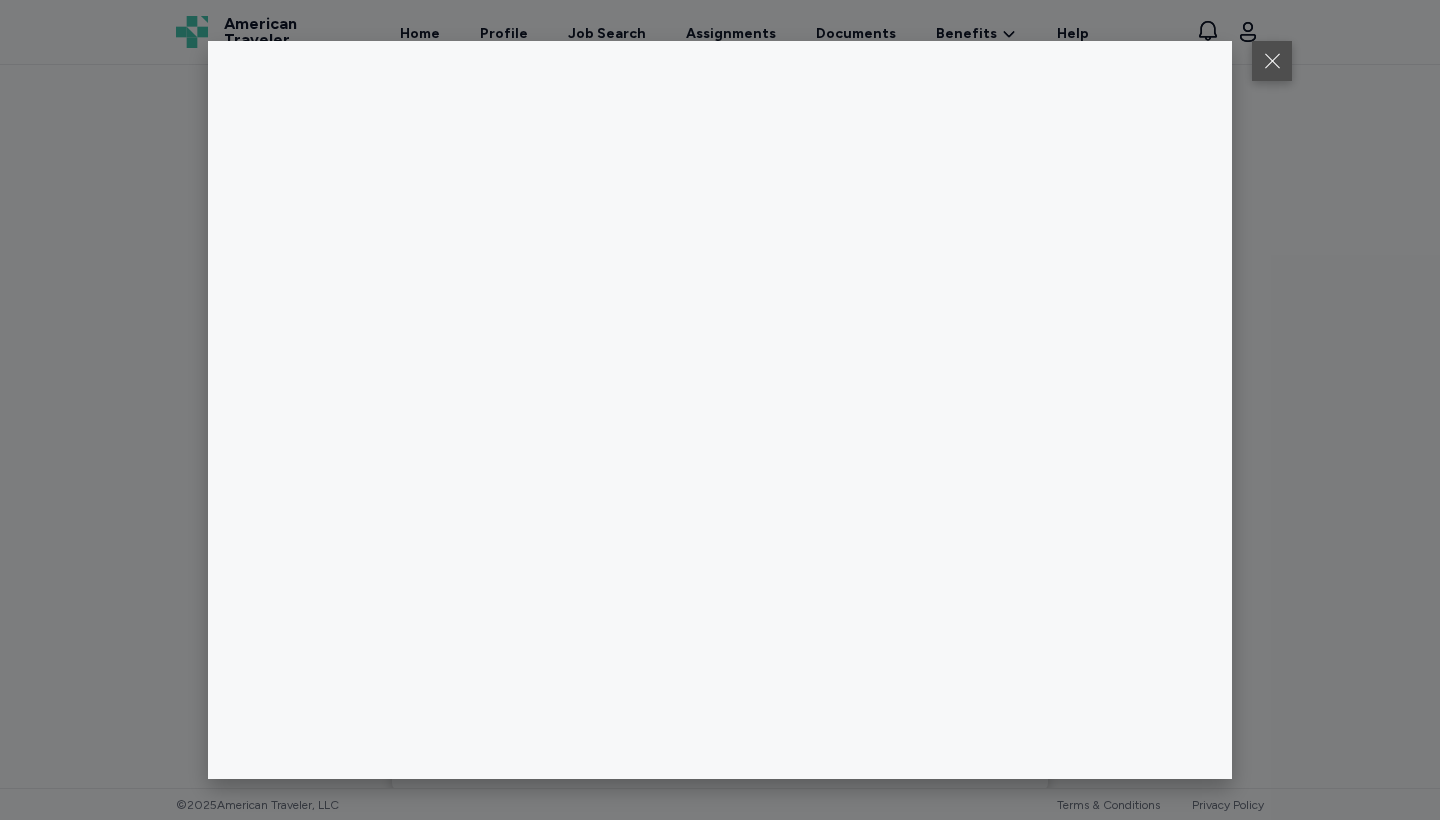 click at bounding box center (1272, 61) 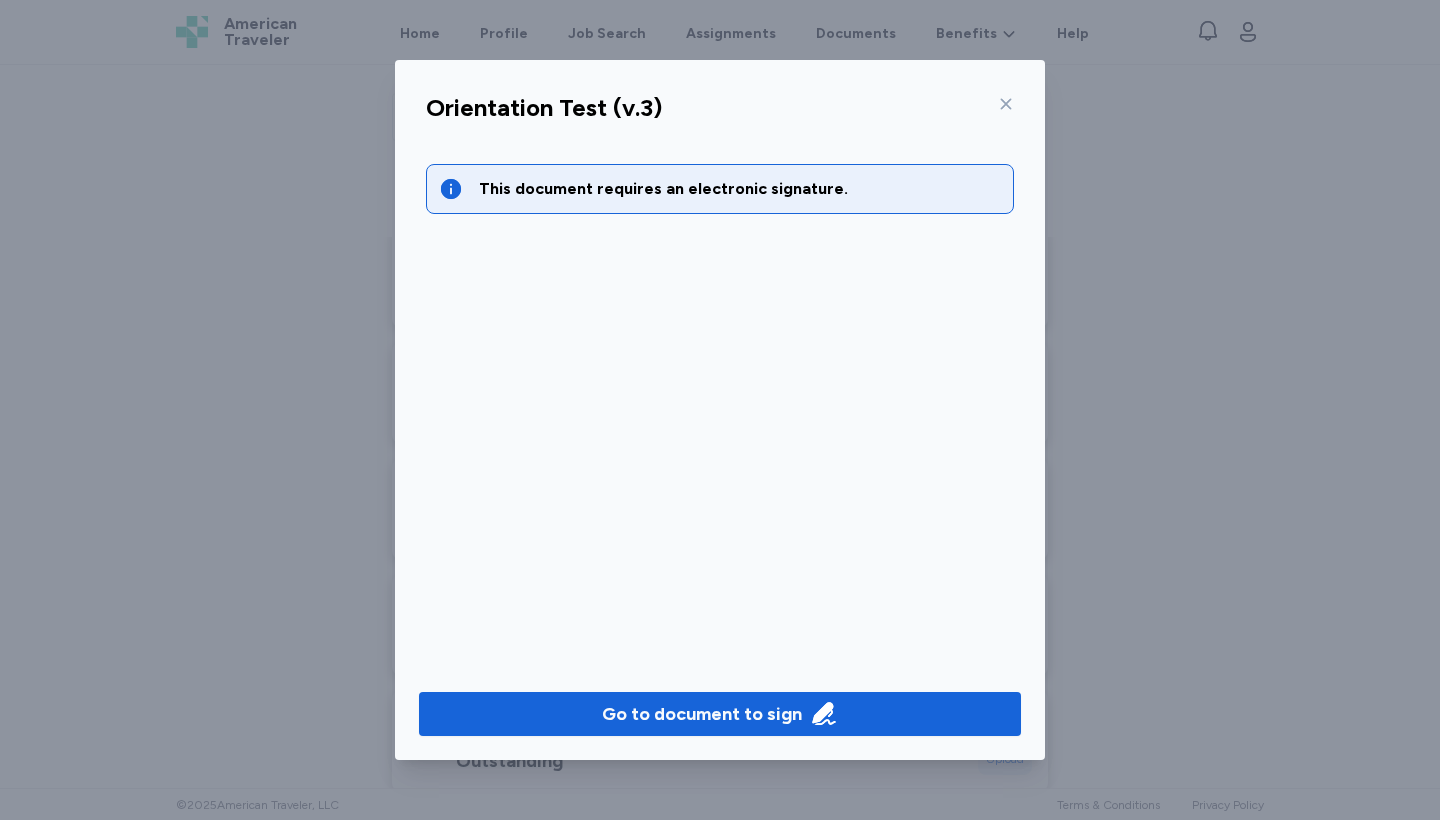click 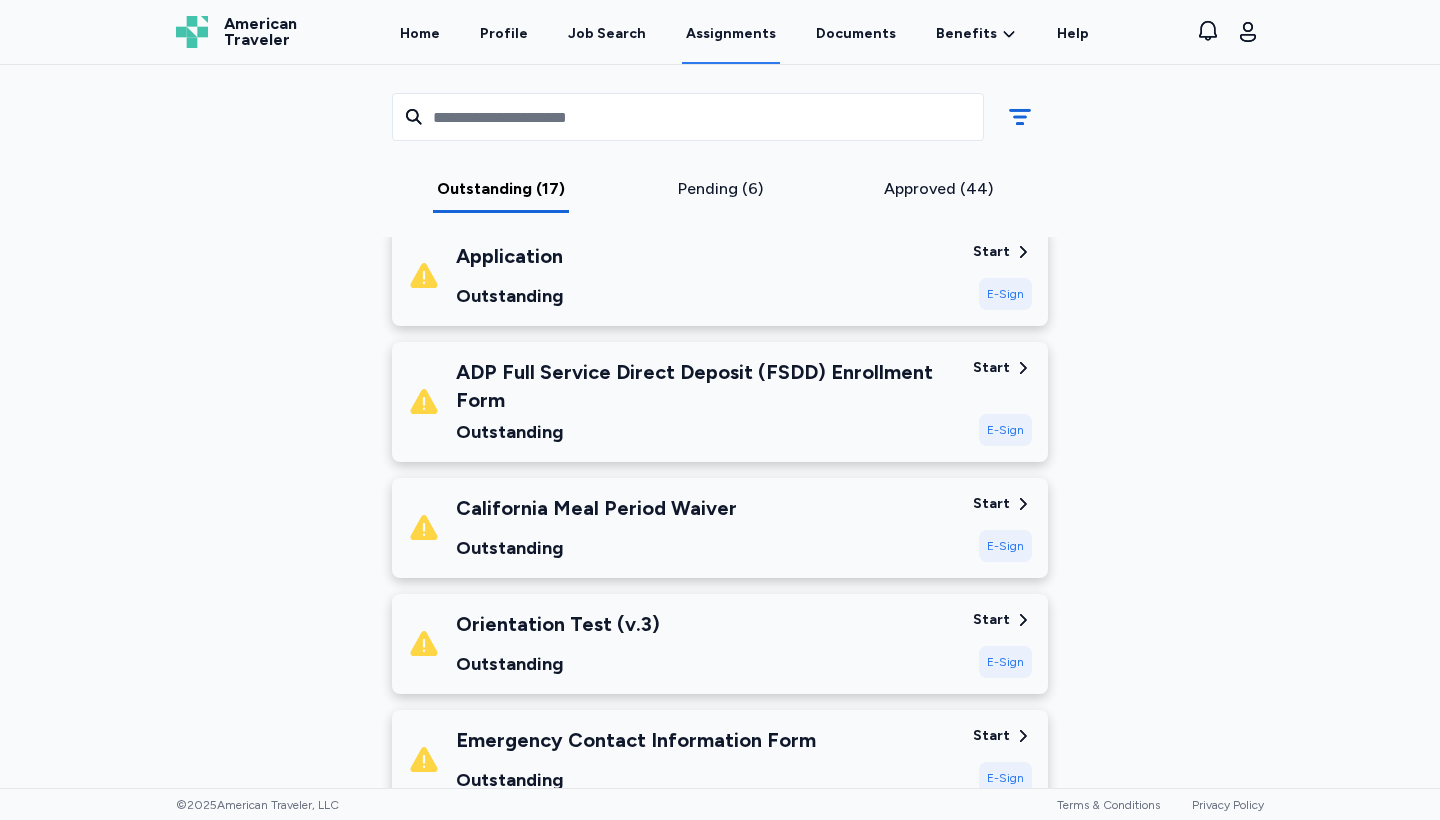 scroll, scrollTop: 280, scrollLeft: 0, axis: vertical 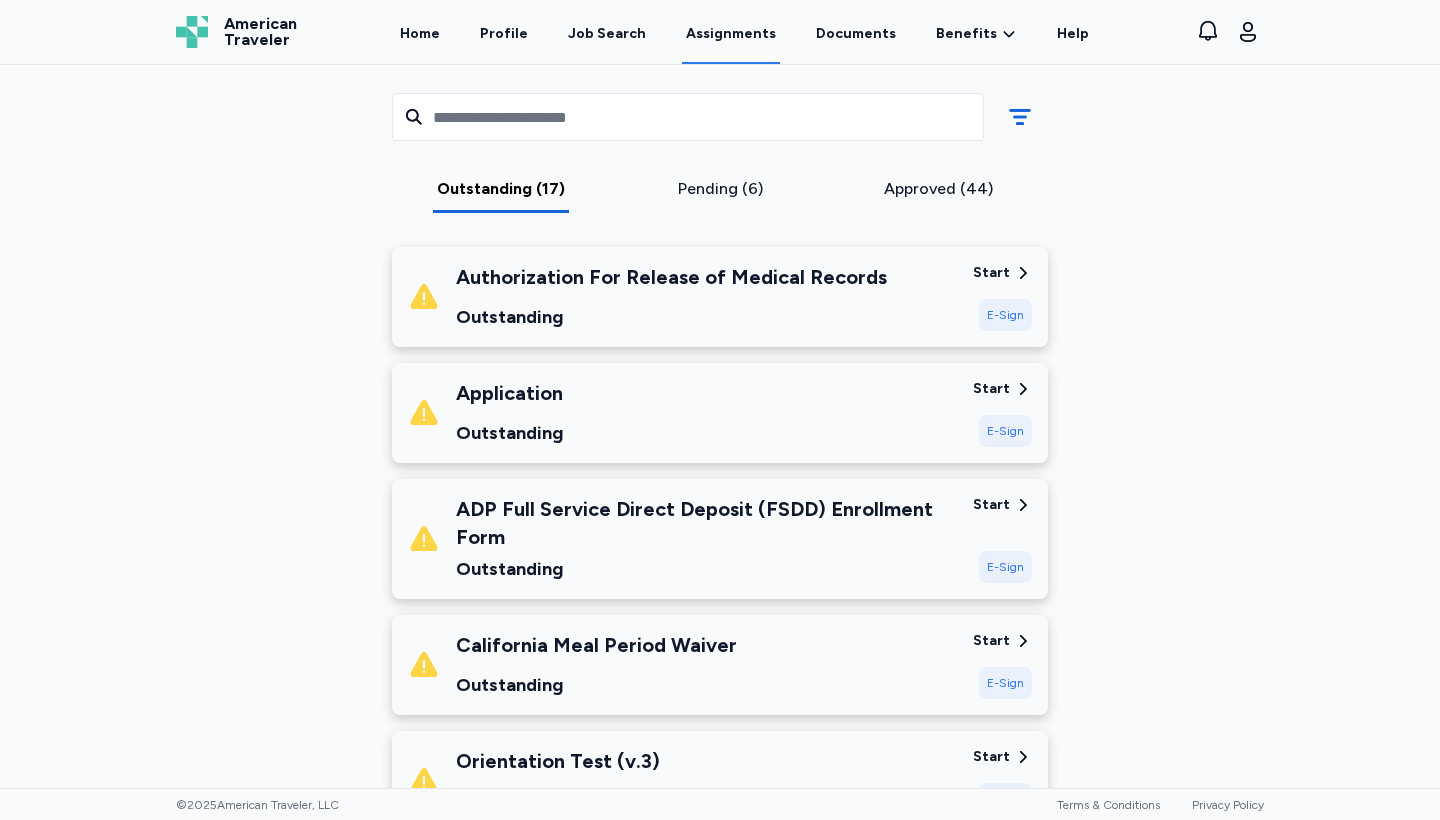 click on "E-Sign" at bounding box center (1005, 315) 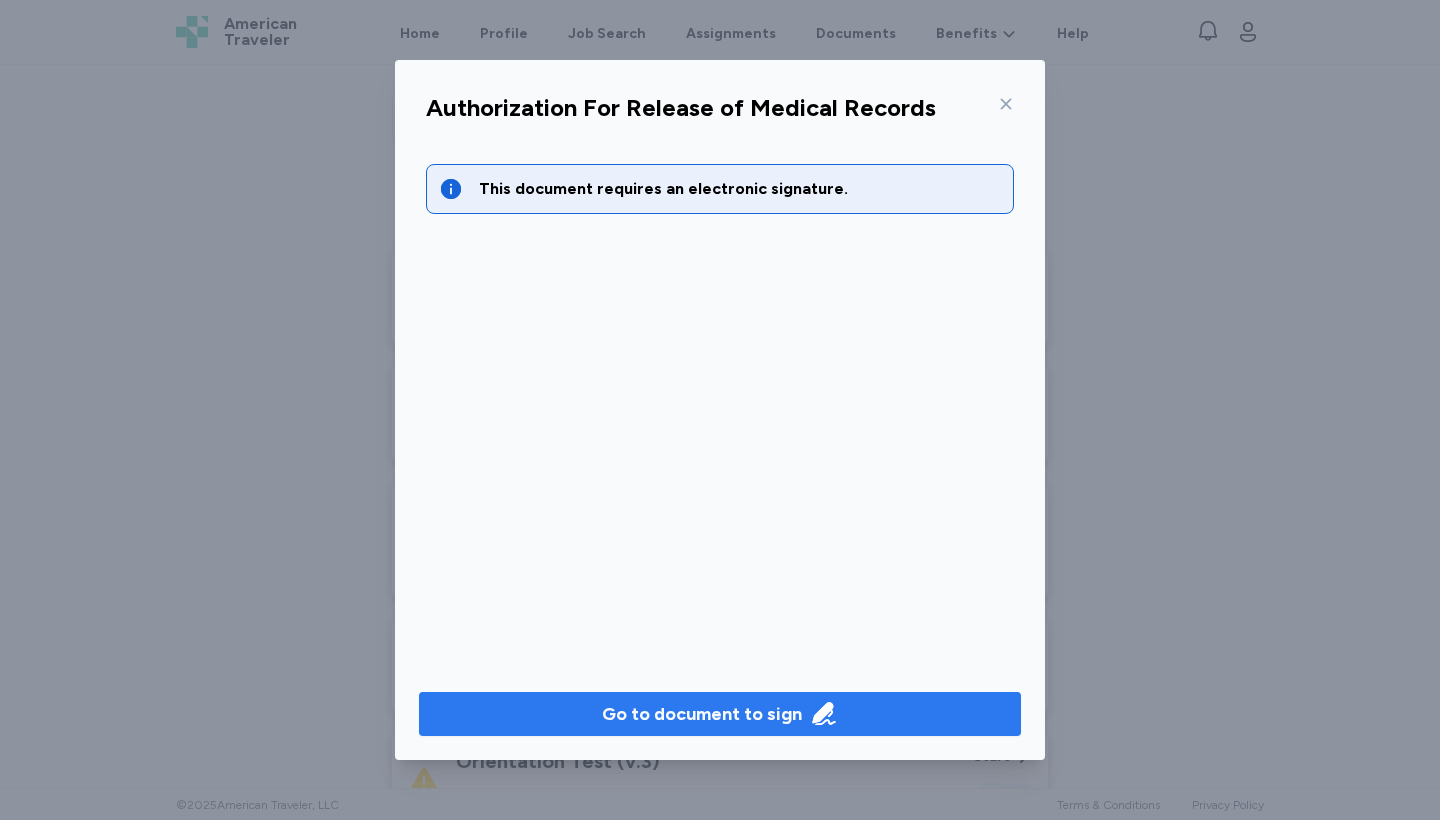 click on "Go to document to sign" at bounding box center (720, 714) 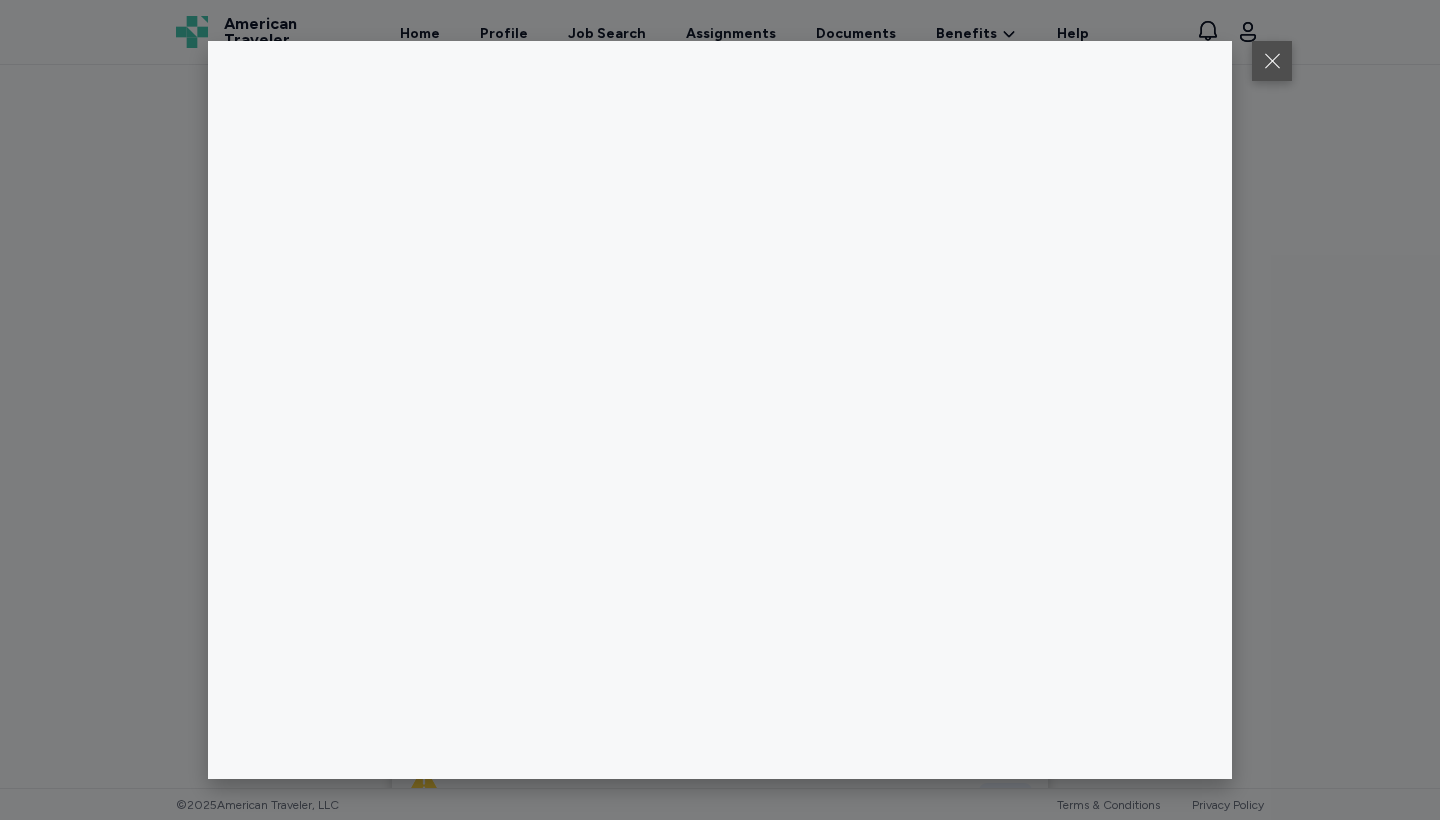 click at bounding box center (1272, 61) 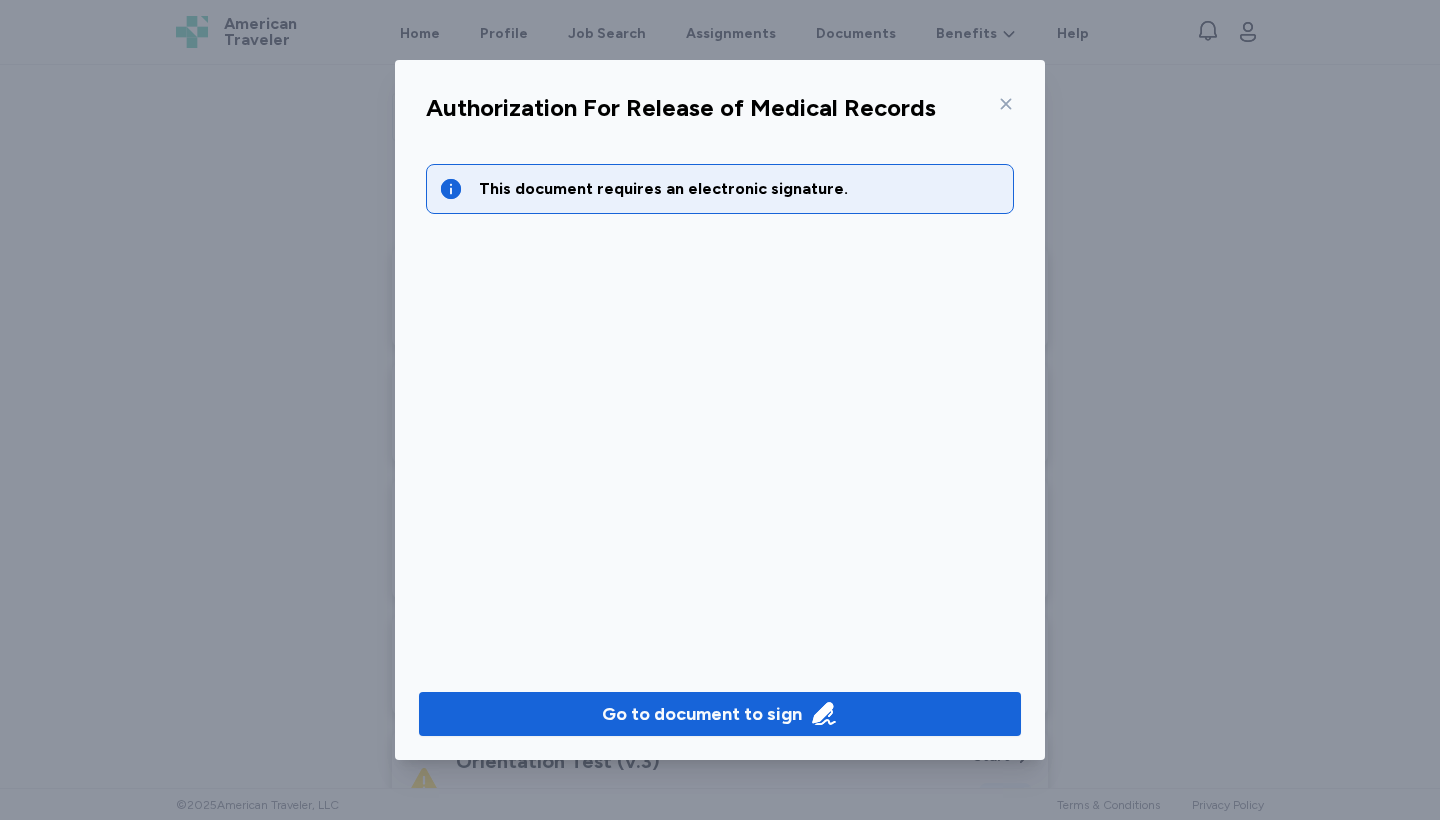 click 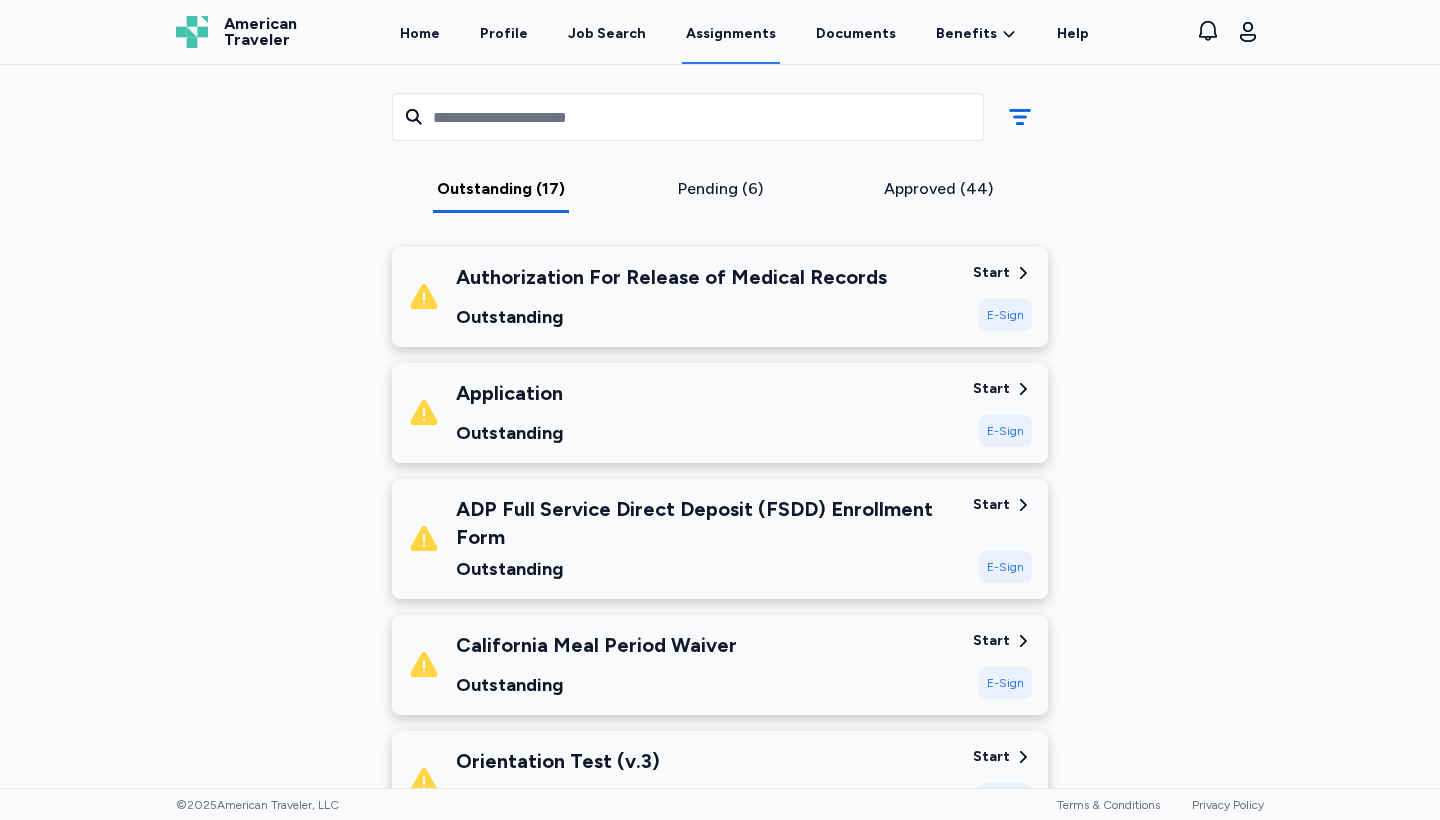 click on "Start" at bounding box center (991, 389) 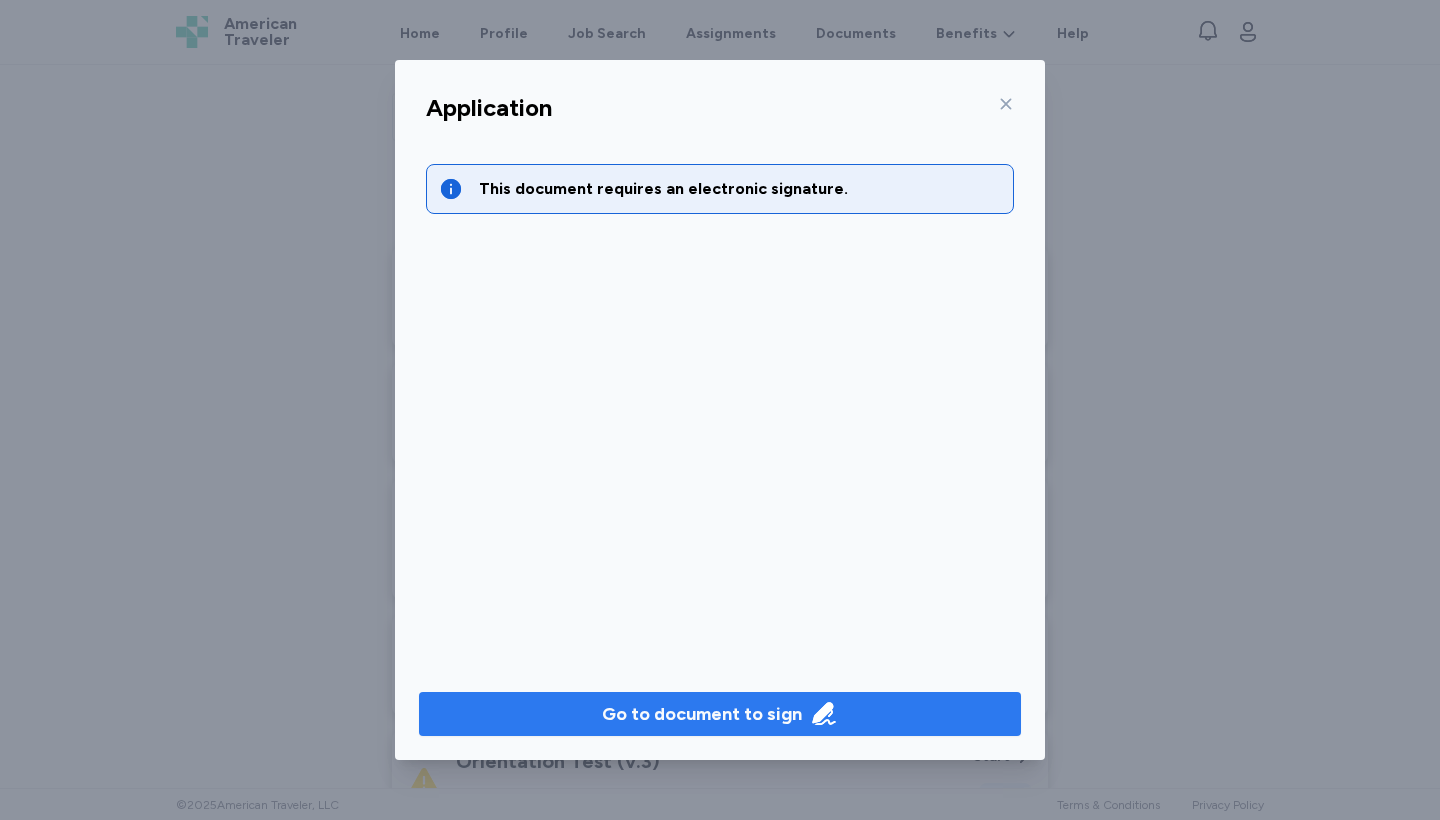 click on "Go to document to sign" at bounding box center [720, 714] 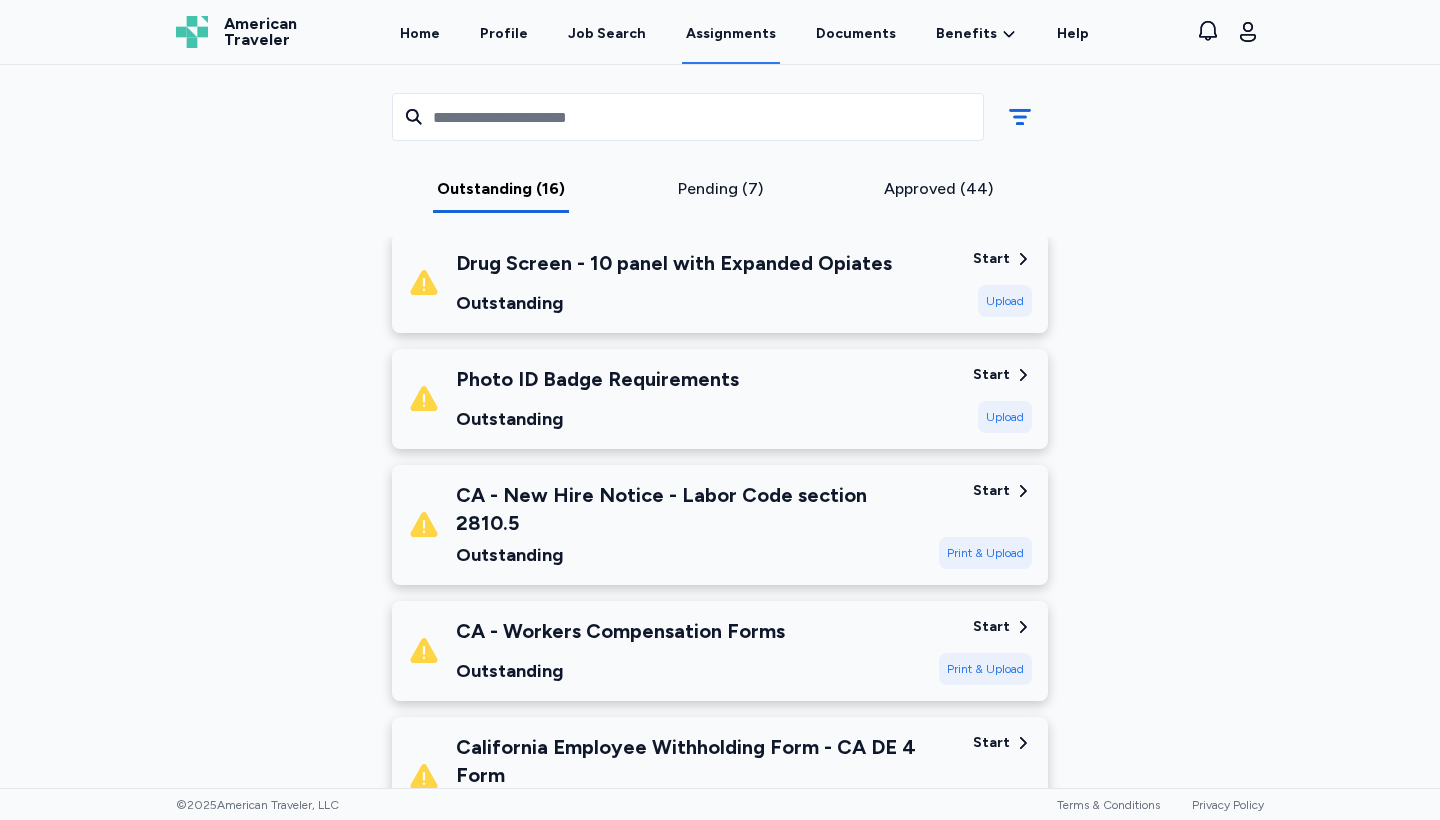 scroll, scrollTop: 1166, scrollLeft: 0, axis: vertical 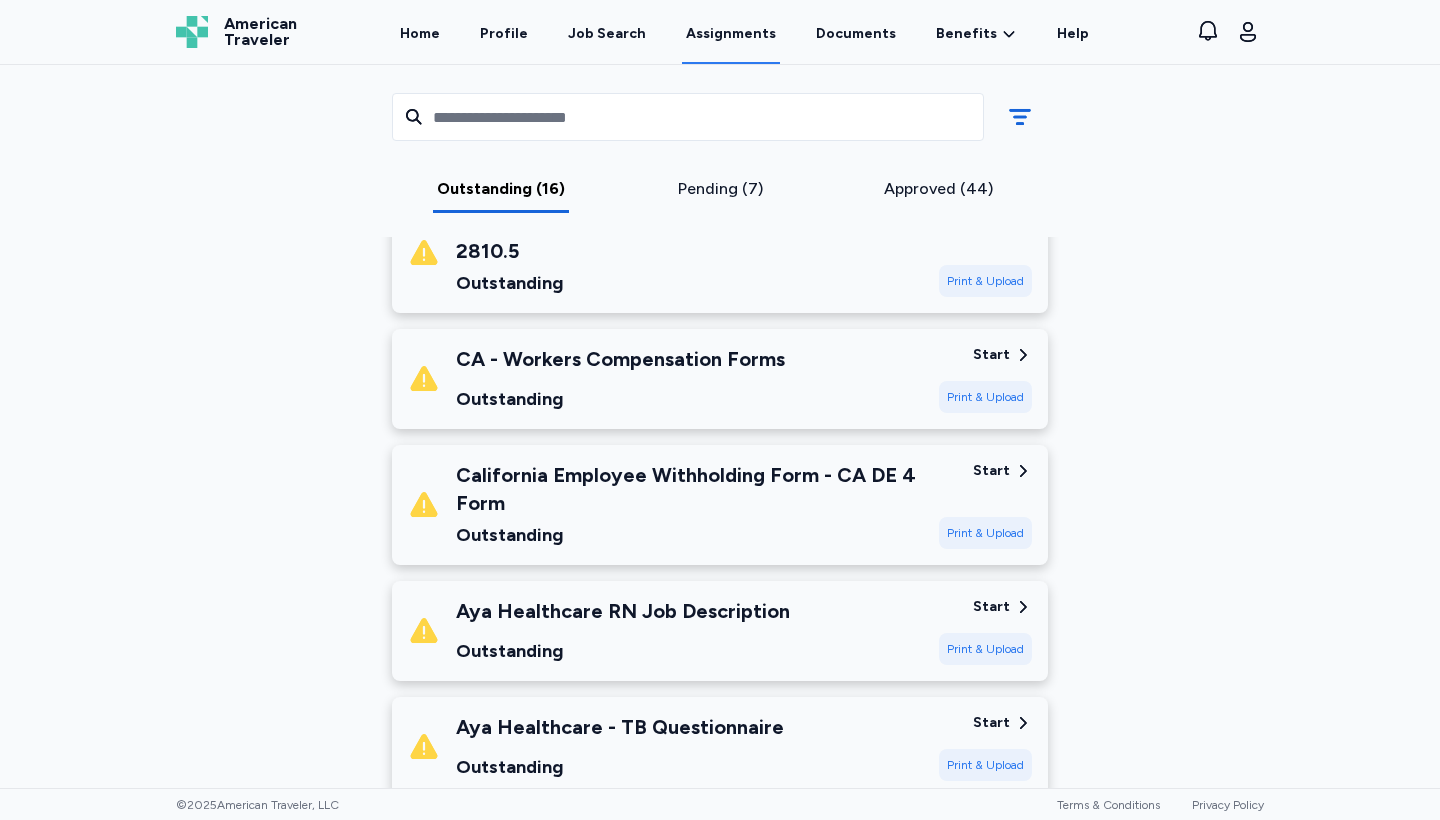 click on "Start" at bounding box center (991, 607) 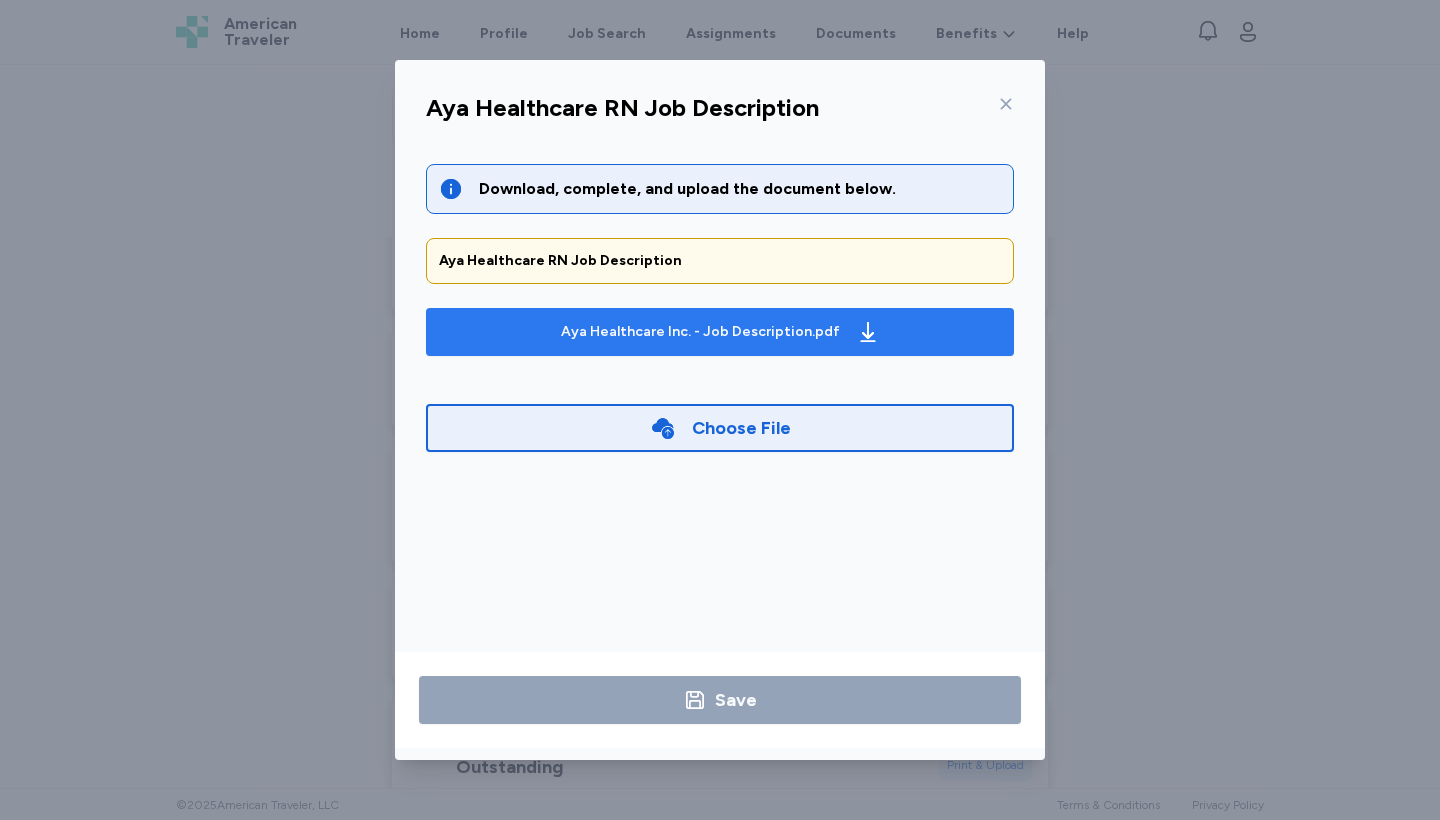 click on "Aya Healthcare Inc. - Job Description.pdf" at bounding box center [720, 332] 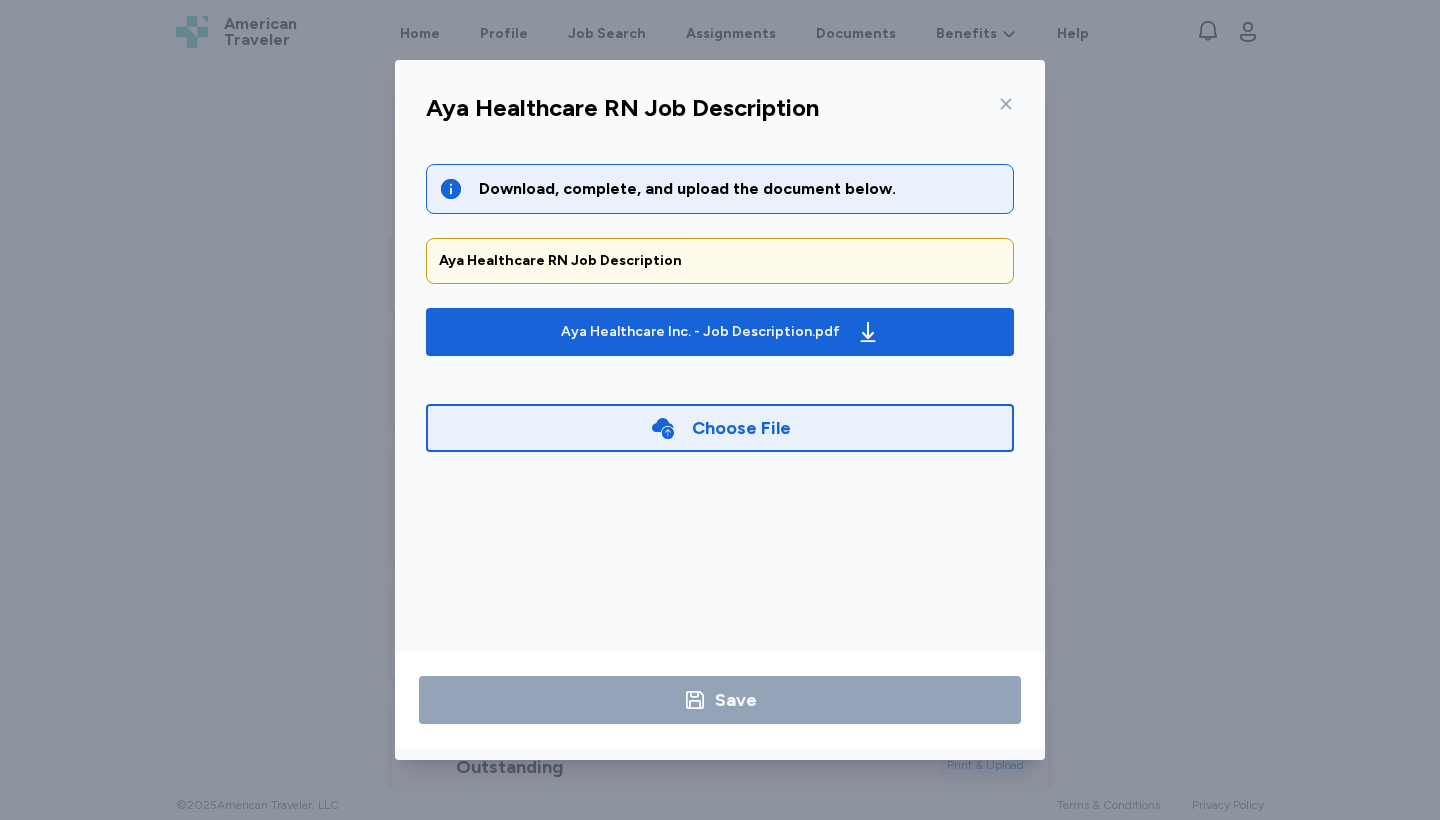 click 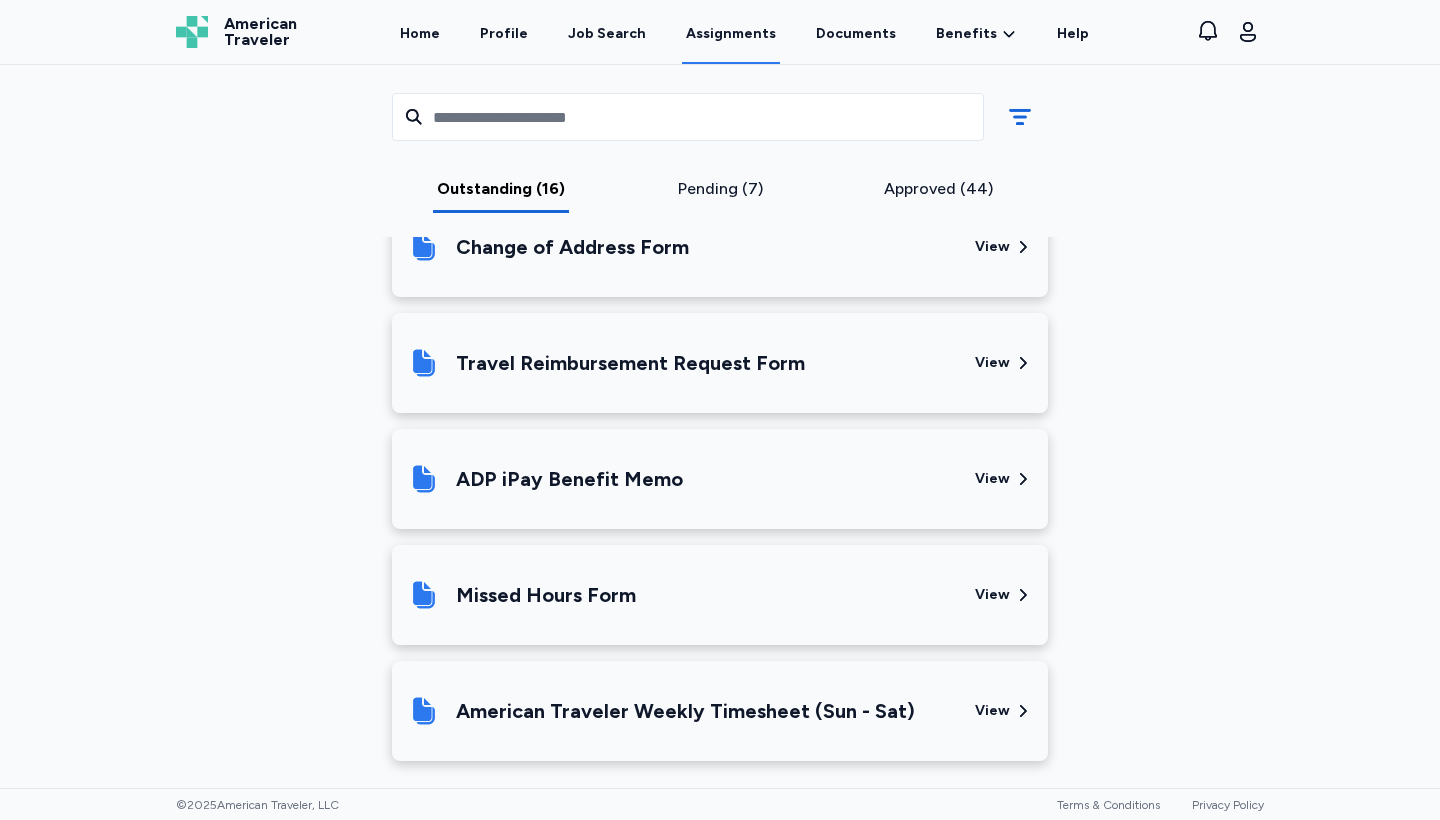 scroll, scrollTop: 1675, scrollLeft: 0, axis: vertical 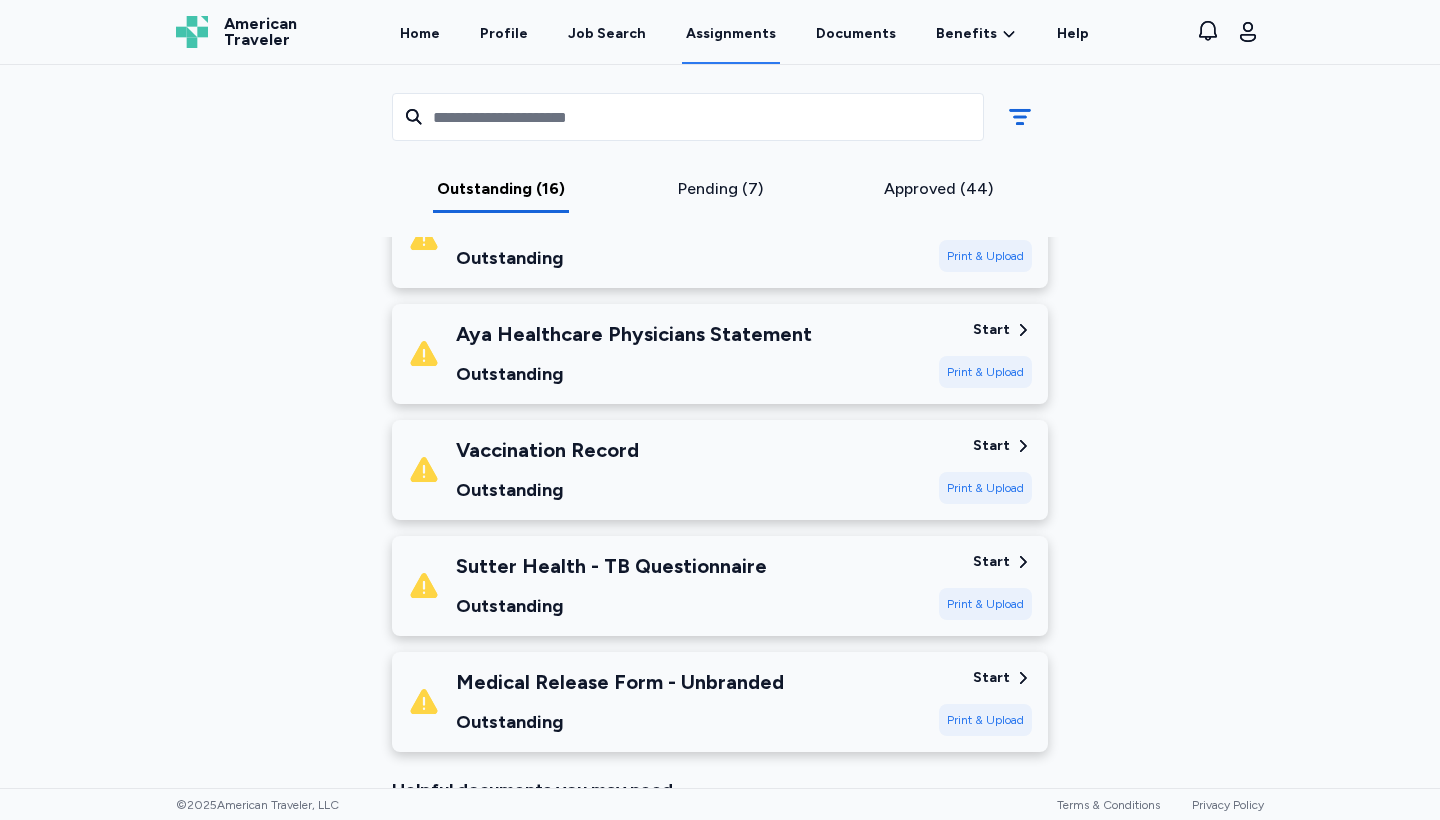 click on "Start" at bounding box center (991, 562) 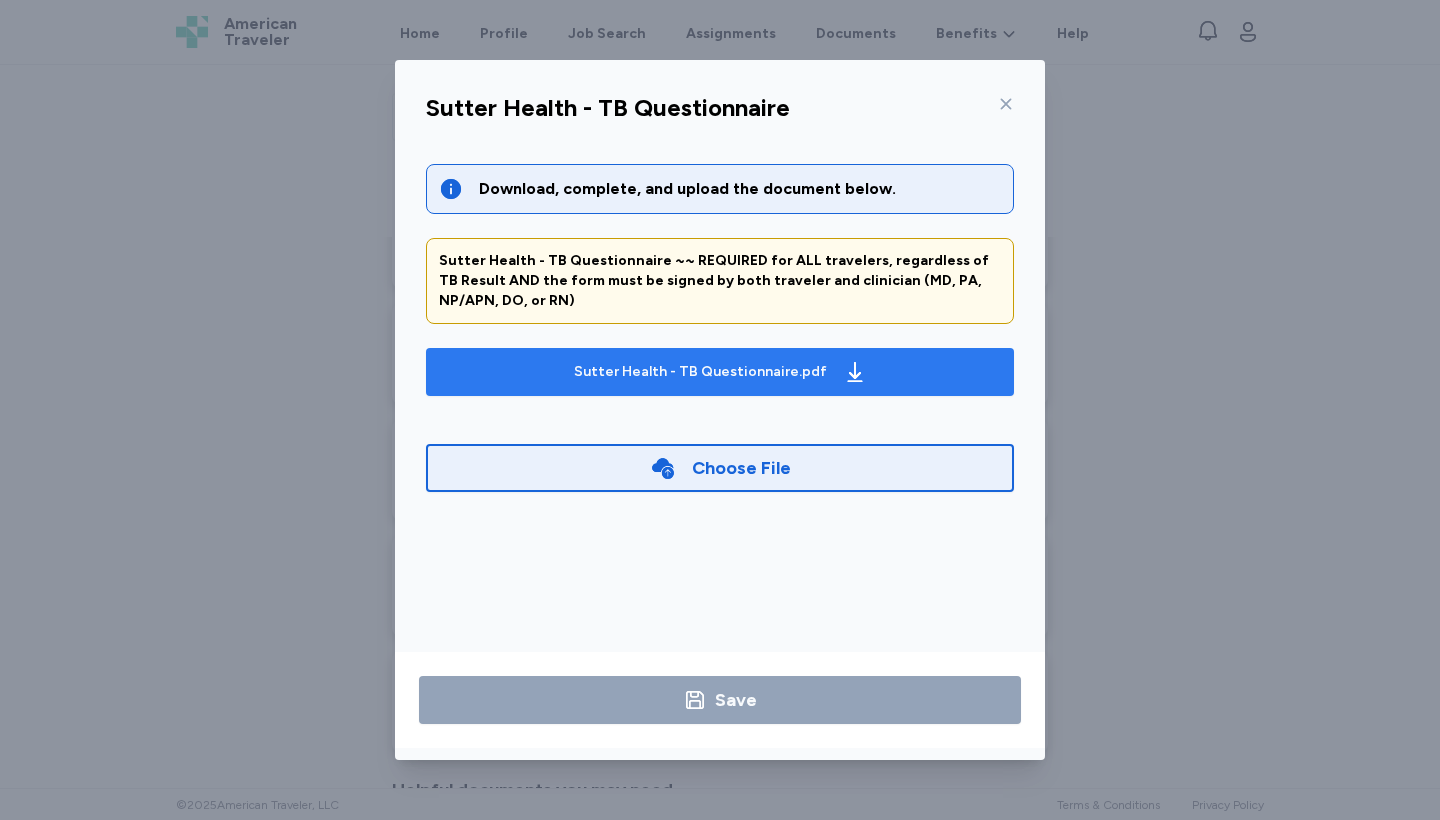 click on "Sutter Health - TB Questionnaire.pdf" at bounding box center [700, 372] 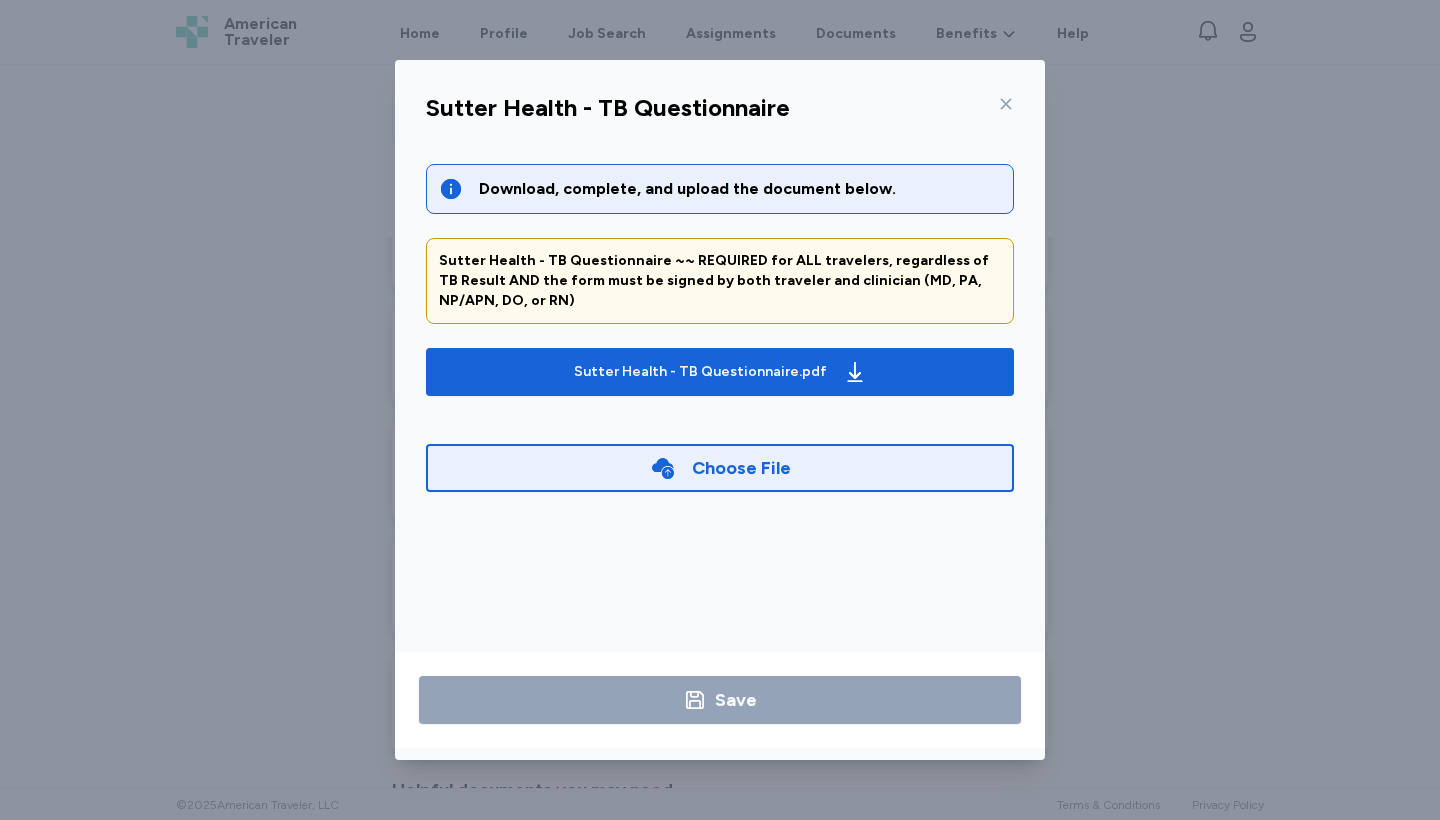 click 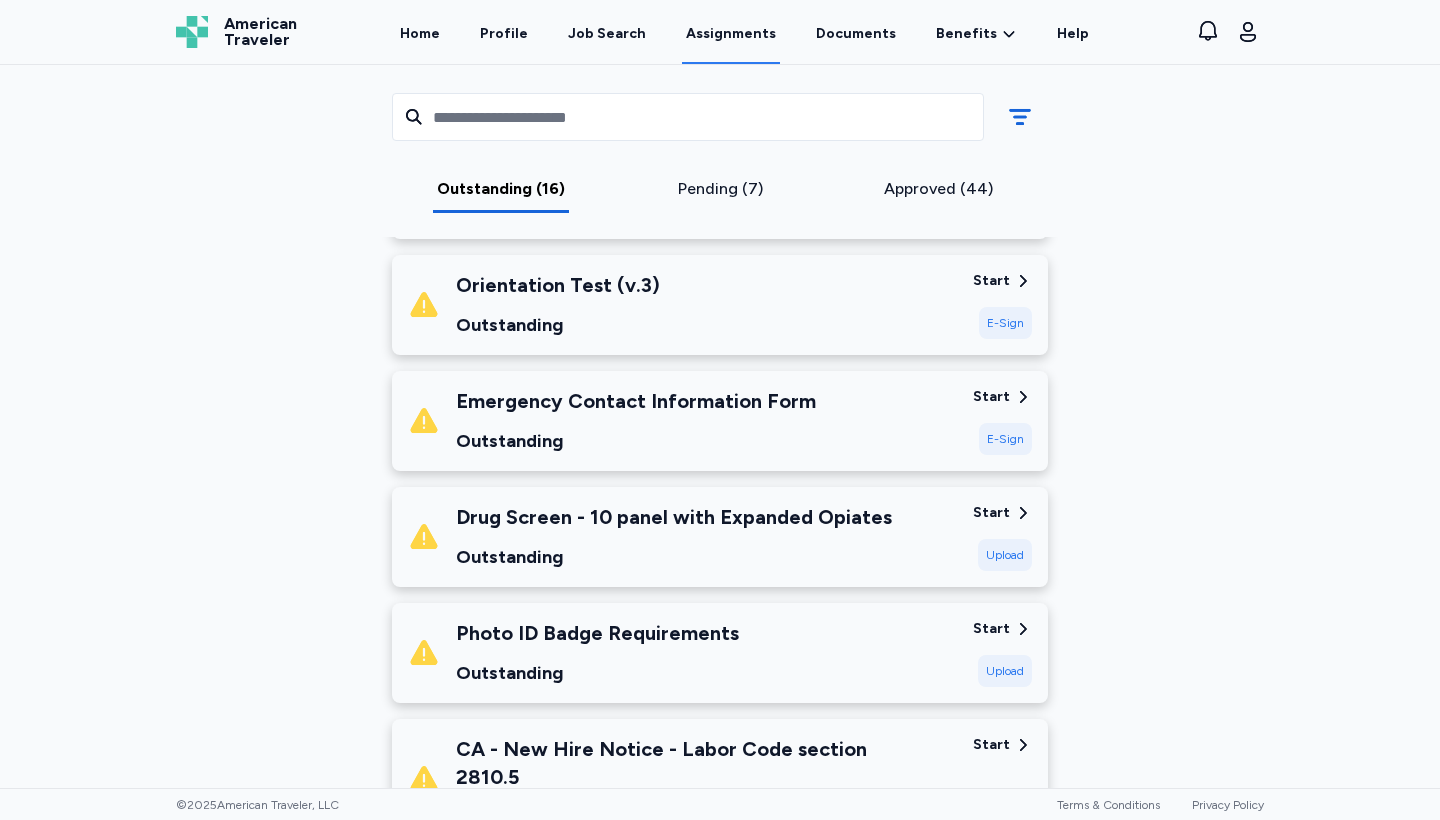 scroll, scrollTop: 245, scrollLeft: 0, axis: vertical 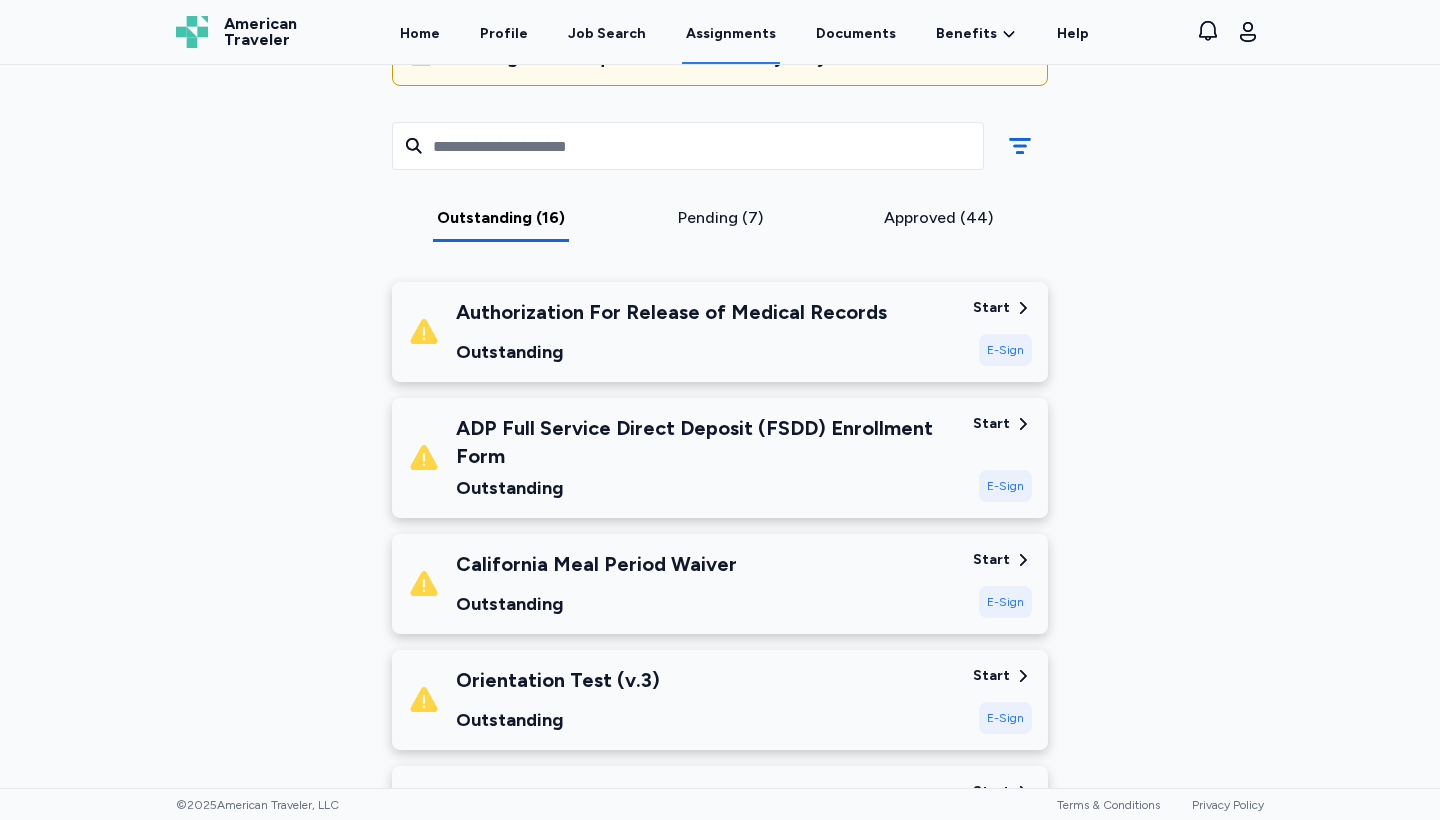 drag, startPoint x: 119, startPoint y: 665, endPoint x: 33, endPoint y: 819, distance: 176.38594 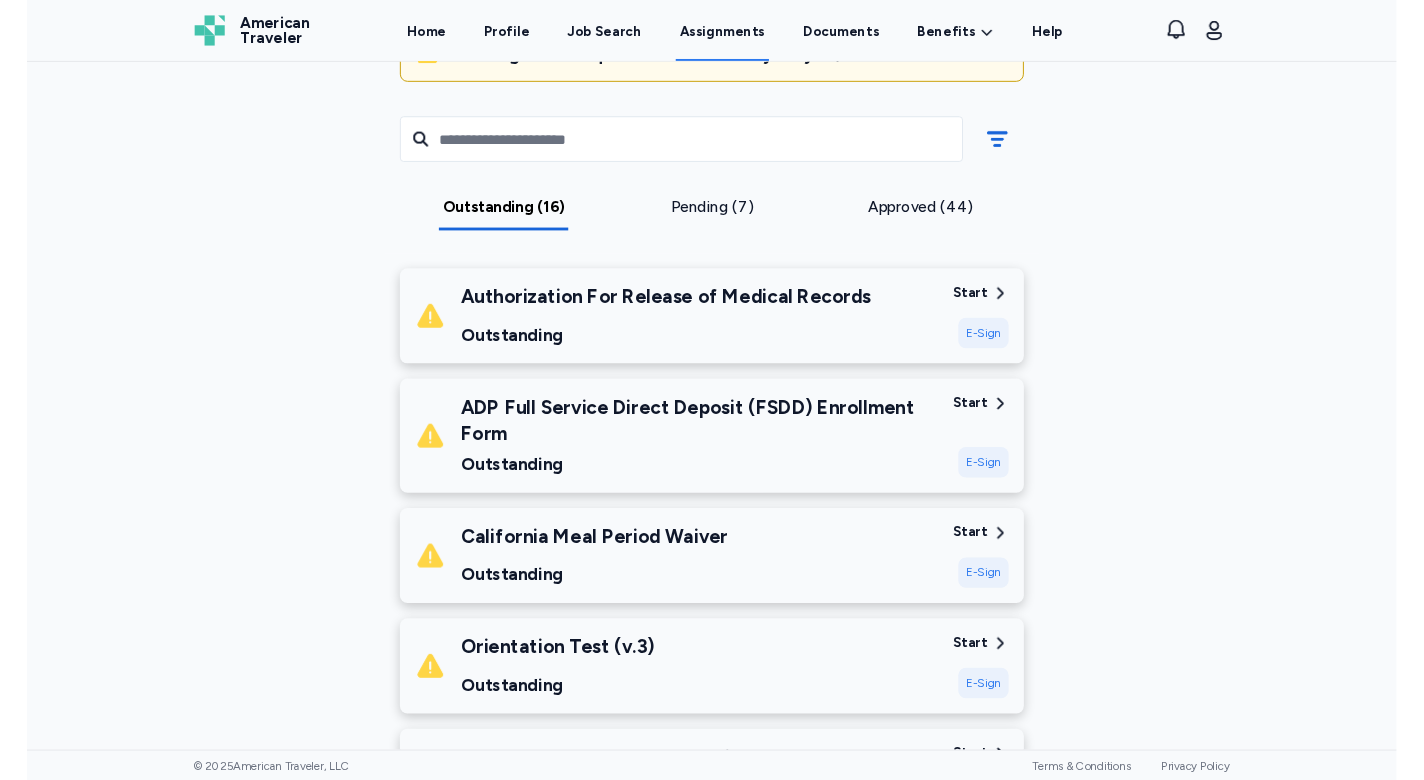 scroll, scrollTop: 347, scrollLeft: 0, axis: vertical 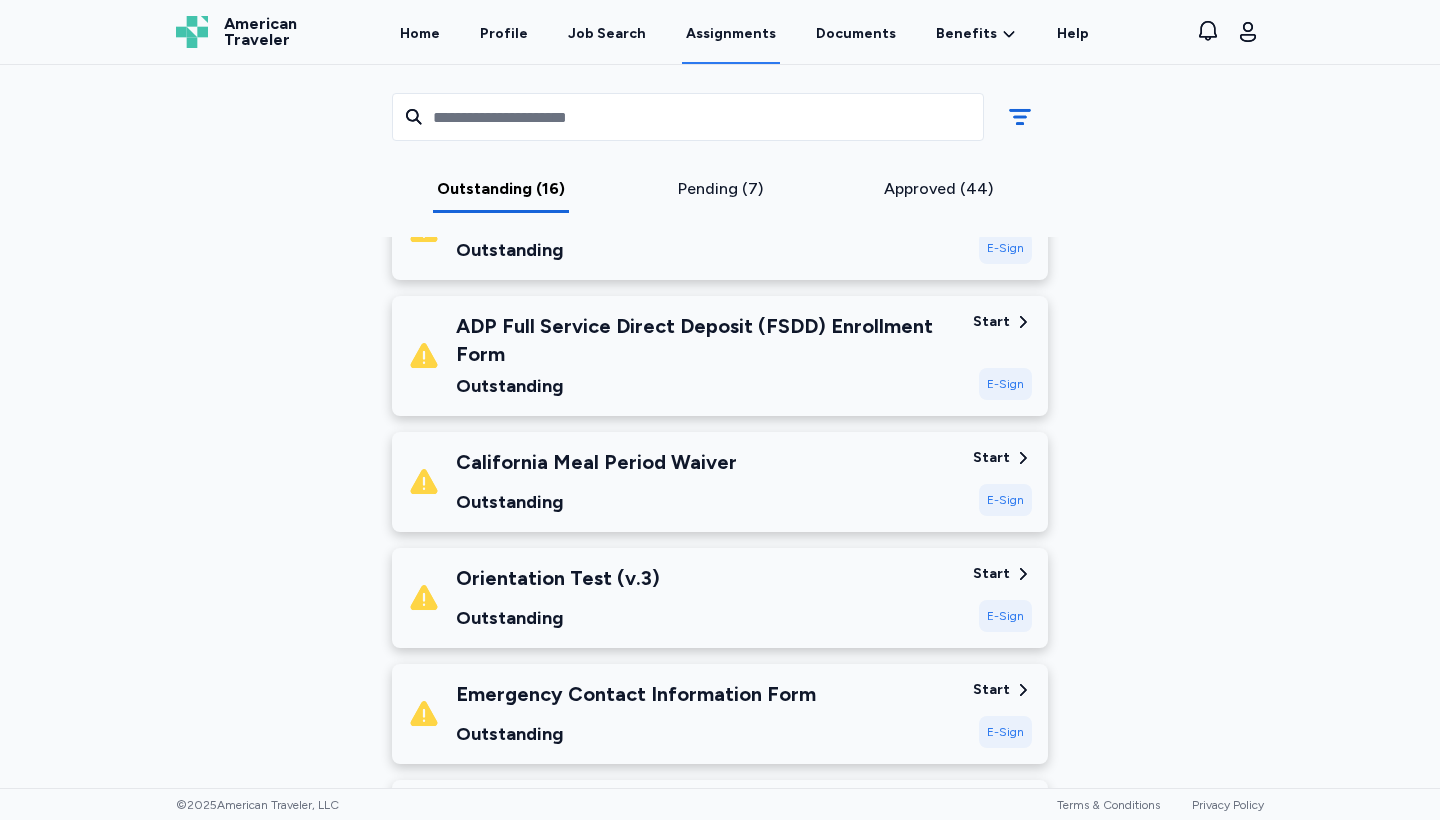 click on "©  2025  American Traveler, LLC Terms & Conditions Privacy Policy" at bounding box center (720, 804) 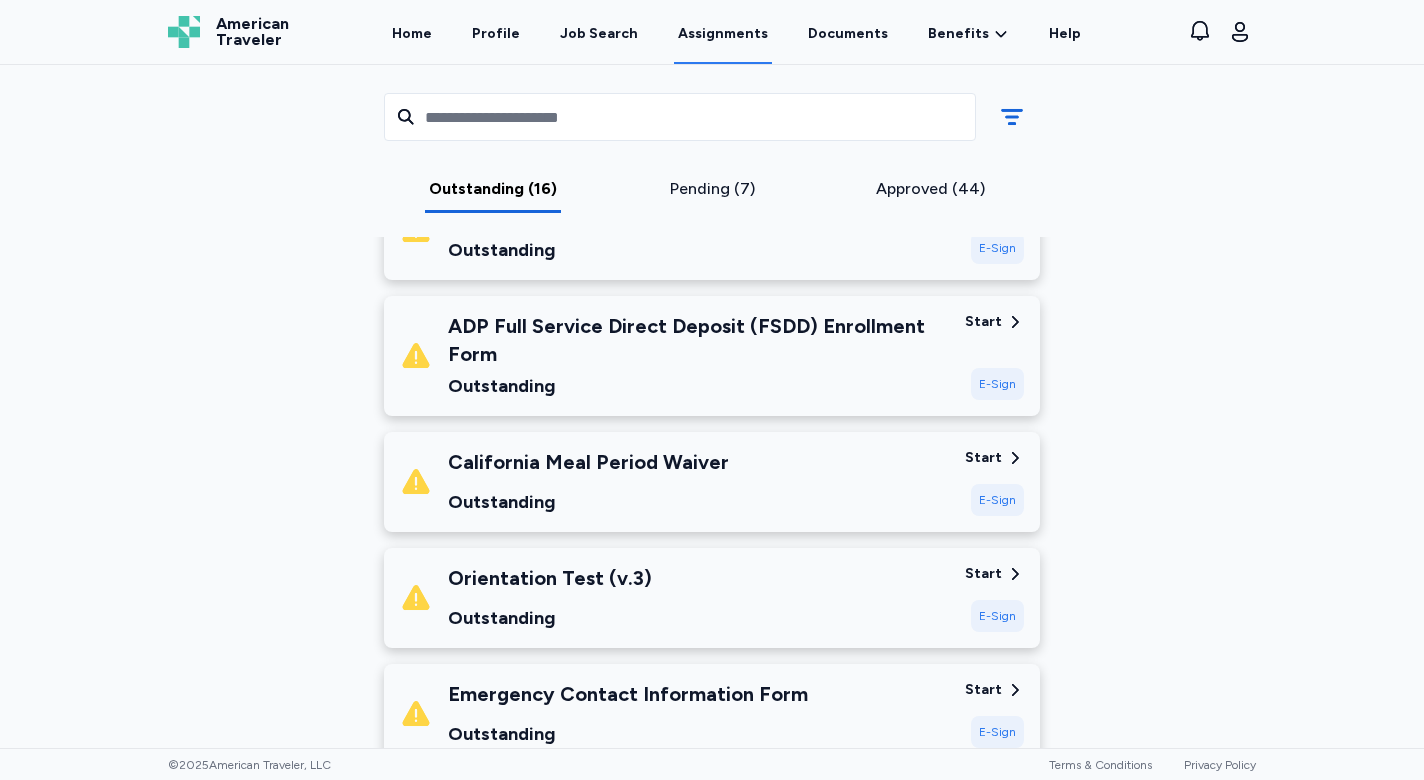 click on "Pending (7)" at bounding box center (712, 189) 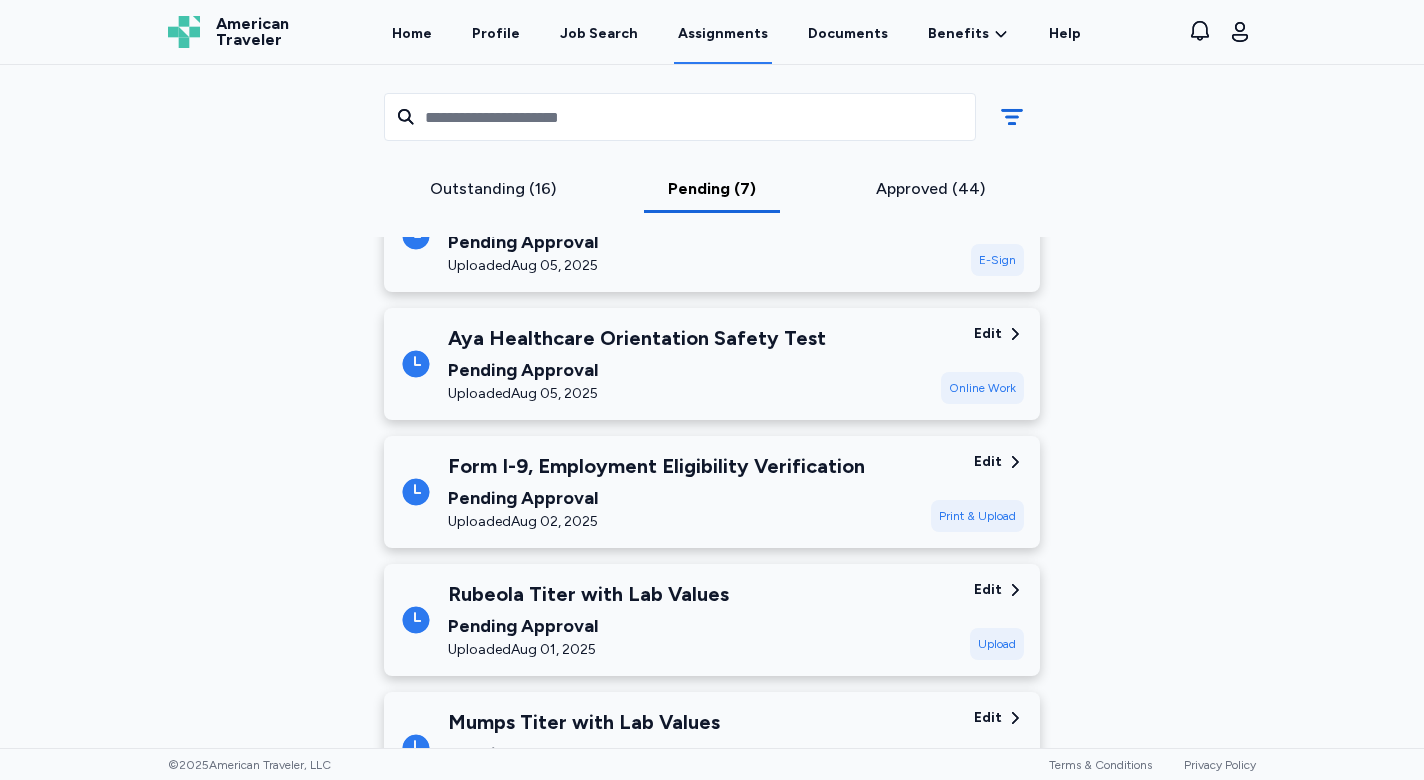 click on "Outstanding (16)" at bounding box center [493, 189] 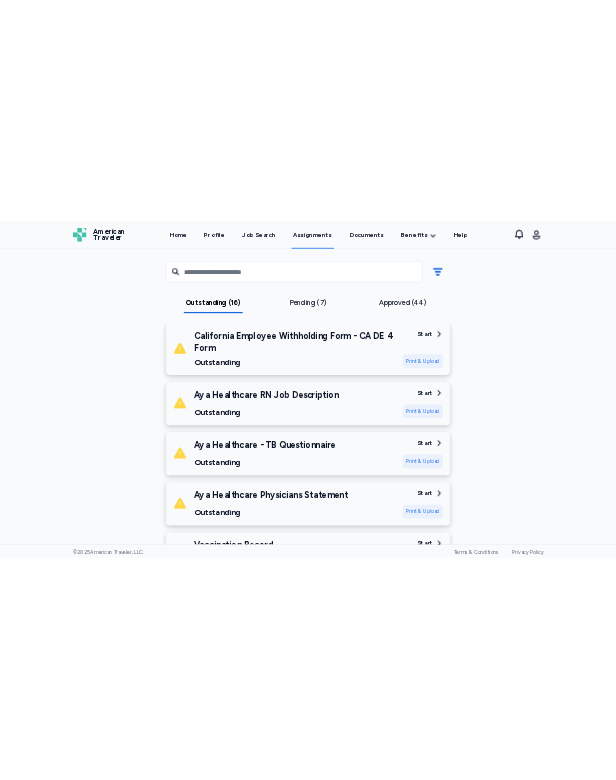 scroll, scrollTop: 422, scrollLeft: 0, axis: vertical 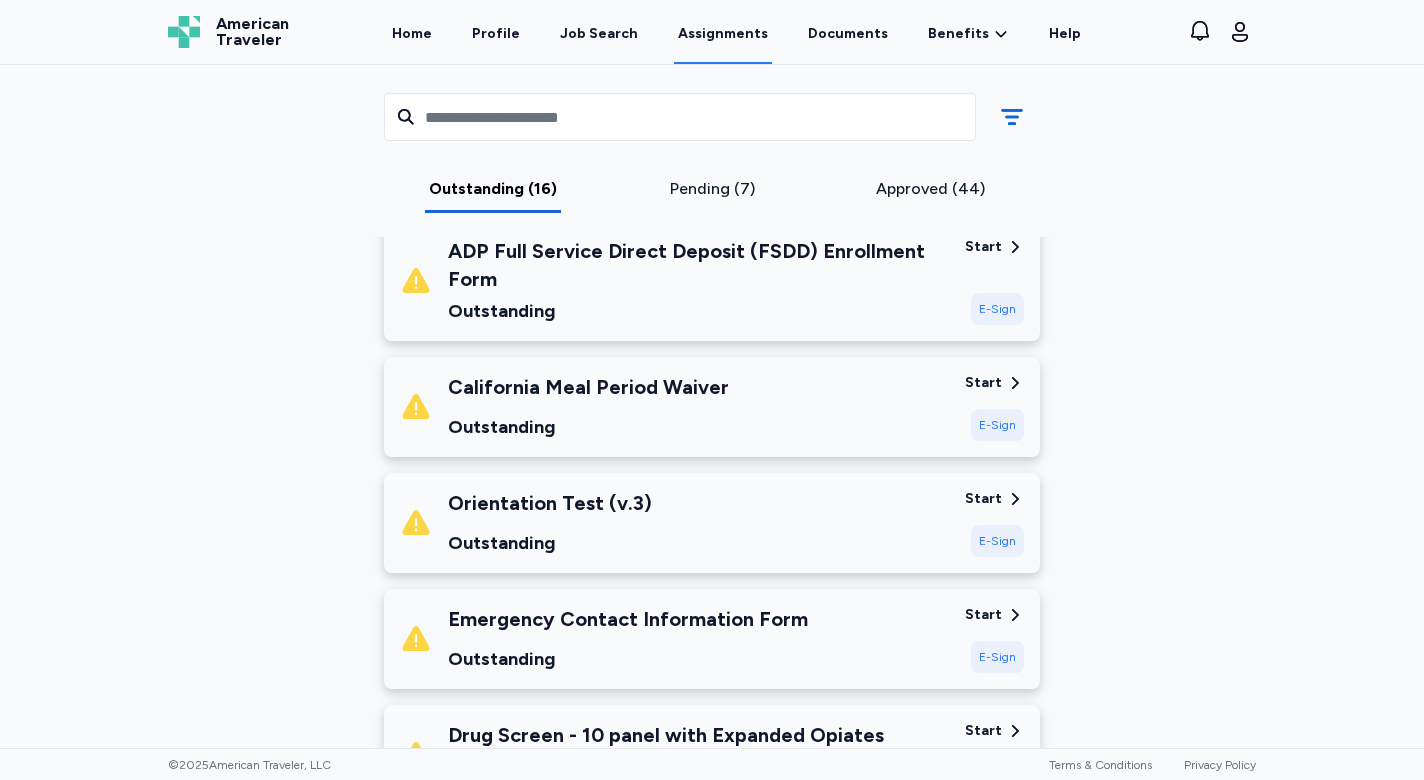 click on "E-Sign" at bounding box center [997, 541] 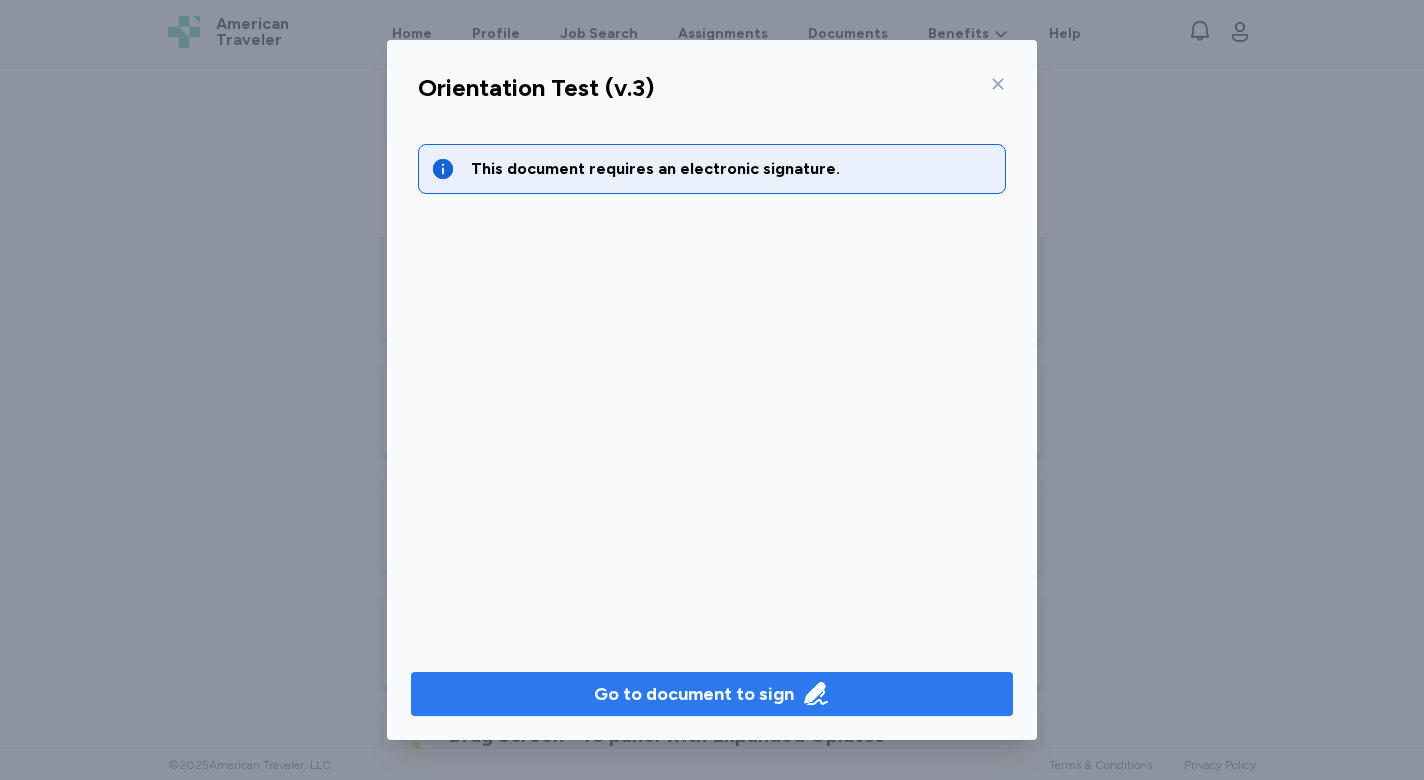 click on "Go to document to sign" at bounding box center [694, 694] 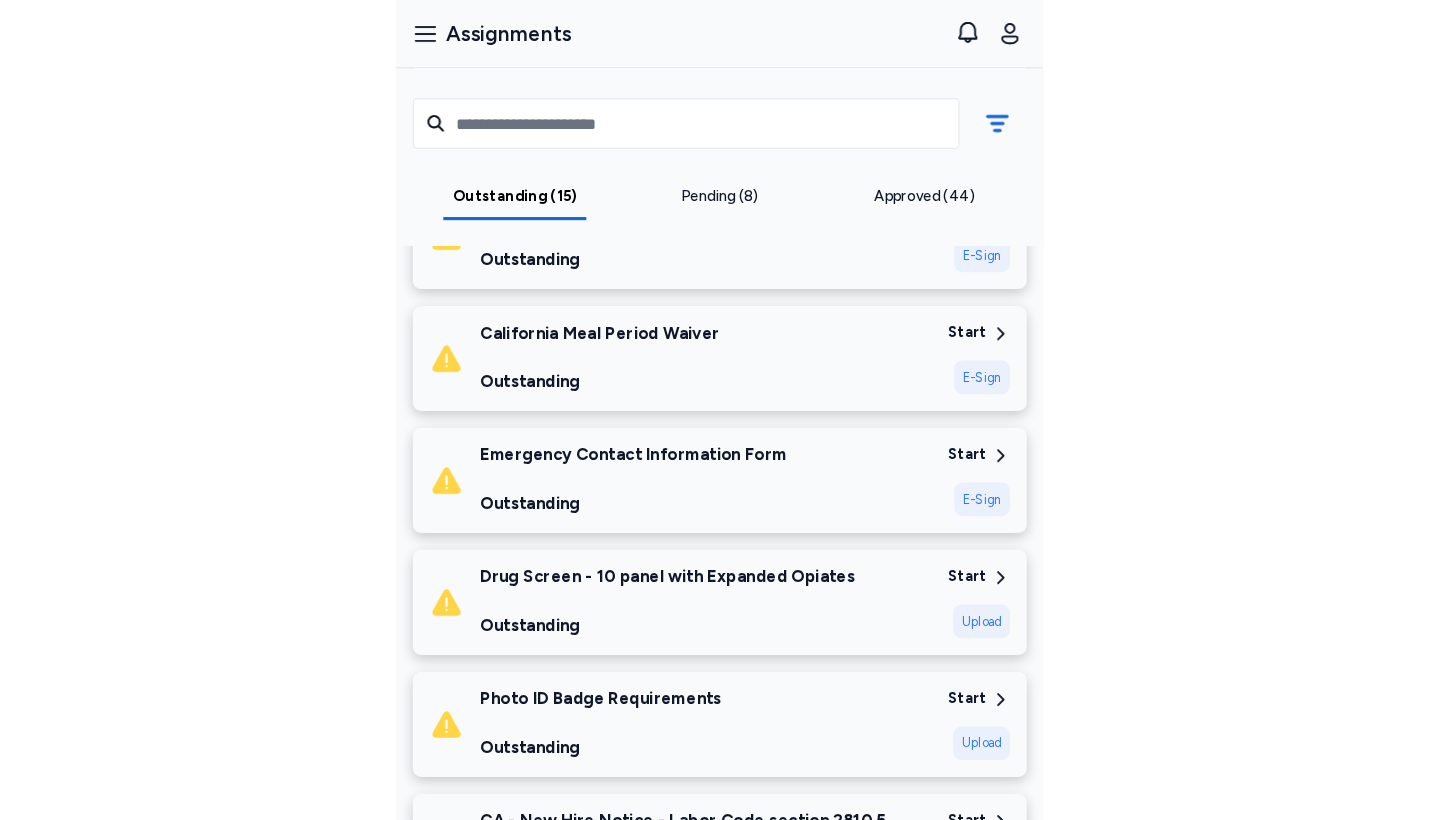 scroll, scrollTop: 468, scrollLeft: 0, axis: vertical 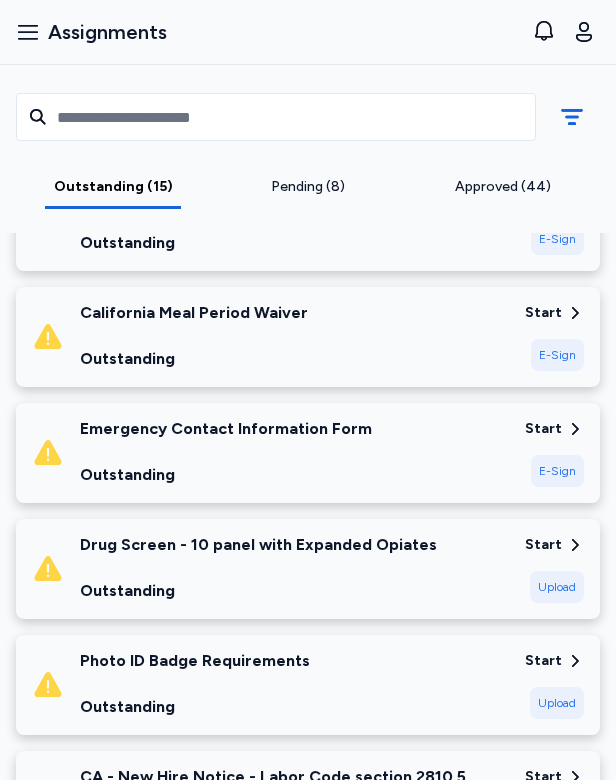 click on "E-Sign" at bounding box center [557, 471] 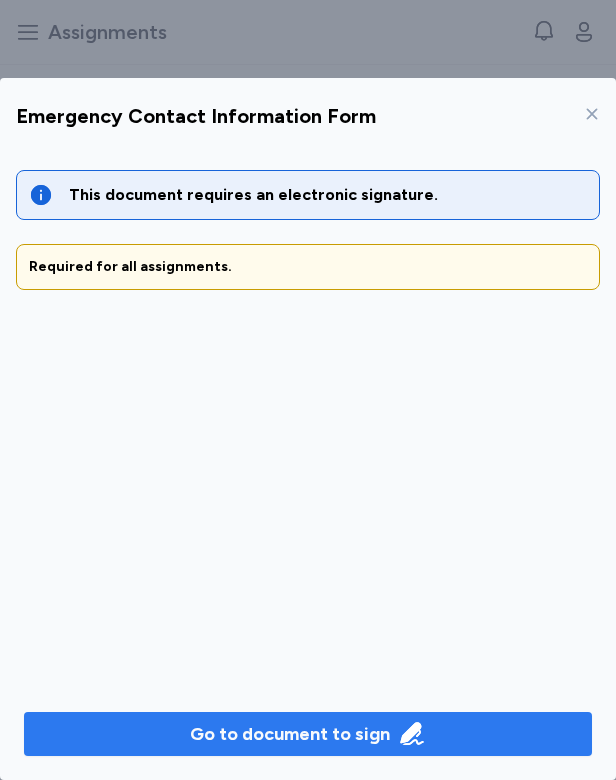 click on "Go to document to sign" at bounding box center [308, 734] 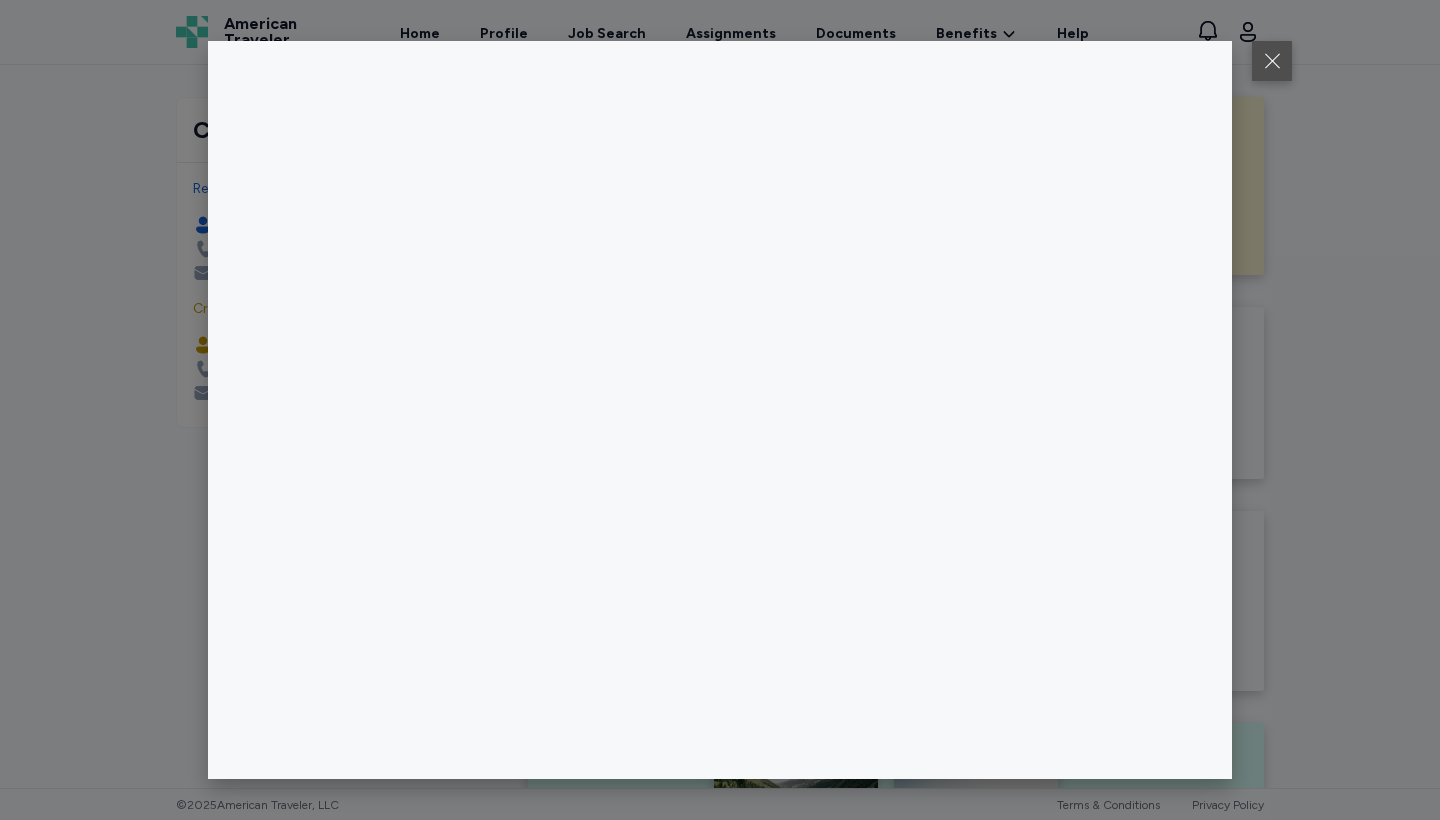 click at bounding box center (1272, 61) 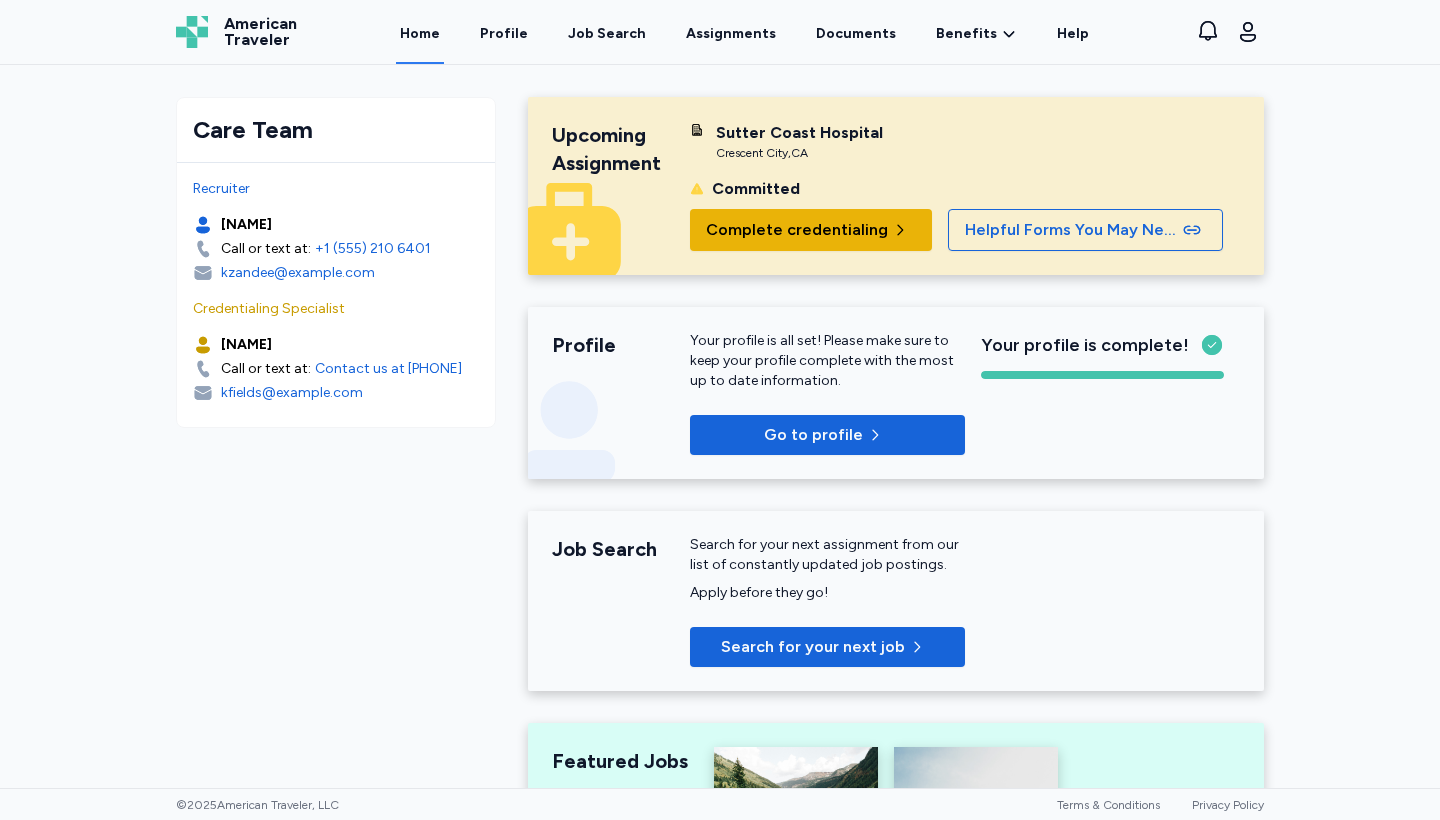 click on "Complete credentialing" at bounding box center (797, 230) 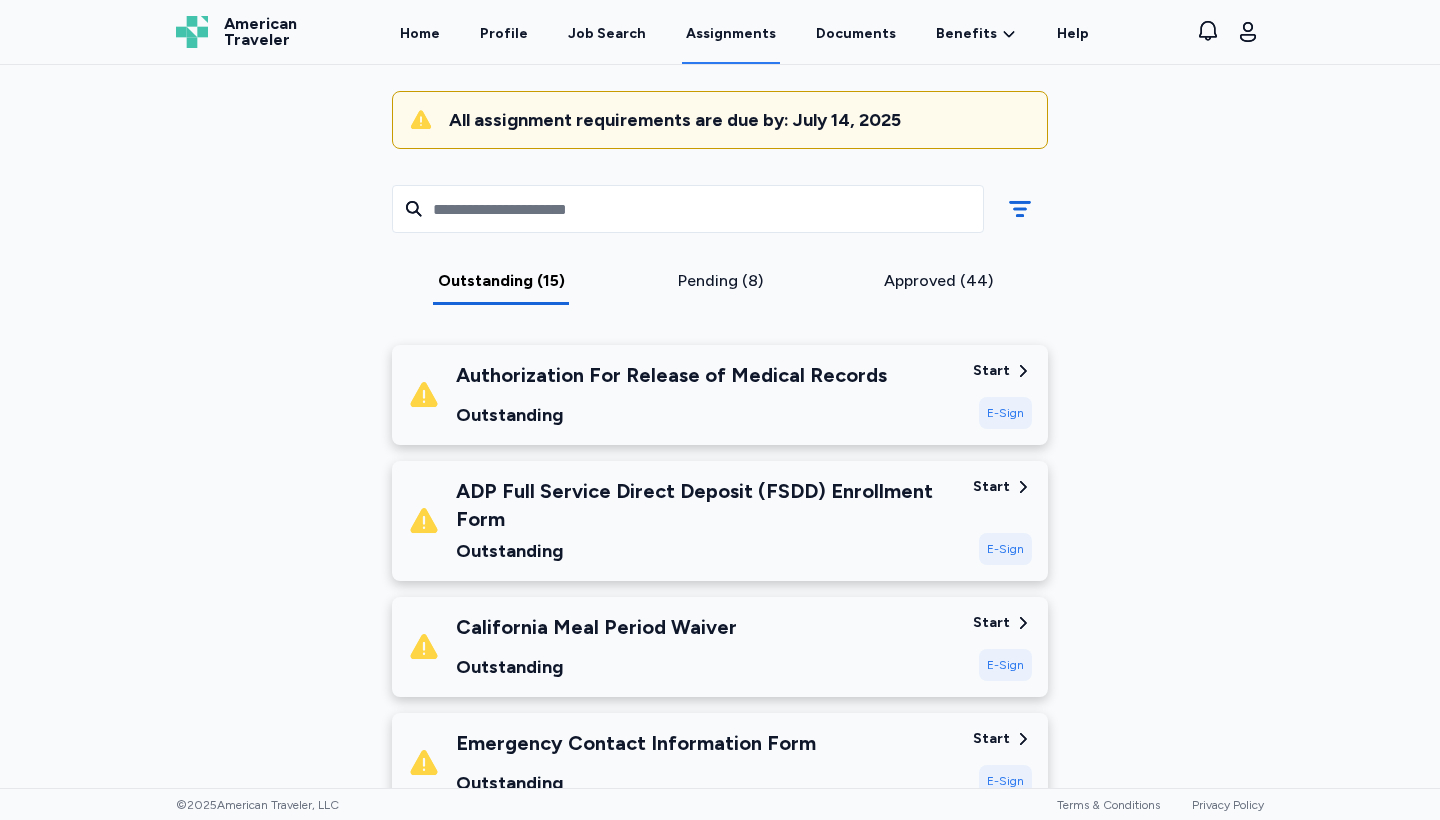 scroll, scrollTop: 365, scrollLeft: 0, axis: vertical 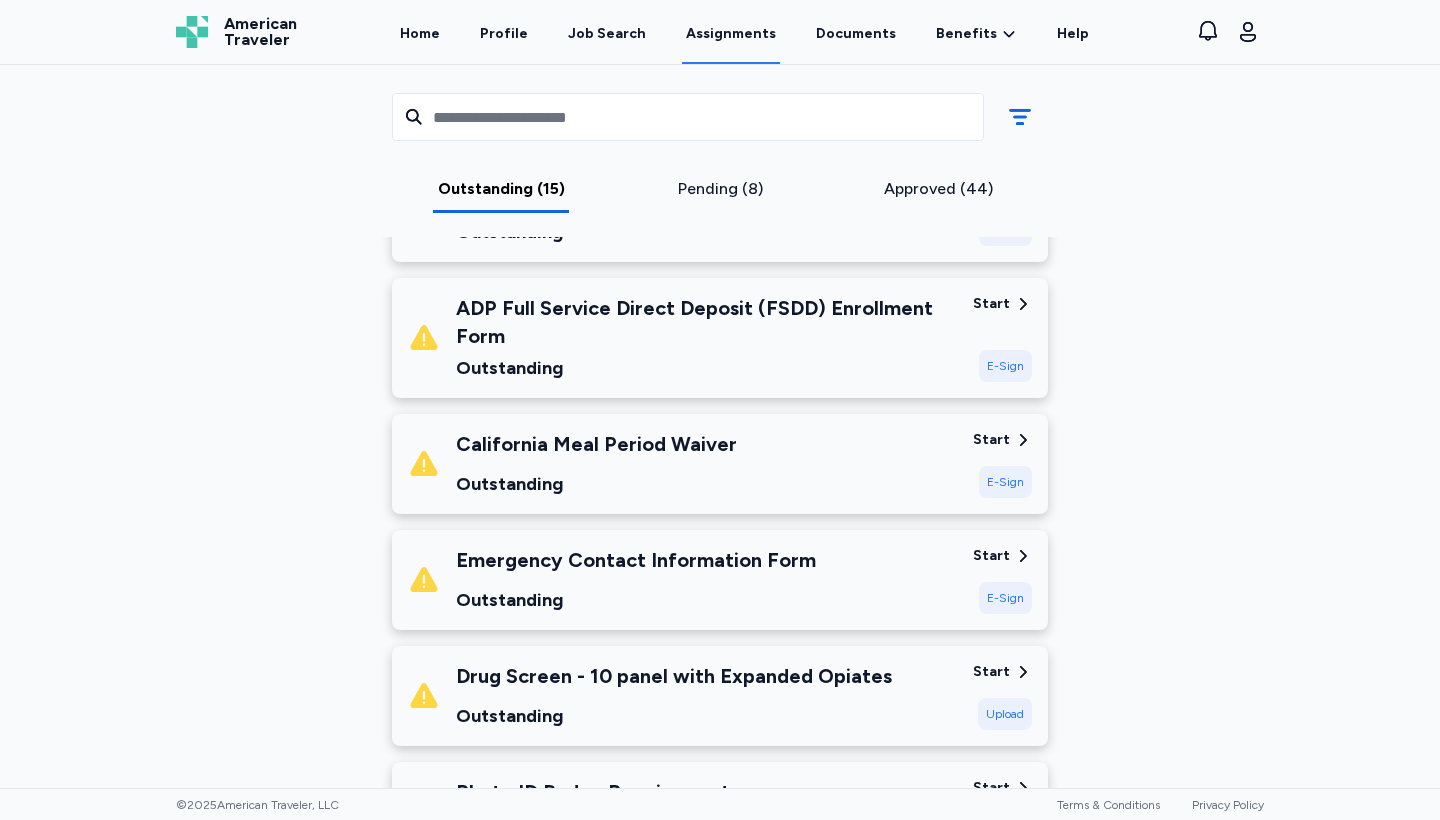 click on "E-Sign" at bounding box center (1005, 482) 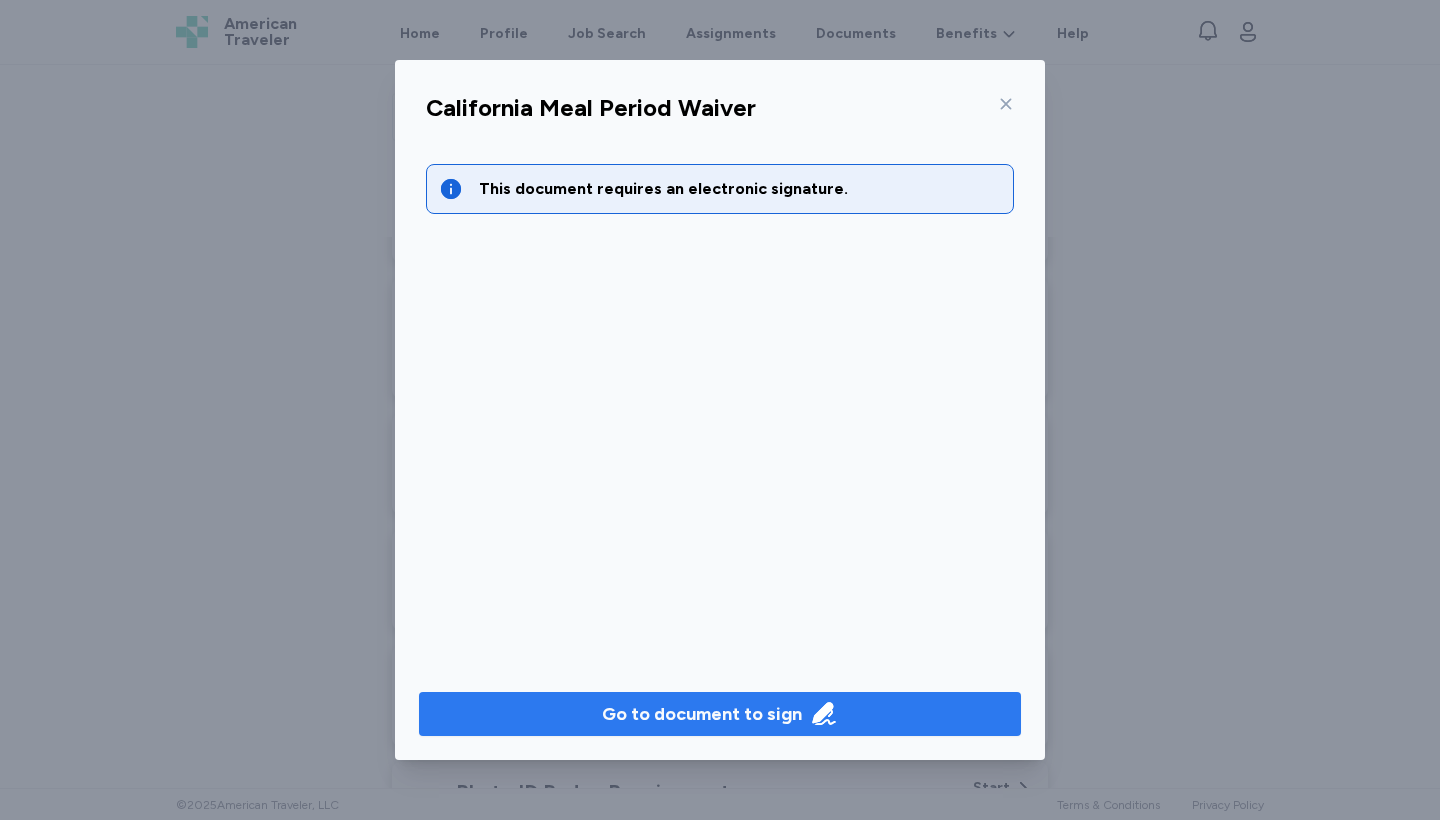 click on "Go to document to sign" at bounding box center (702, 714) 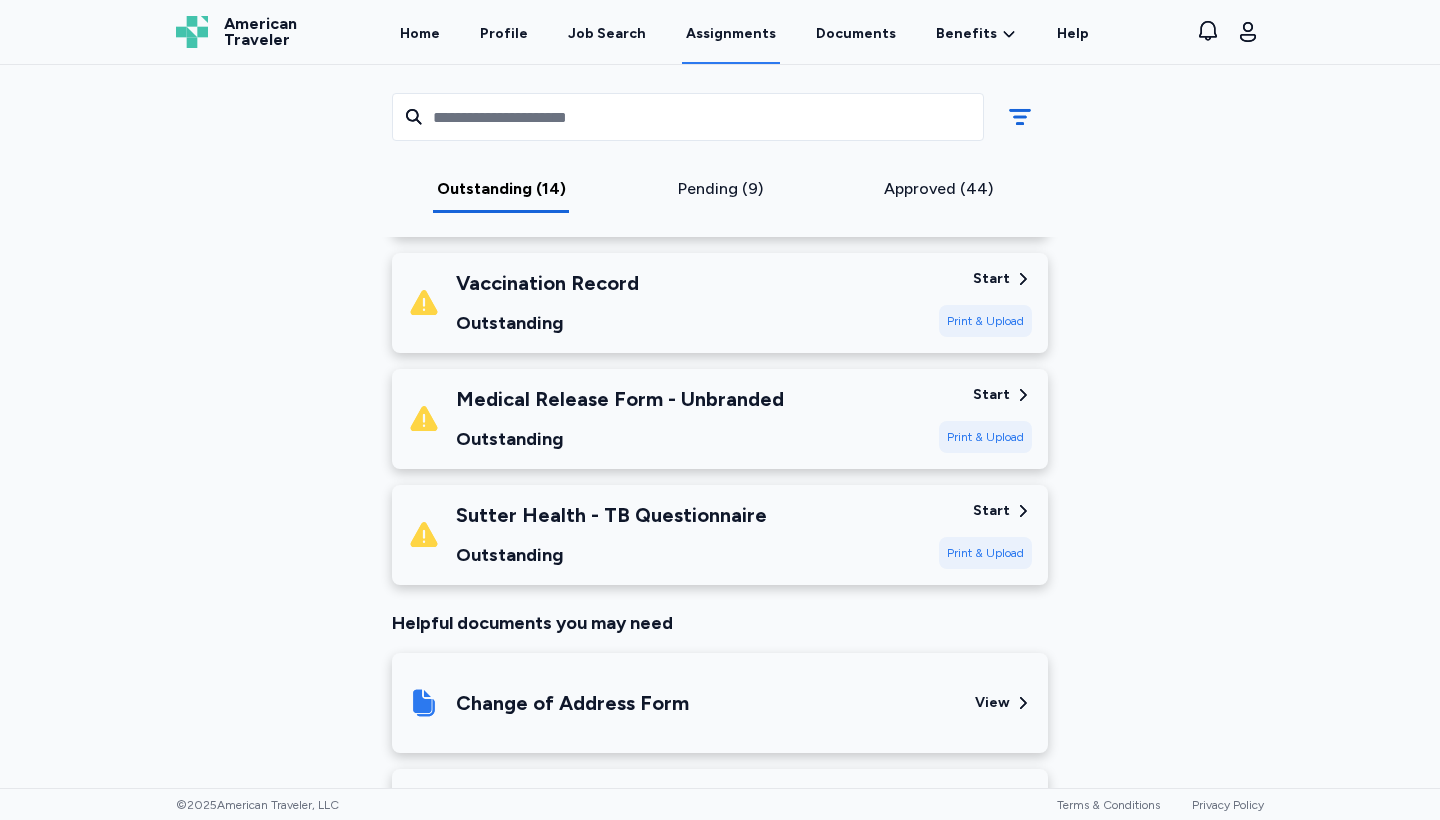 scroll, scrollTop: 1590, scrollLeft: 0, axis: vertical 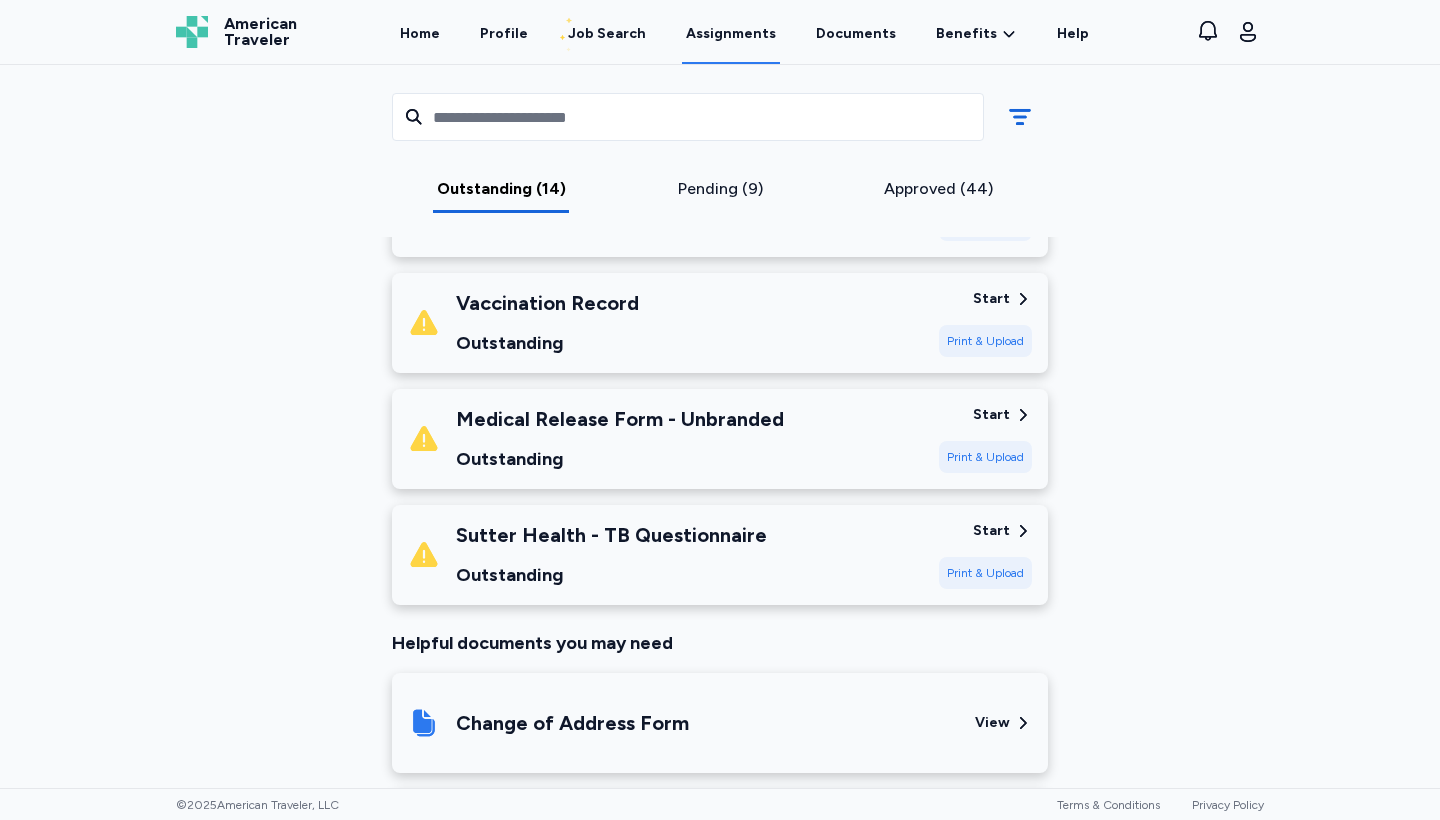 click on "Medical Release Form - Unbranded Outstanding" at bounding box center [665, 439] 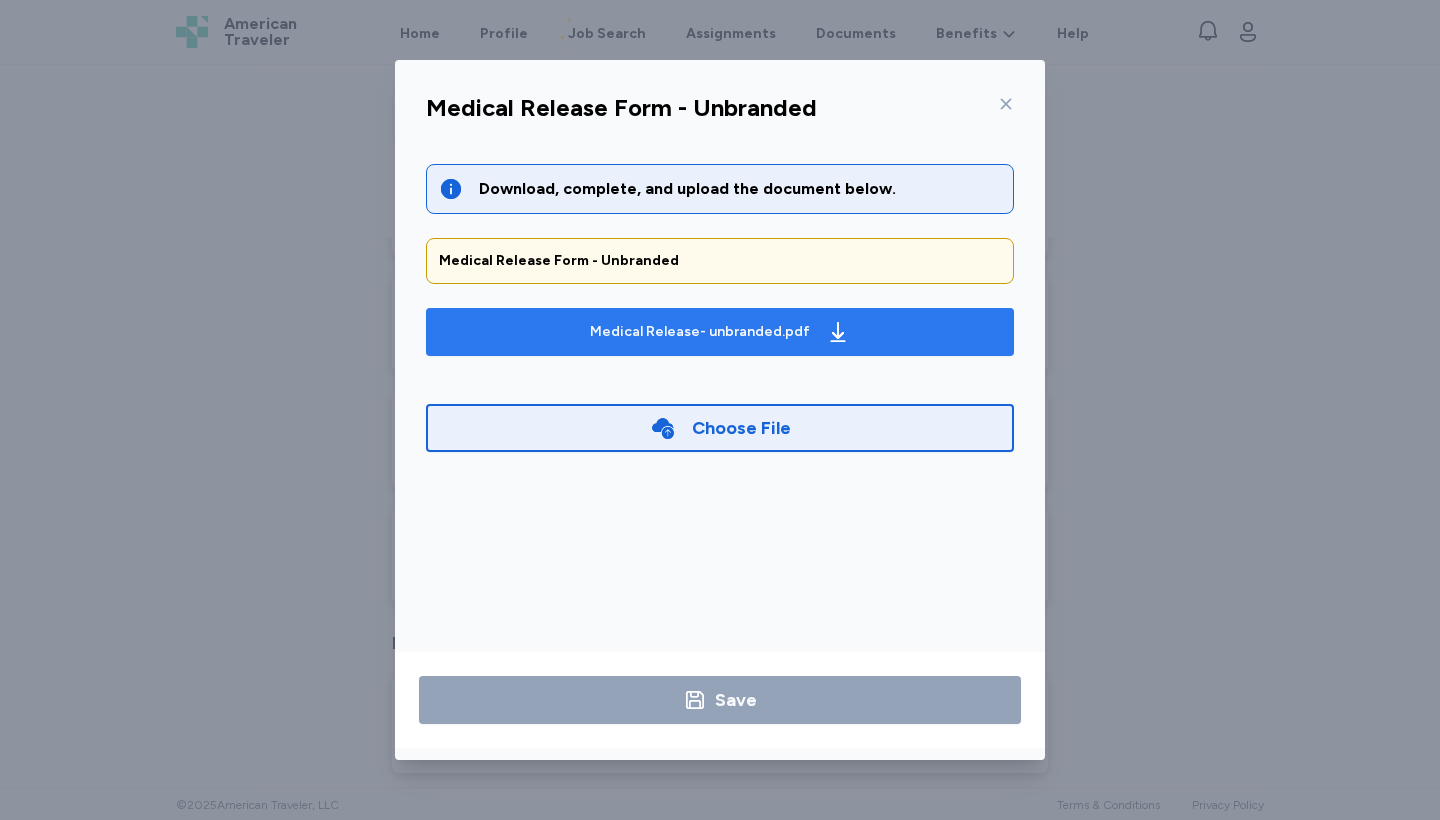 click on "Medical Release- unbranded.pdf" at bounding box center [700, 332] 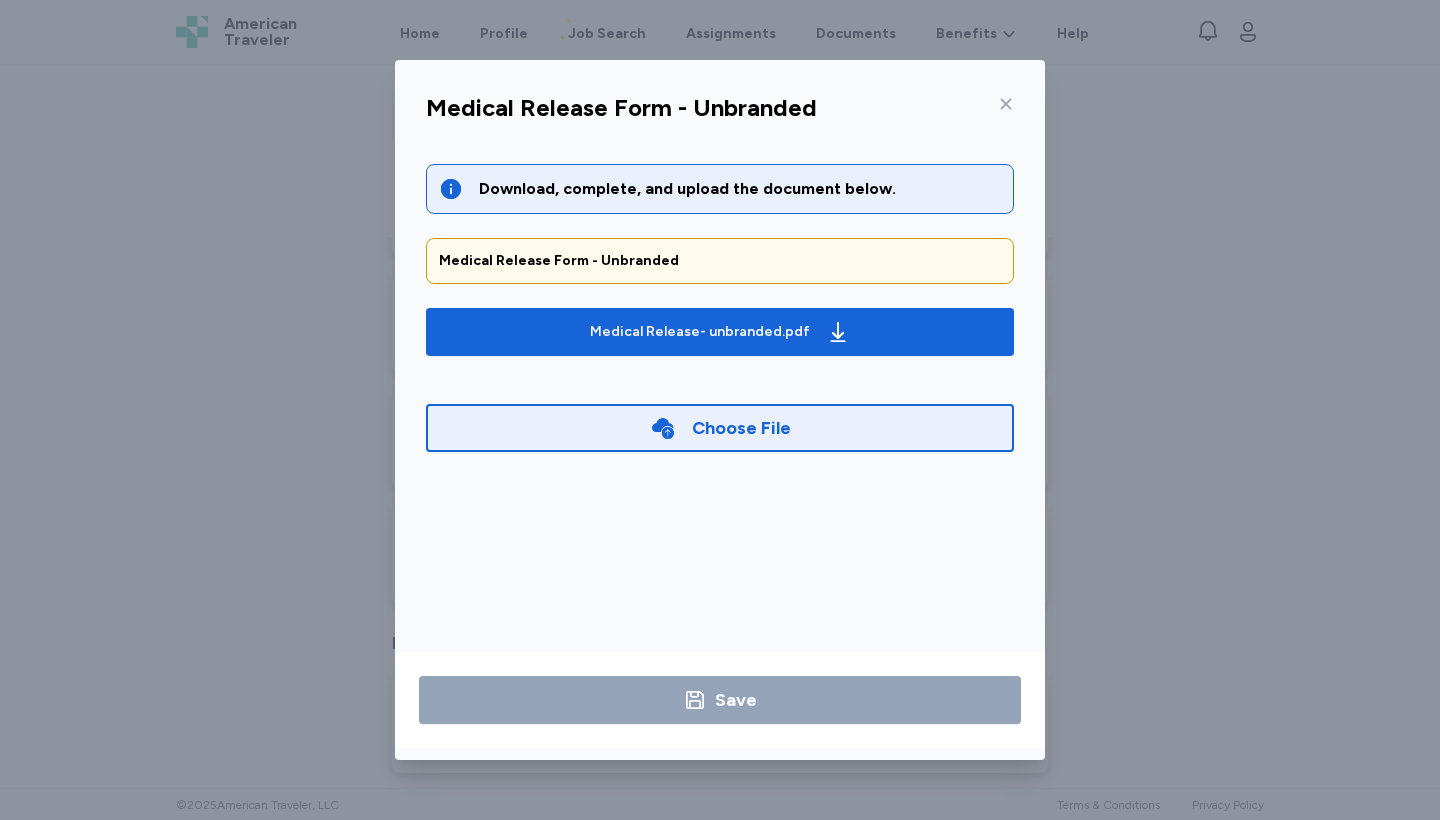 click 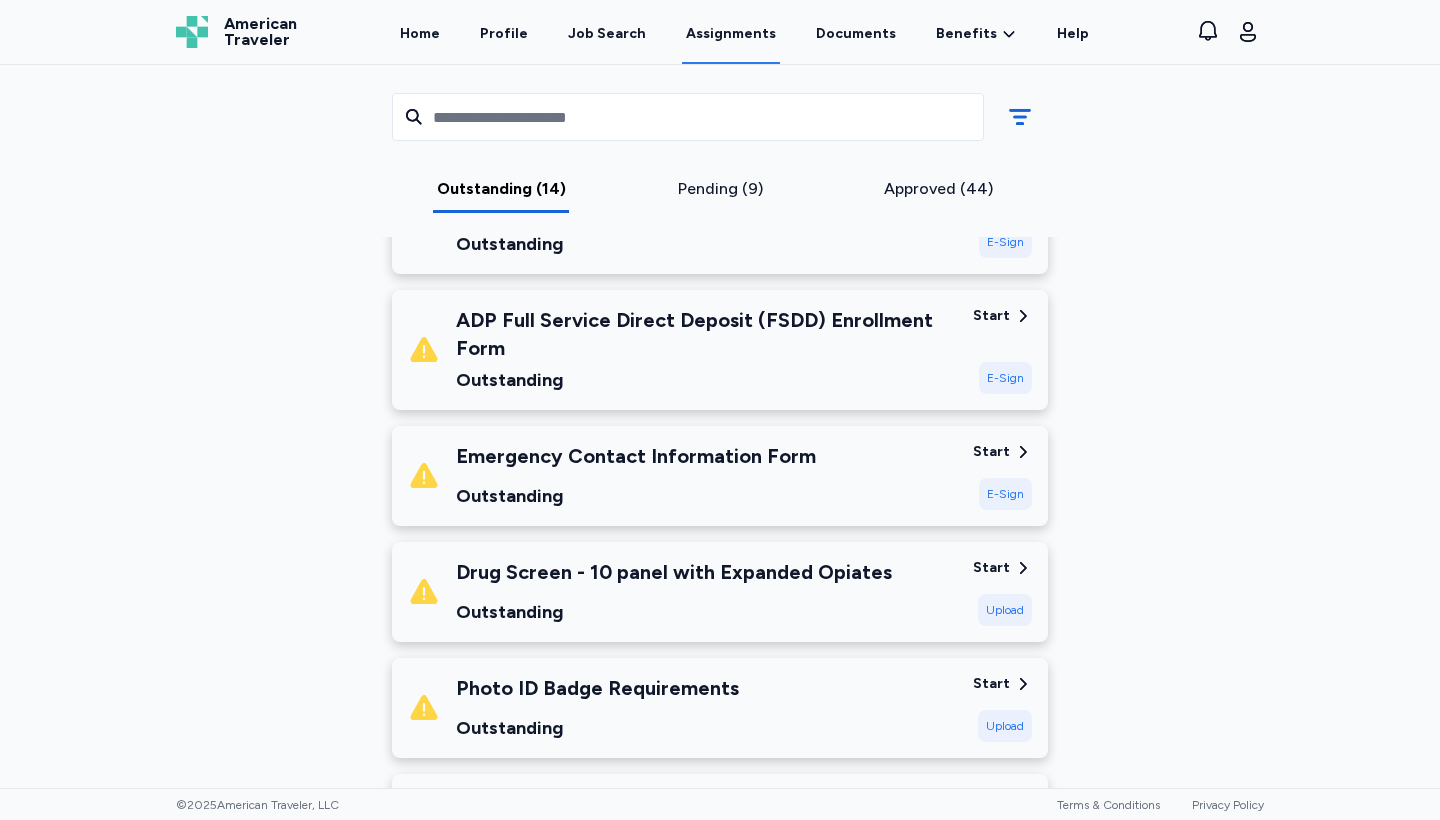 scroll, scrollTop: 211, scrollLeft: 0, axis: vertical 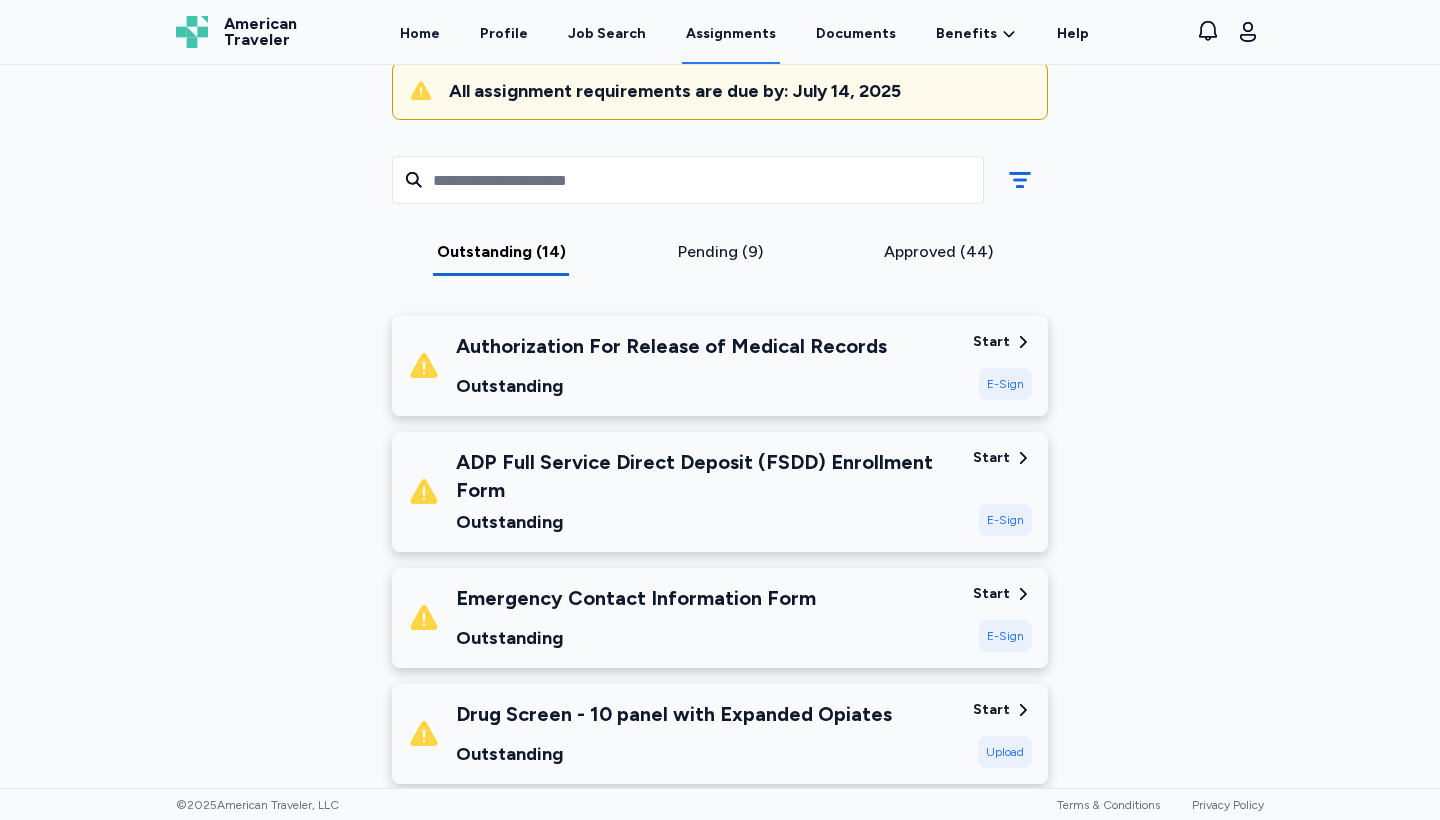 click on "Authorization For Release of Medical Records Outstanding" at bounding box center (682, 366) 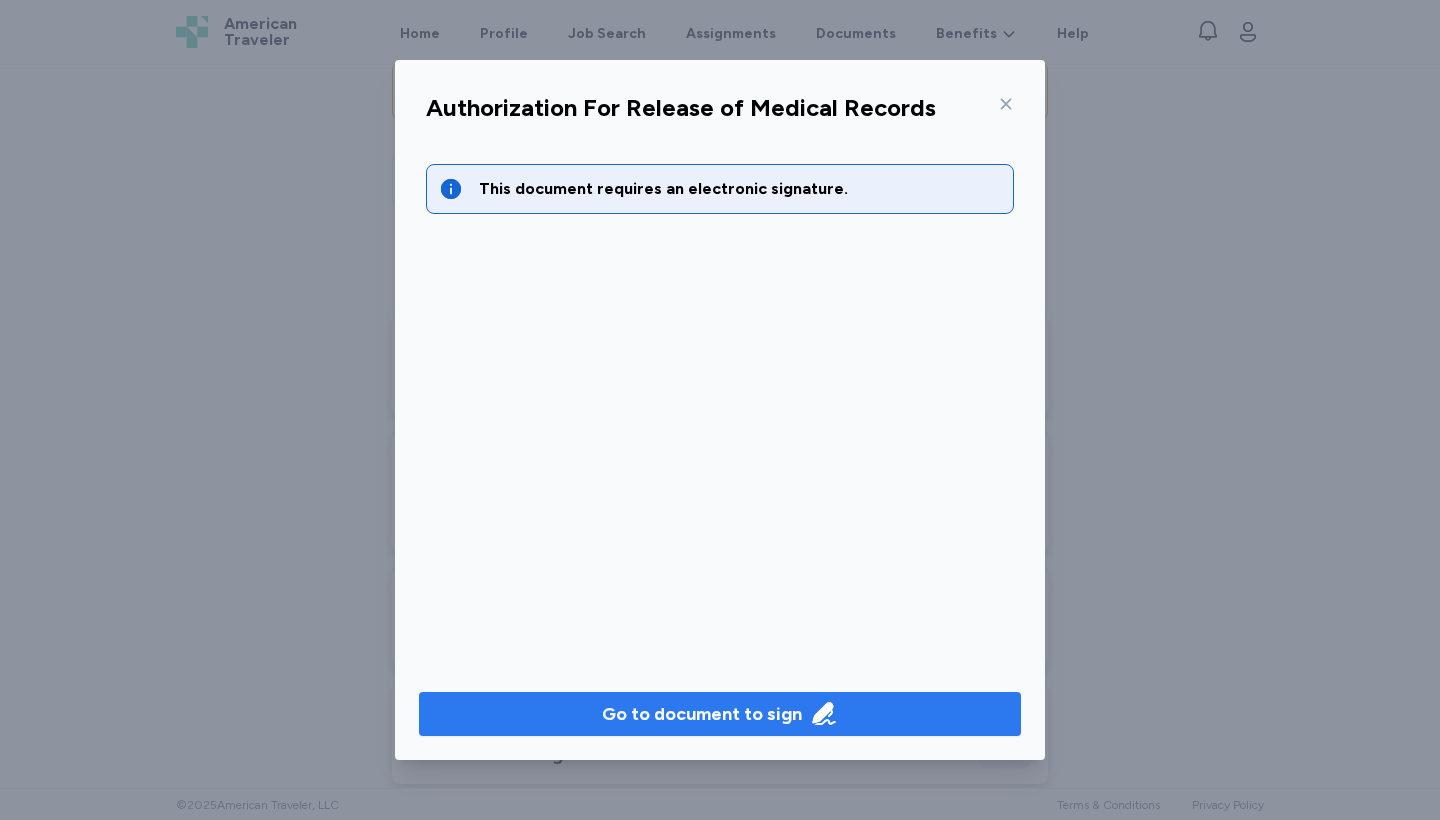 click on "Go to document to sign" at bounding box center (702, 714) 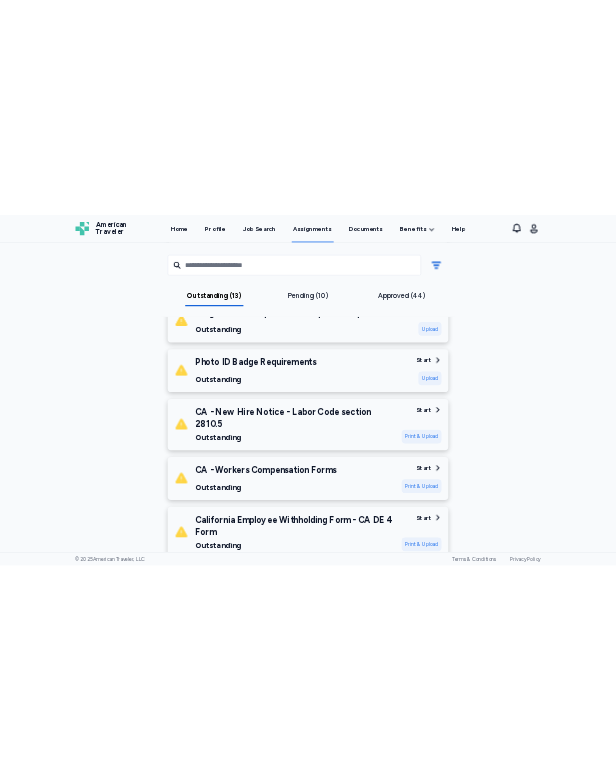 scroll, scrollTop: 657, scrollLeft: 0, axis: vertical 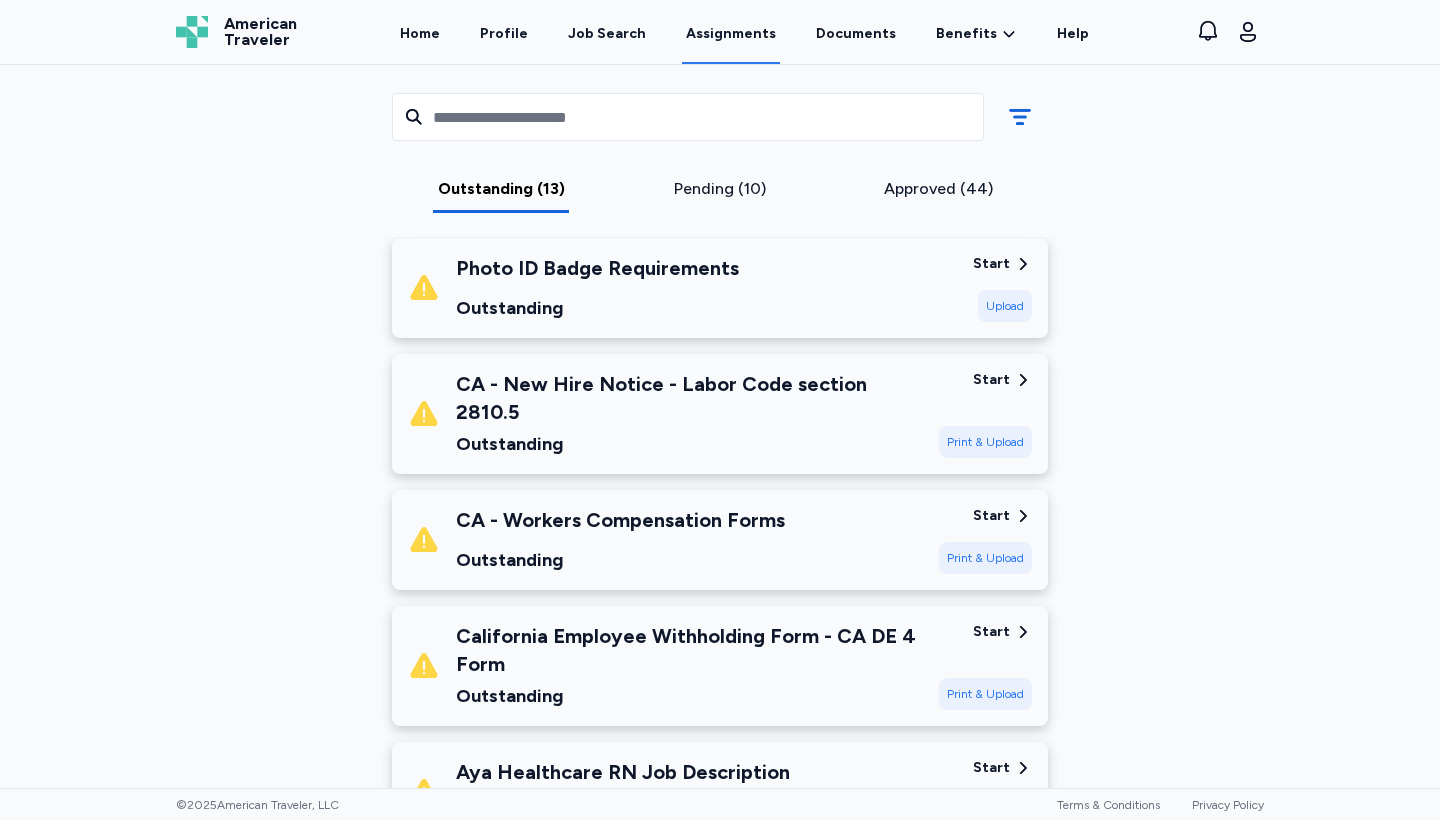 click on "California Employee Withholding Form - CA DE 4 Form  Outstanding" at bounding box center [689, 666] 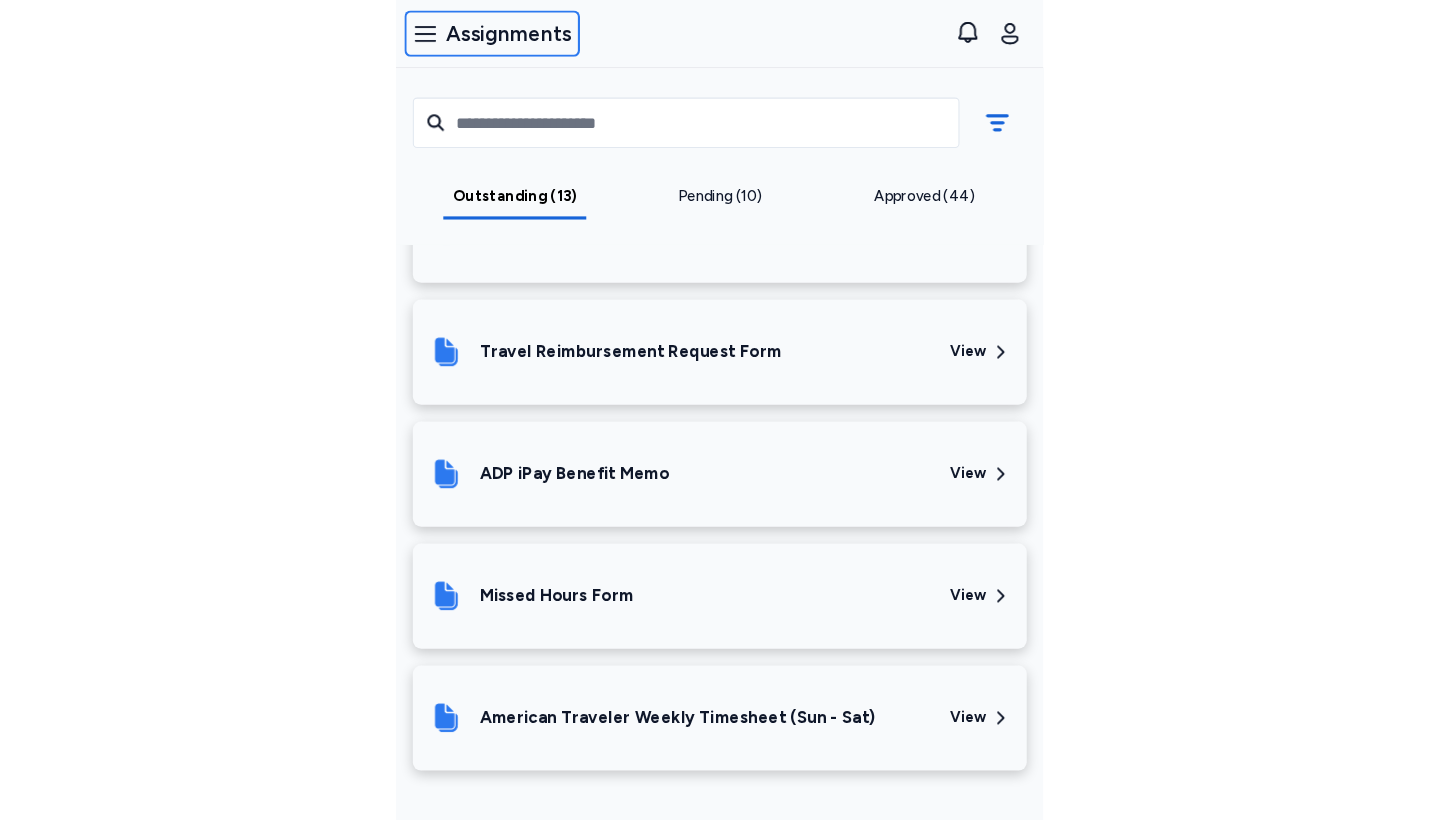 scroll, scrollTop: 0, scrollLeft: 0, axis: both 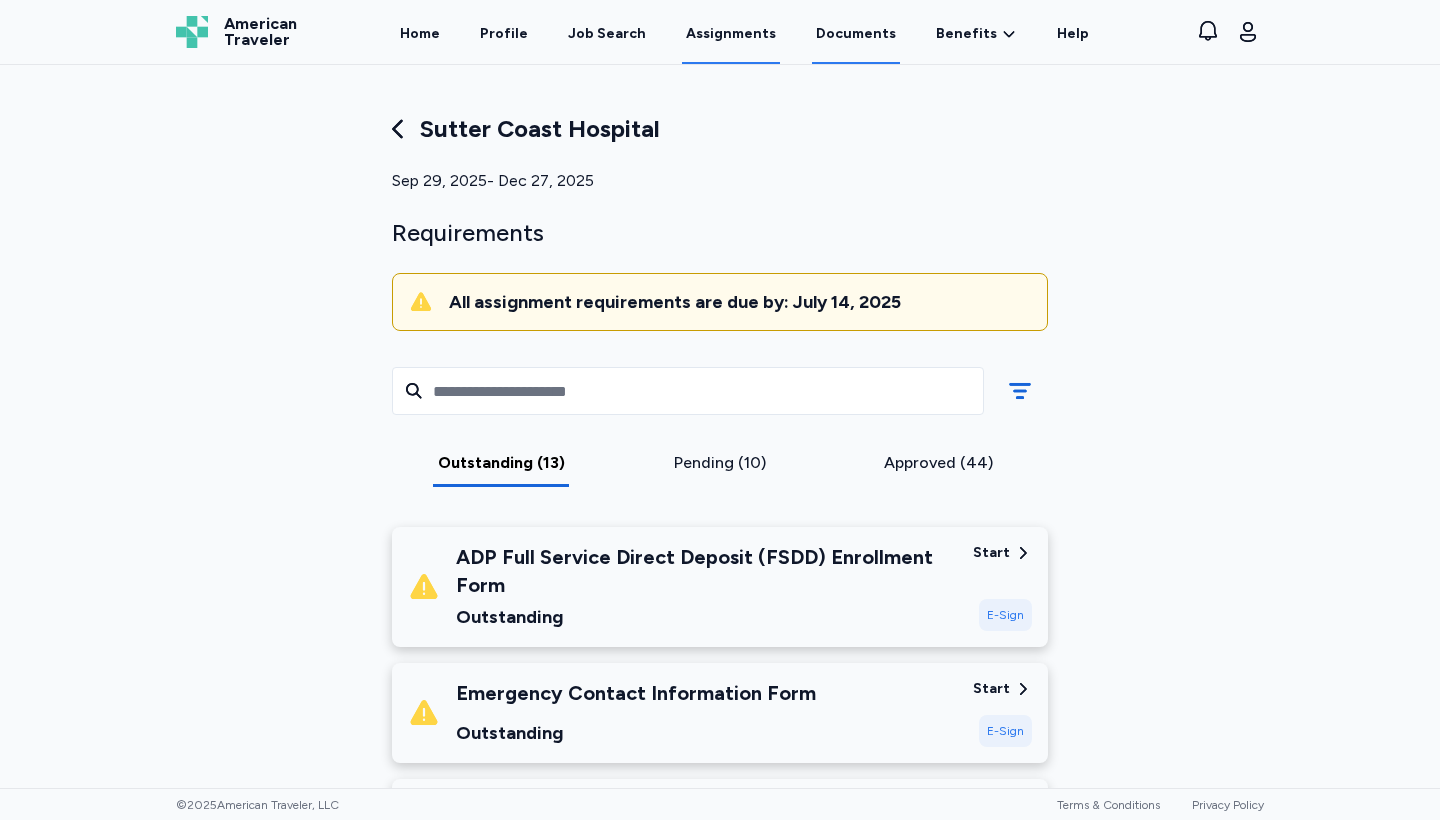 click on "Documents" at bounding box center [856, 33] 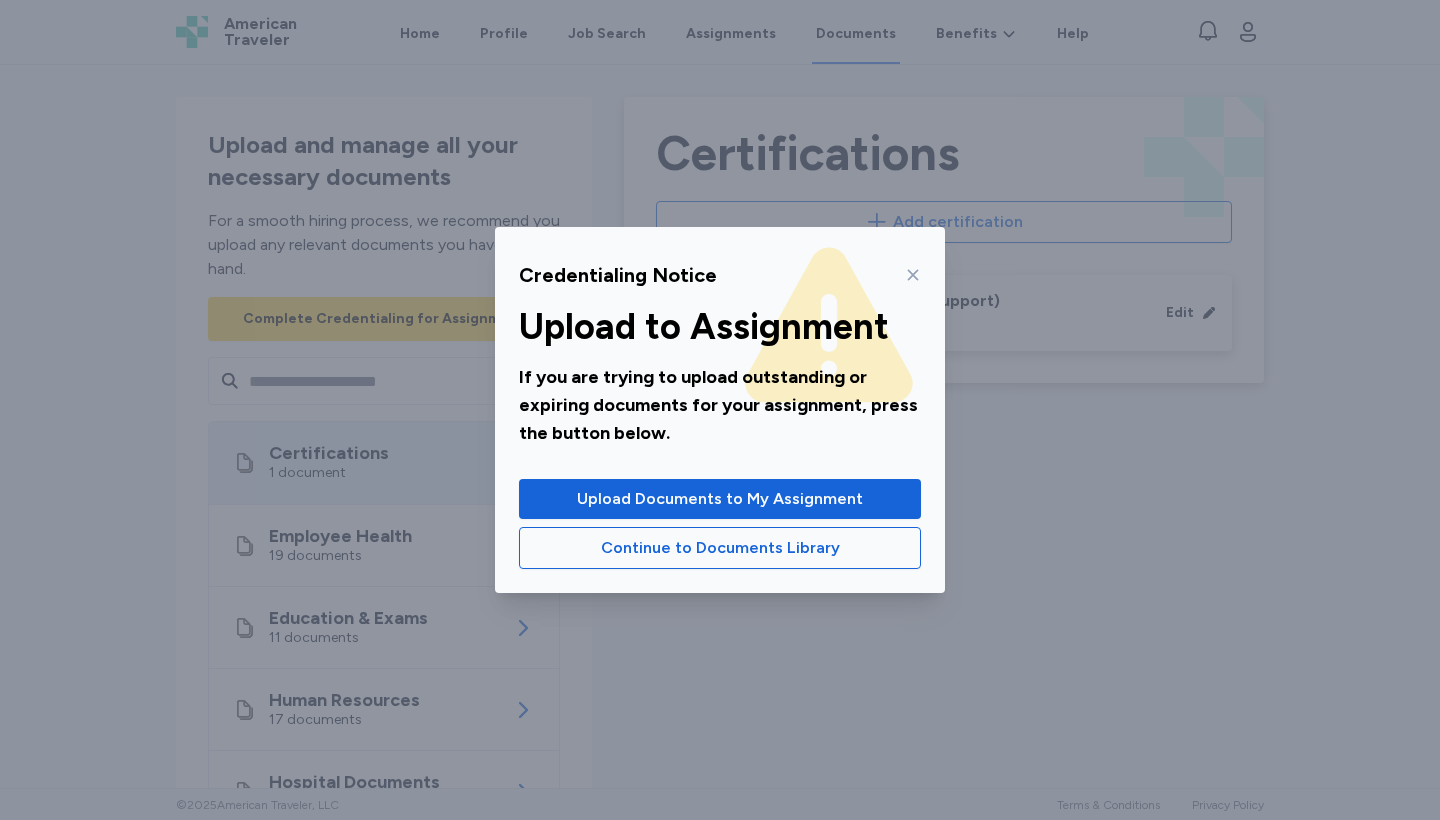 click 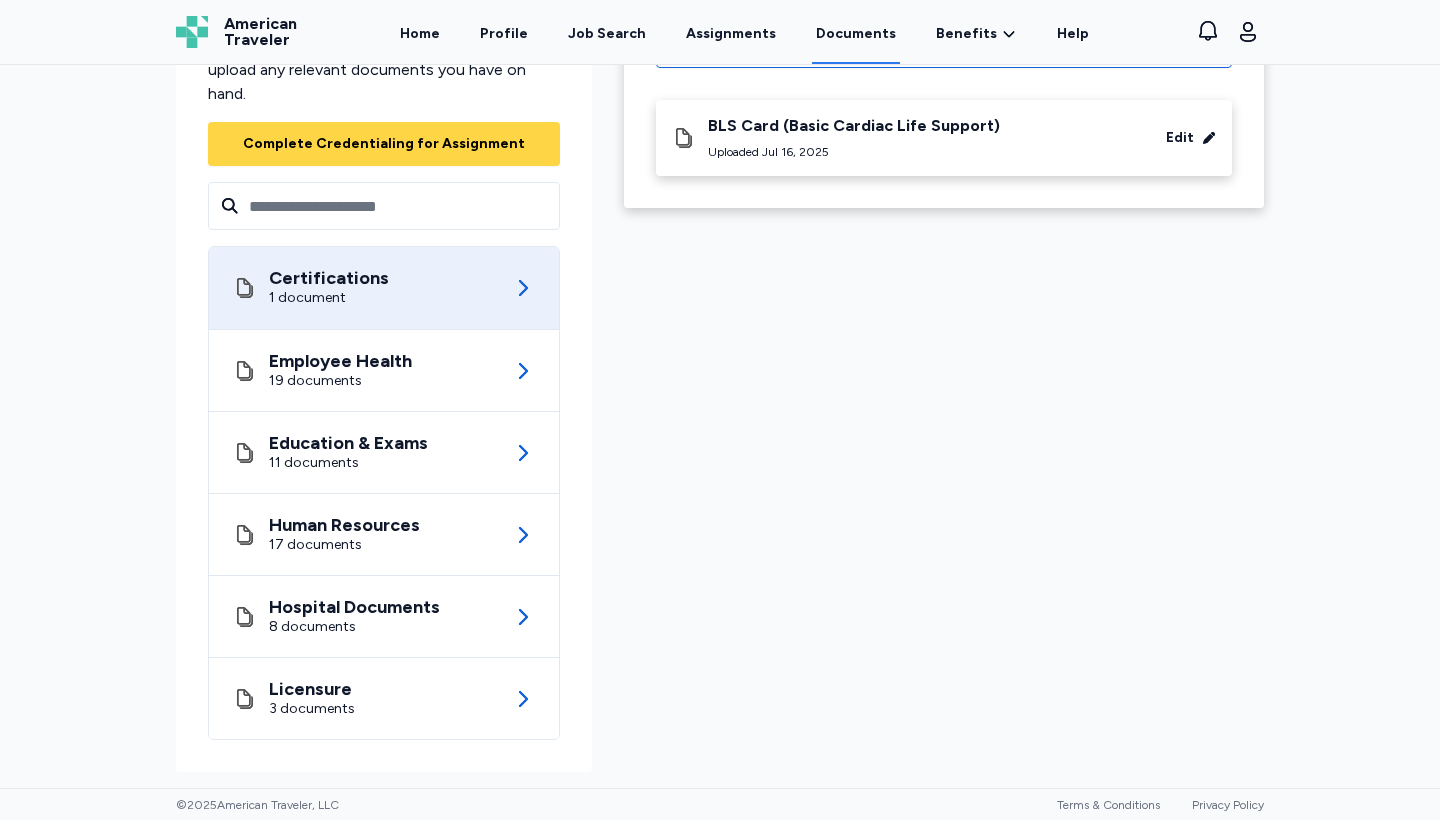 scroll, scrollTop: 0, scrollLeft: 0, axis: both 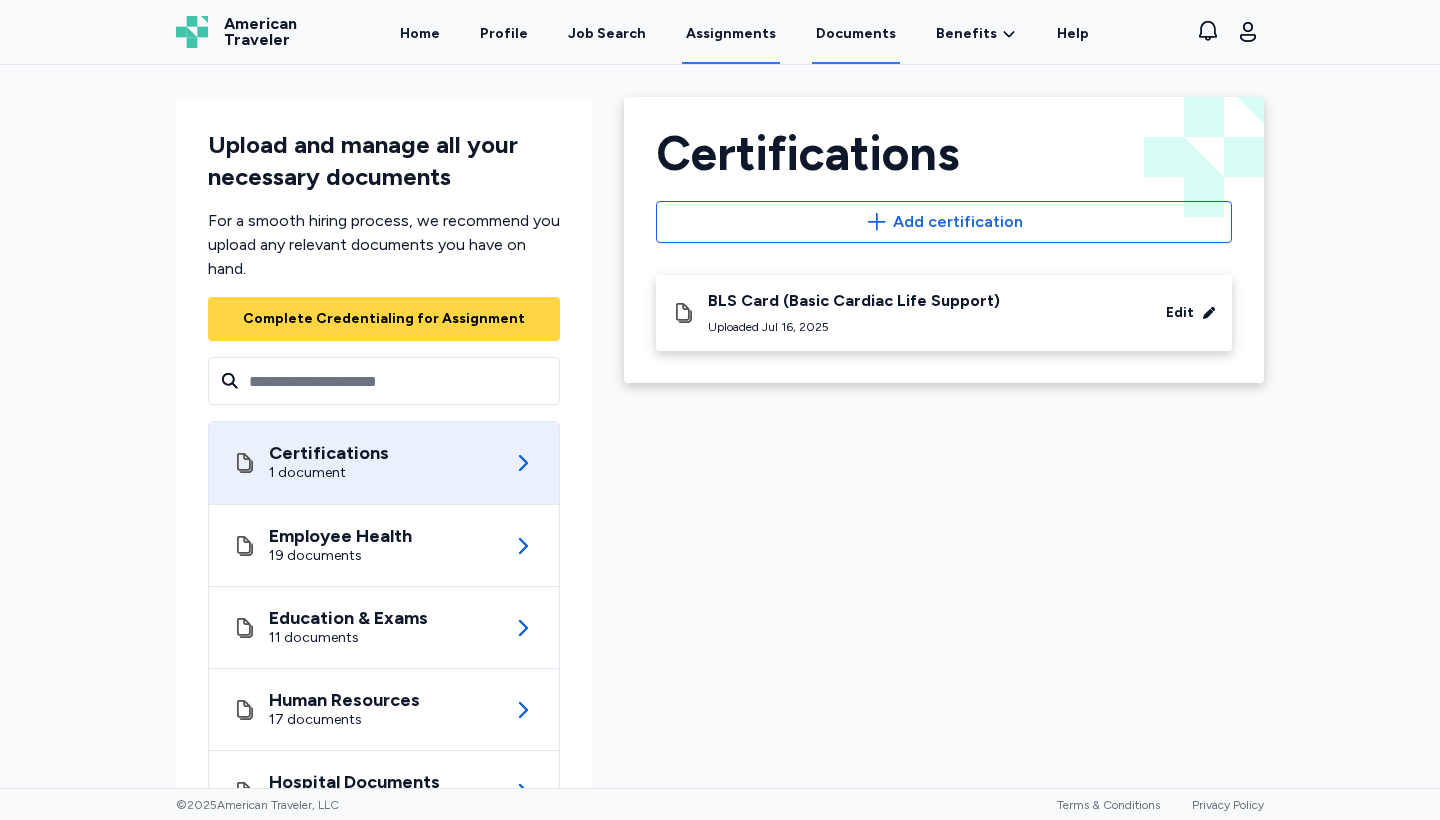 click on "Assignments" at bounding box center (731, 33) 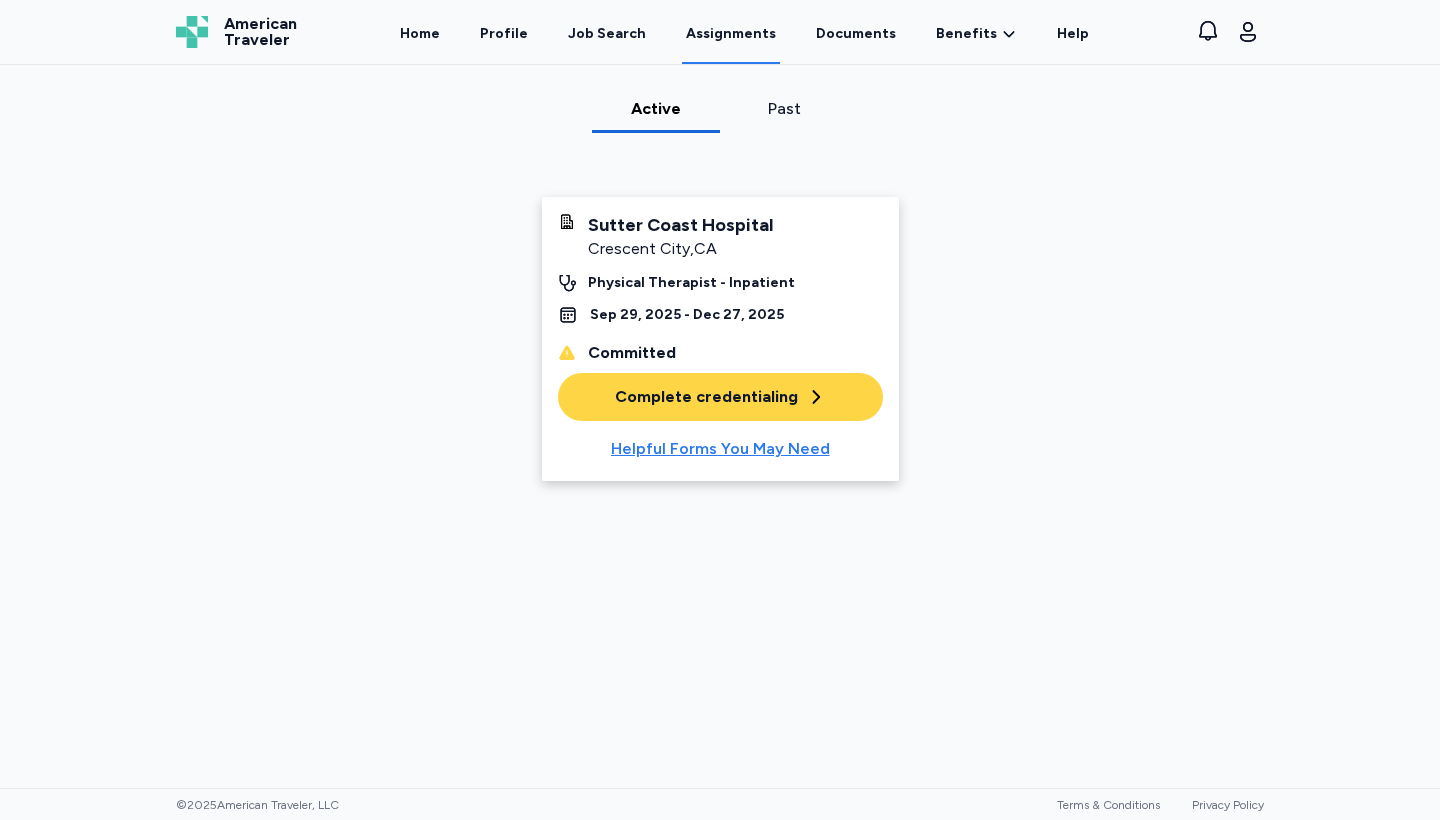 click on "Helpful Forms You May Need" at bounding box center [720, 449] 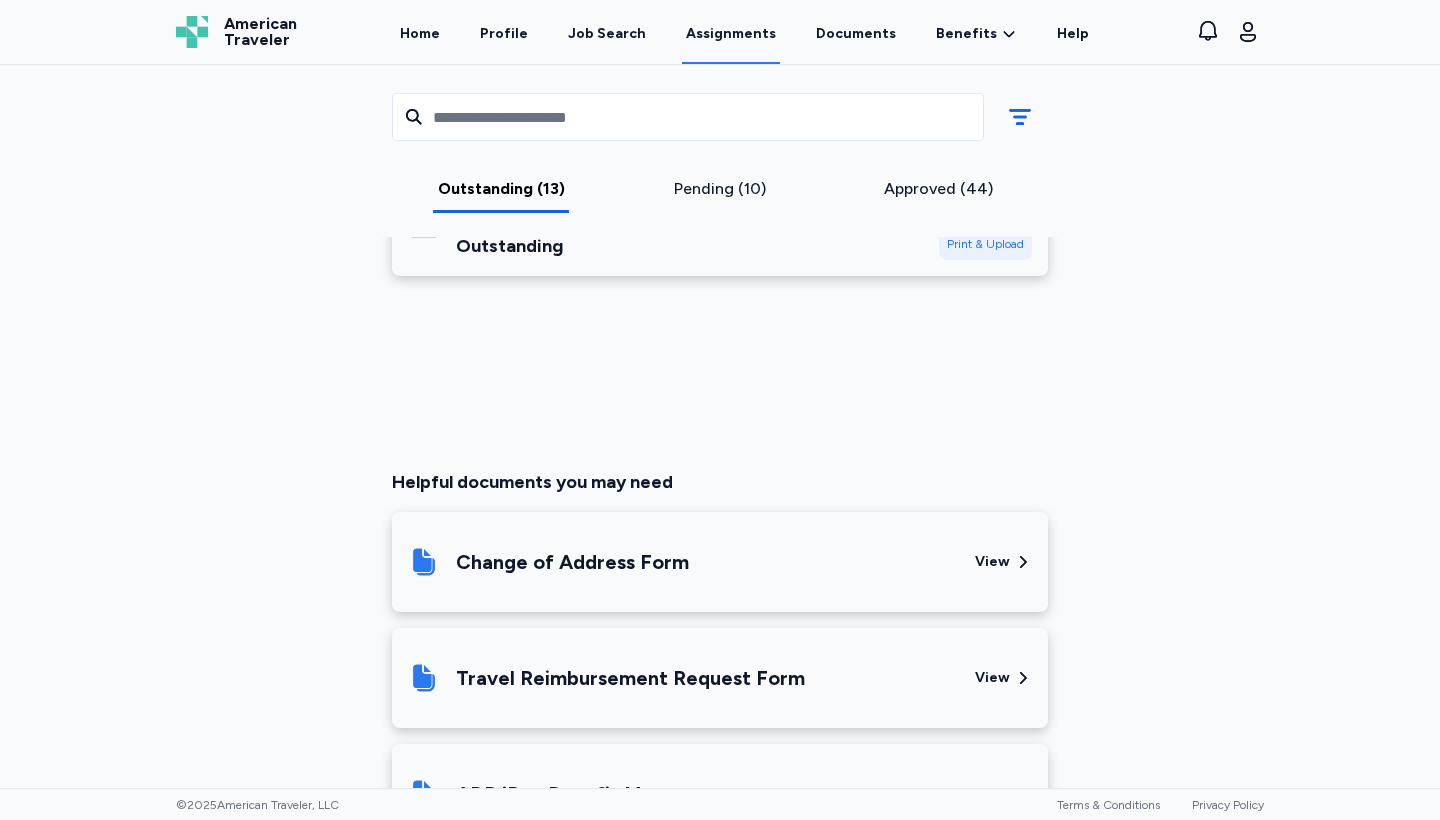 scroll, scrollTop: 1936, scrollLeft: 0, axis: vertical 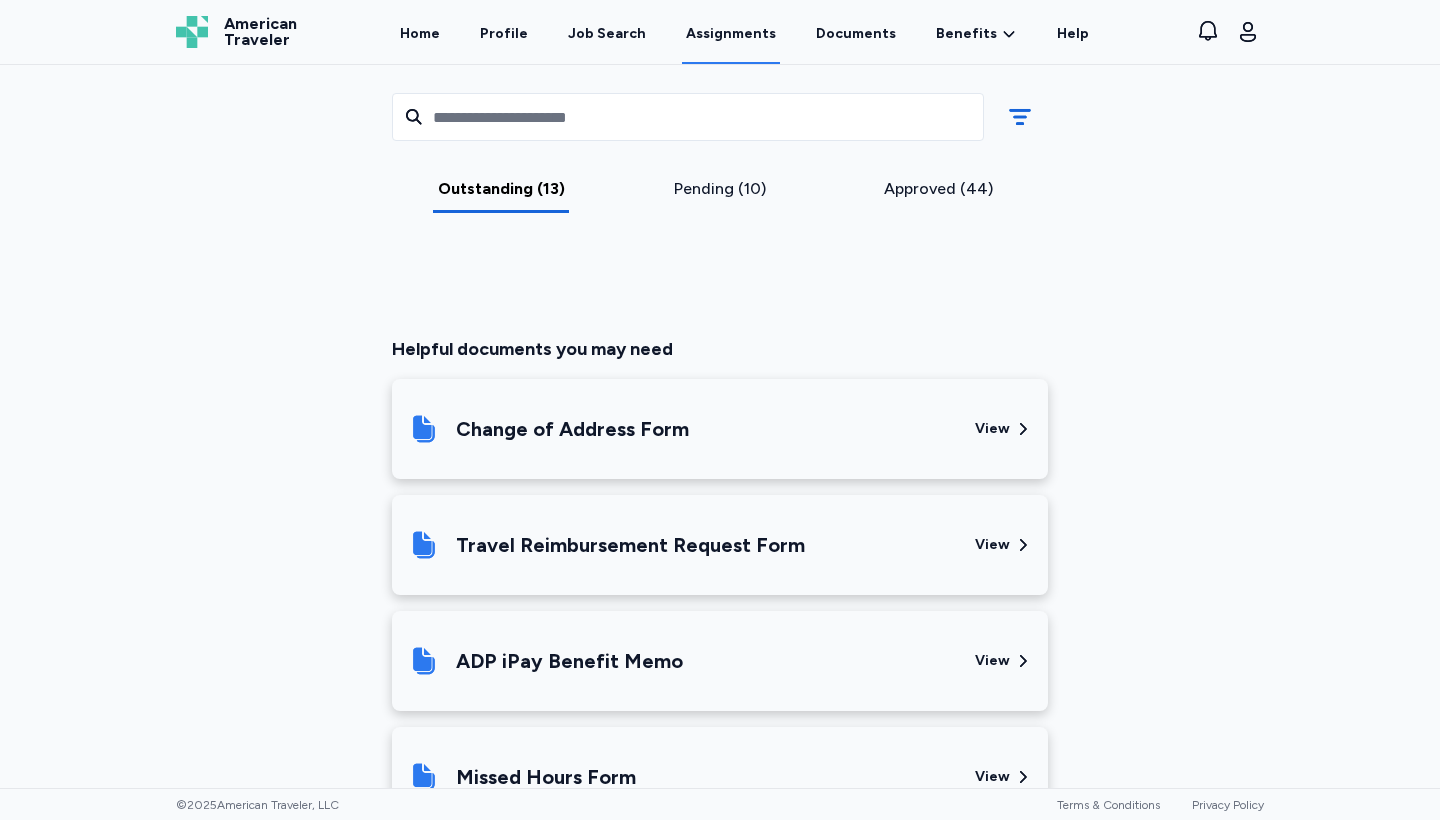 click on "Change of Address Form" at bounding box center [572, 429] 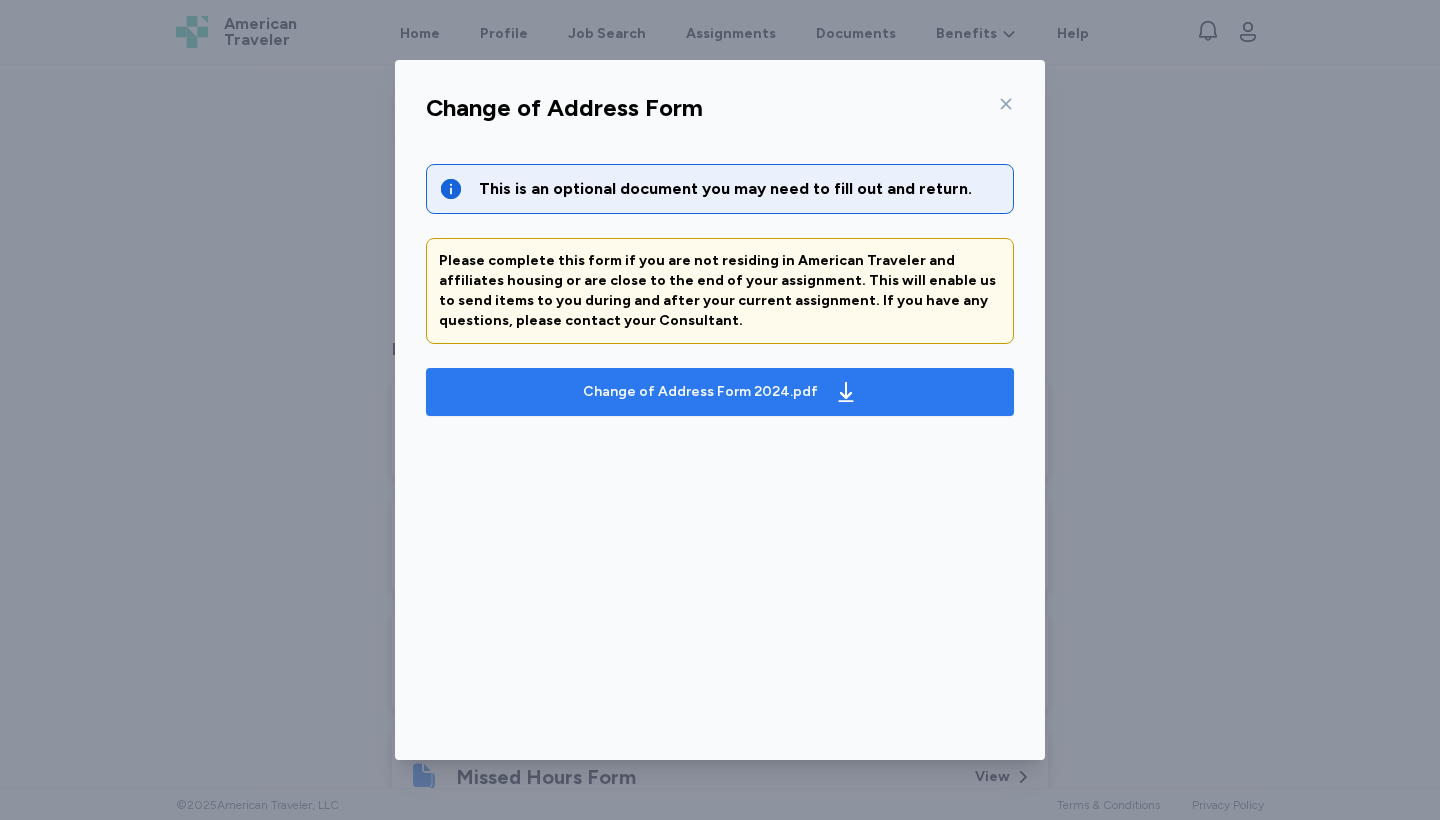click on "Change of Address Form 2024.pdf" at bounding box center (700, 392) 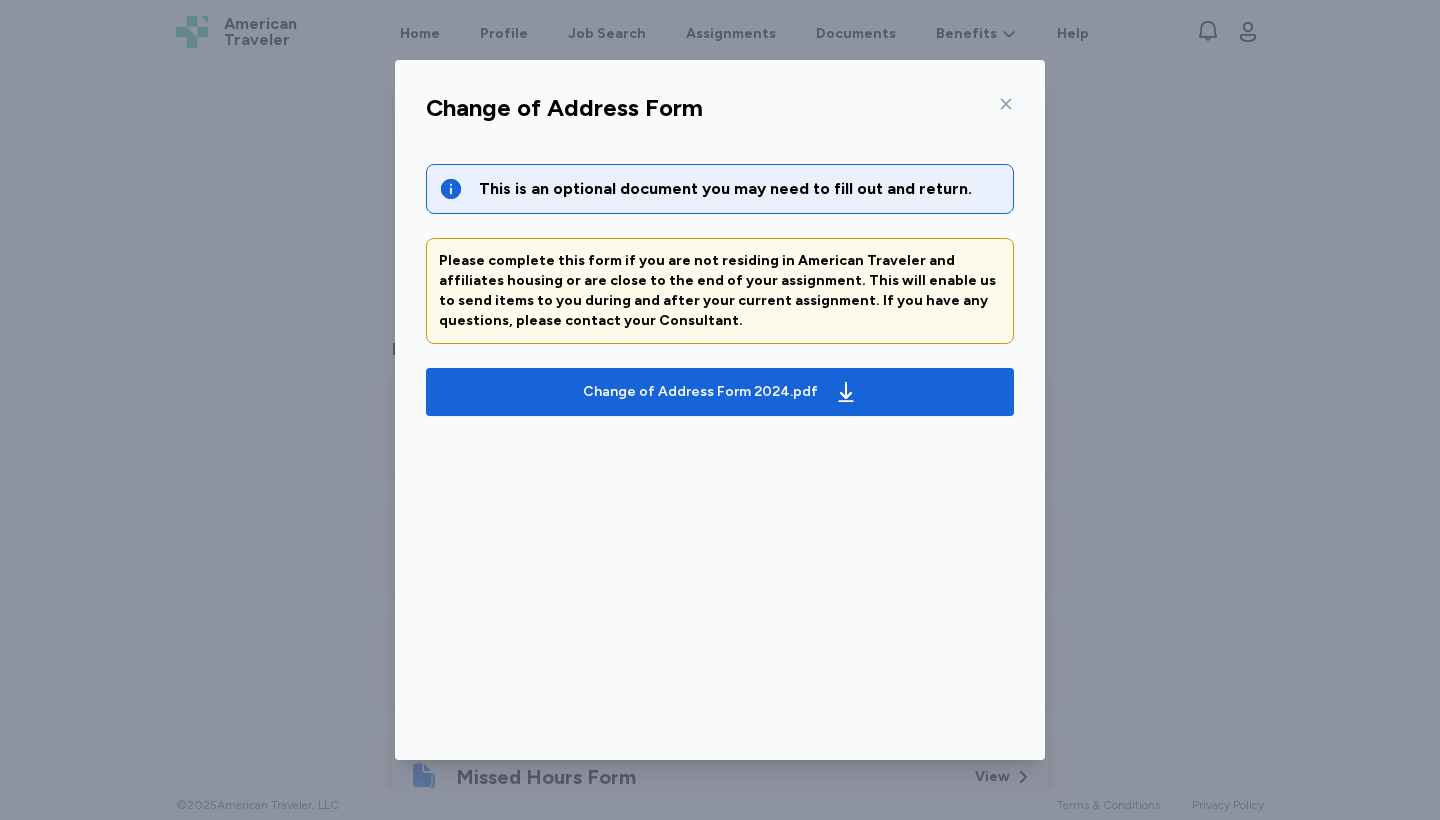 scroll, scrollTop: 1993, scrollLeft: 0, axis: vertical 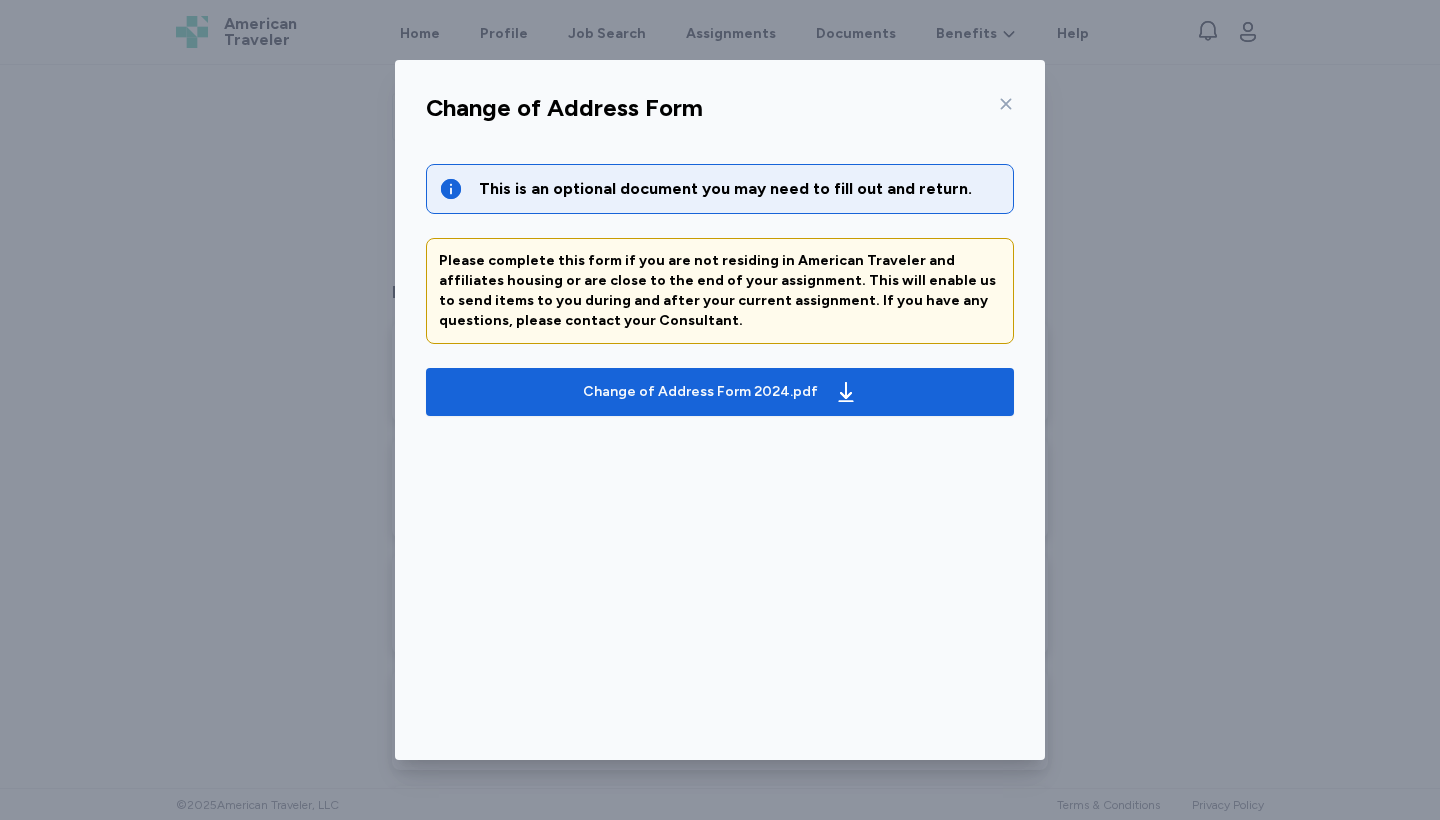 click 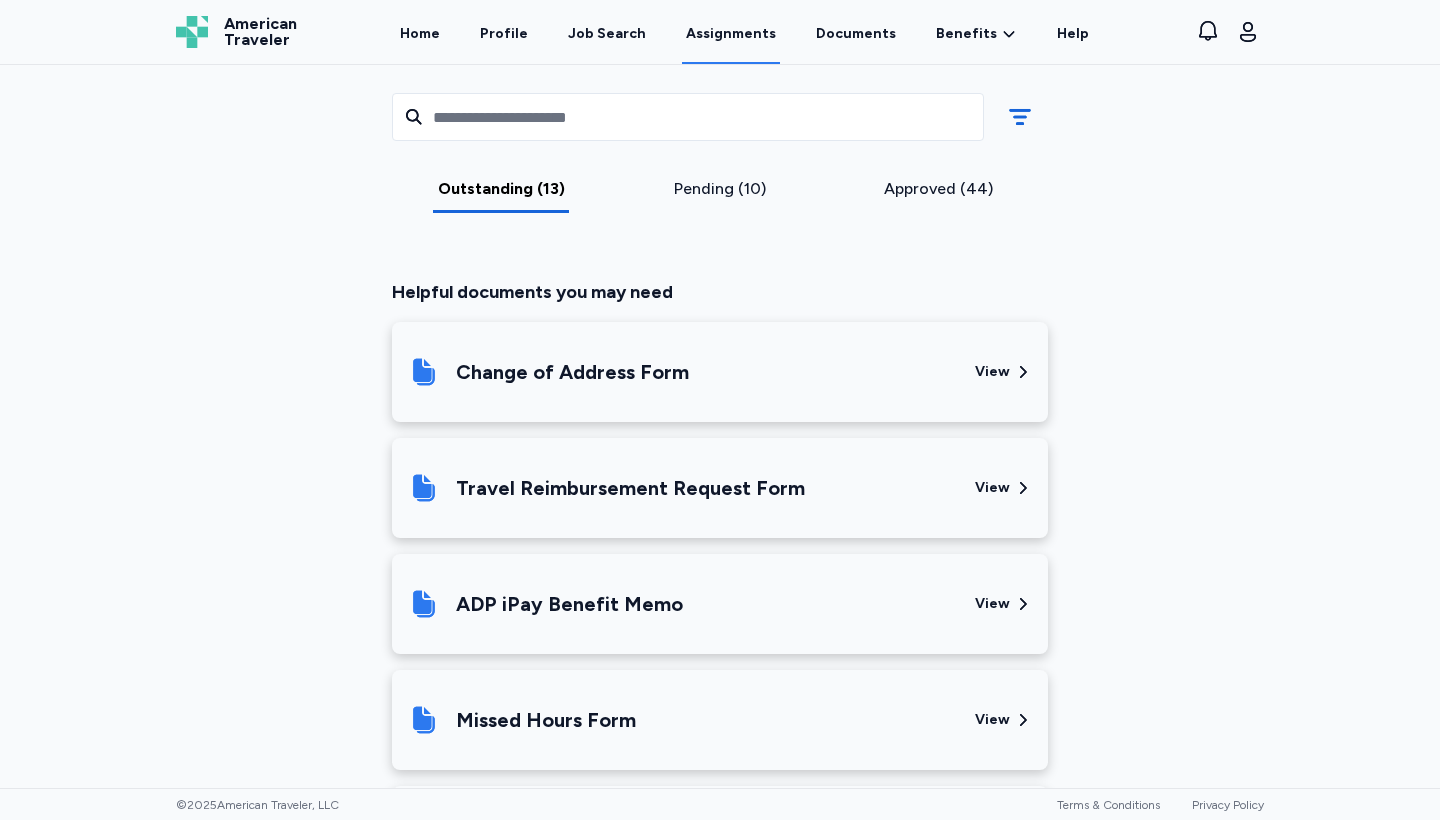 click on "Outstanding (13)" at bounding box center [501, 189] 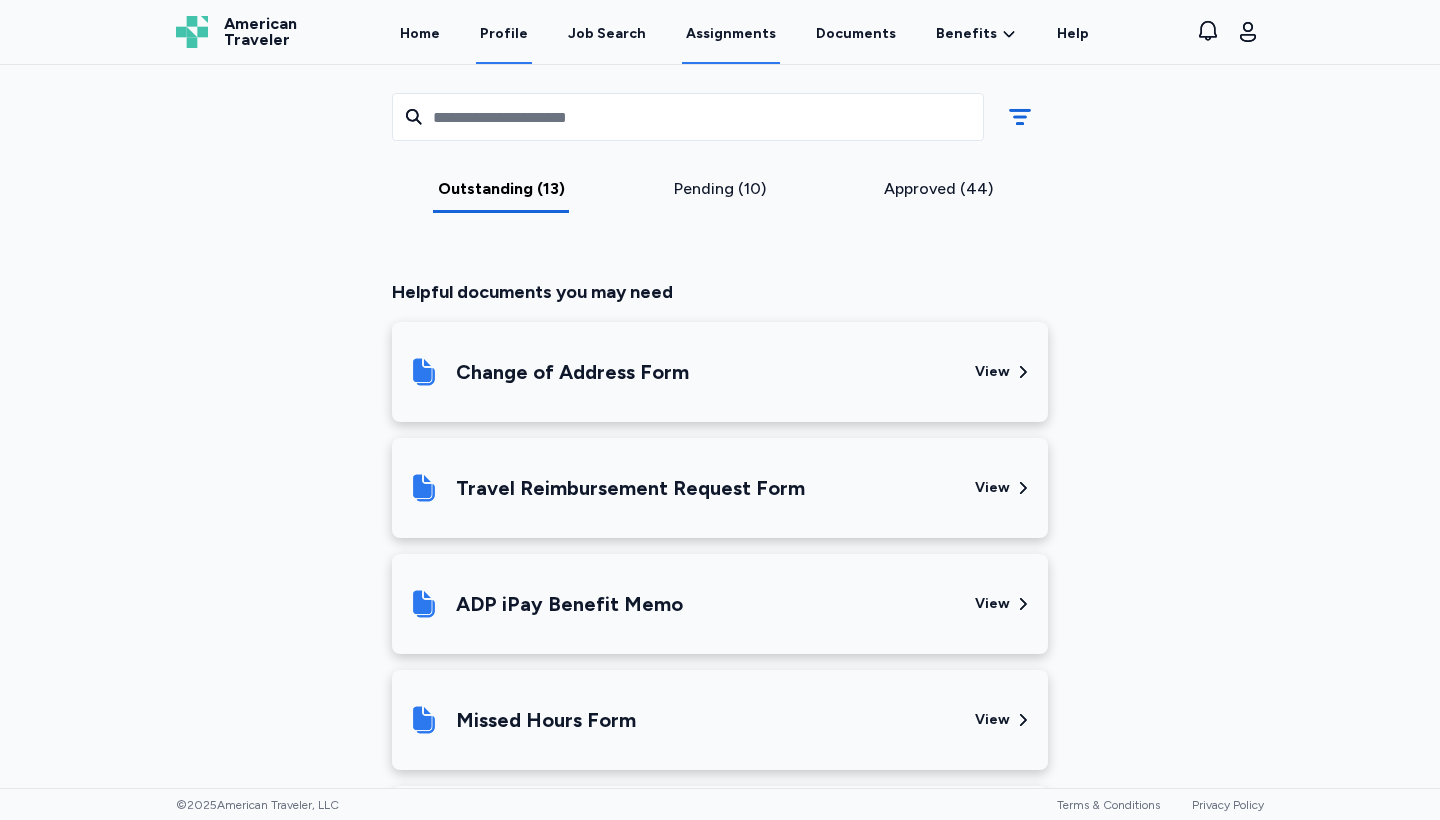 click on "Profile" at bounding box center (504, 33) 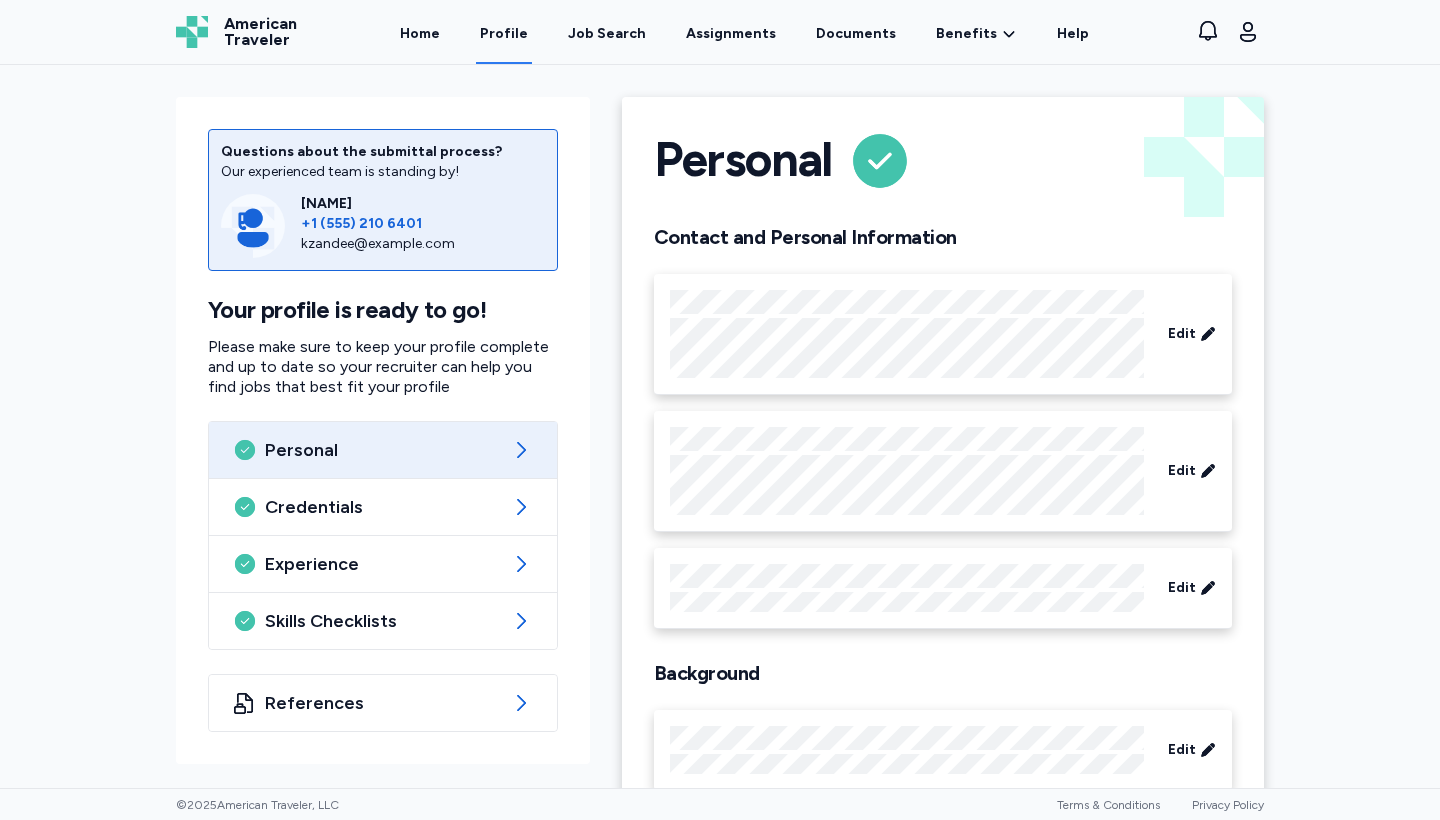 scroll, scrollTop: 51, scrollLeft: 0, axis: vertical 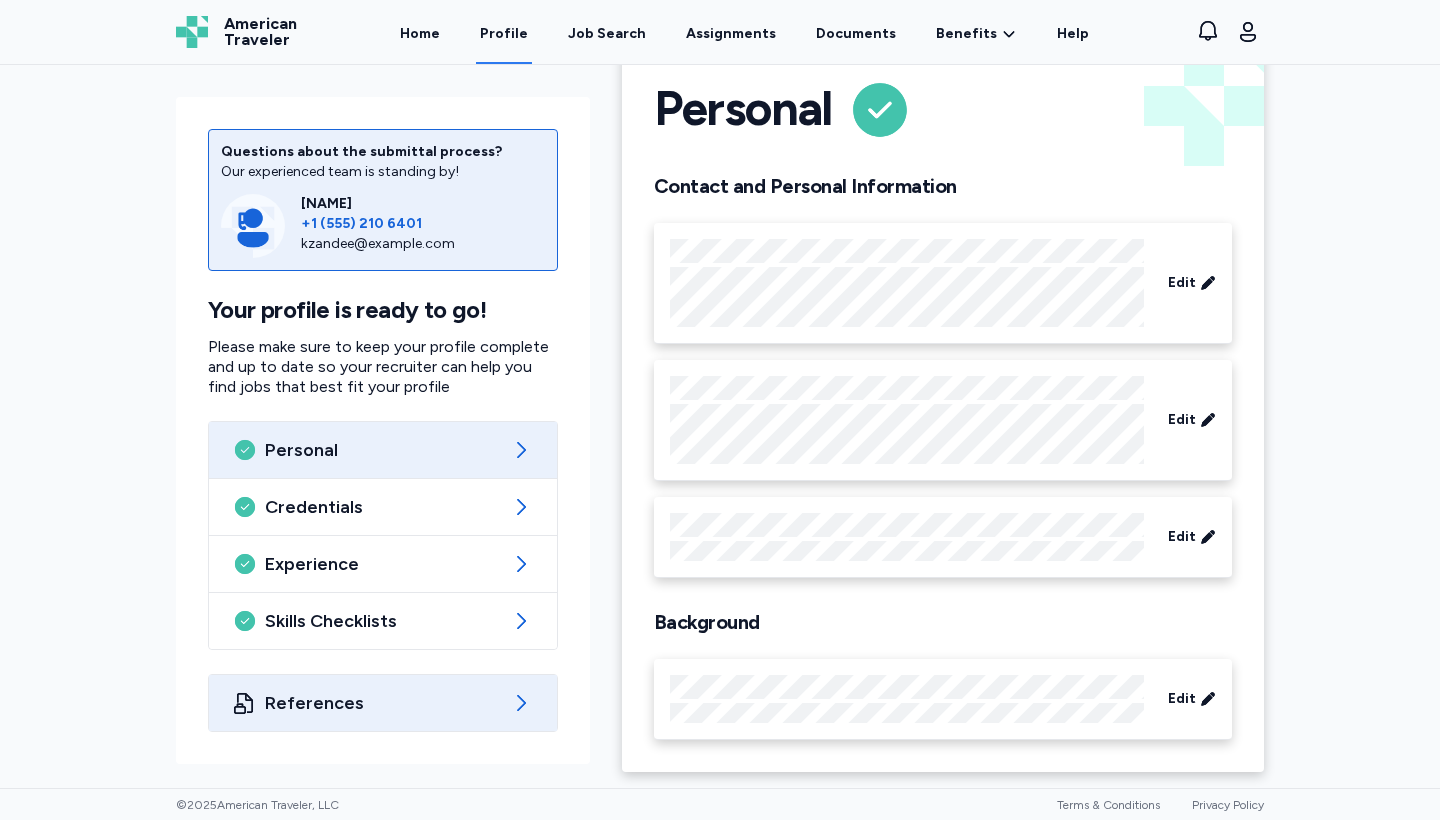 click on "References" at bounding box center [383, 703] 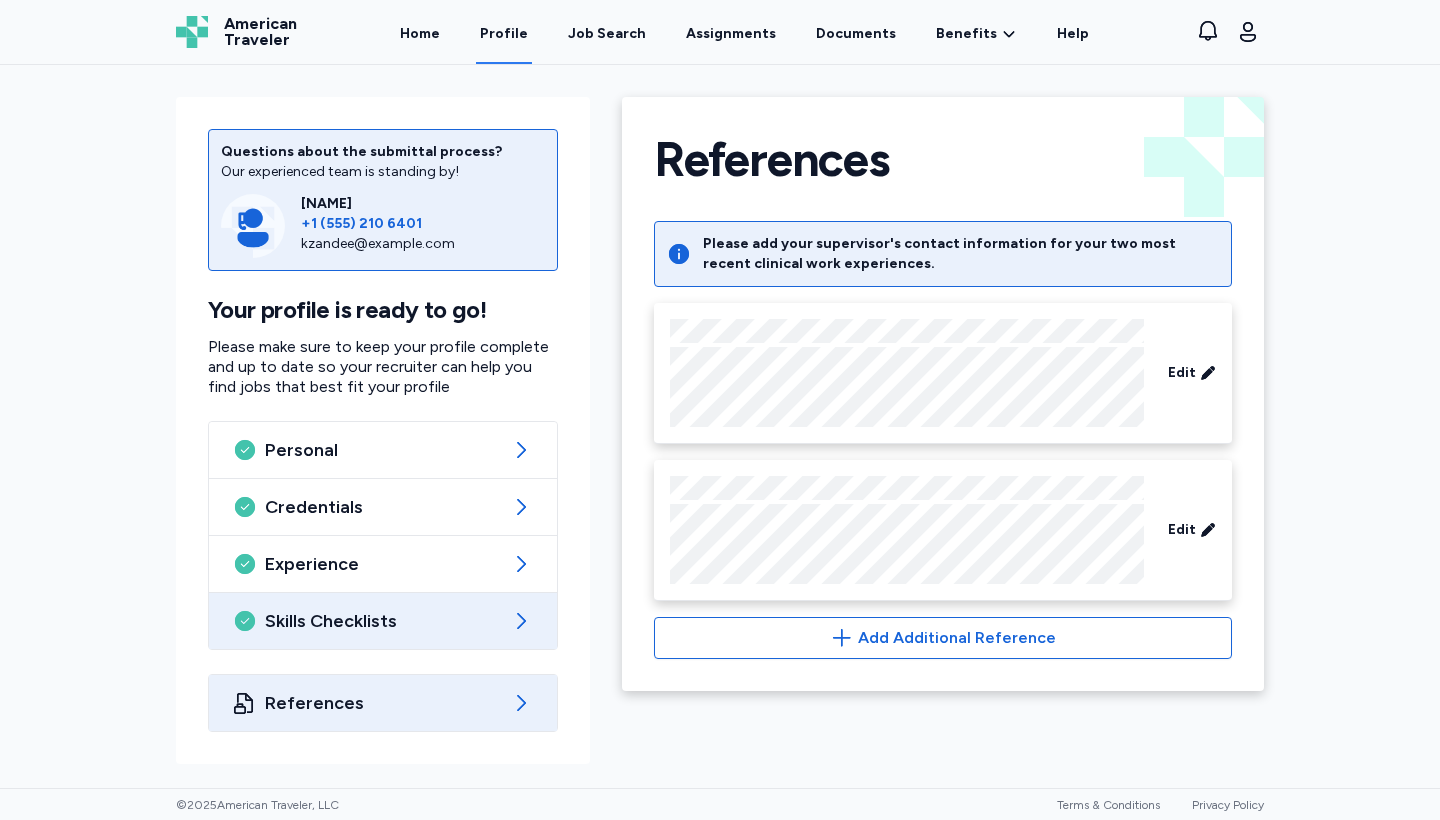 scroll, scrollTop: 0, scrollLeft: 0, axis: both 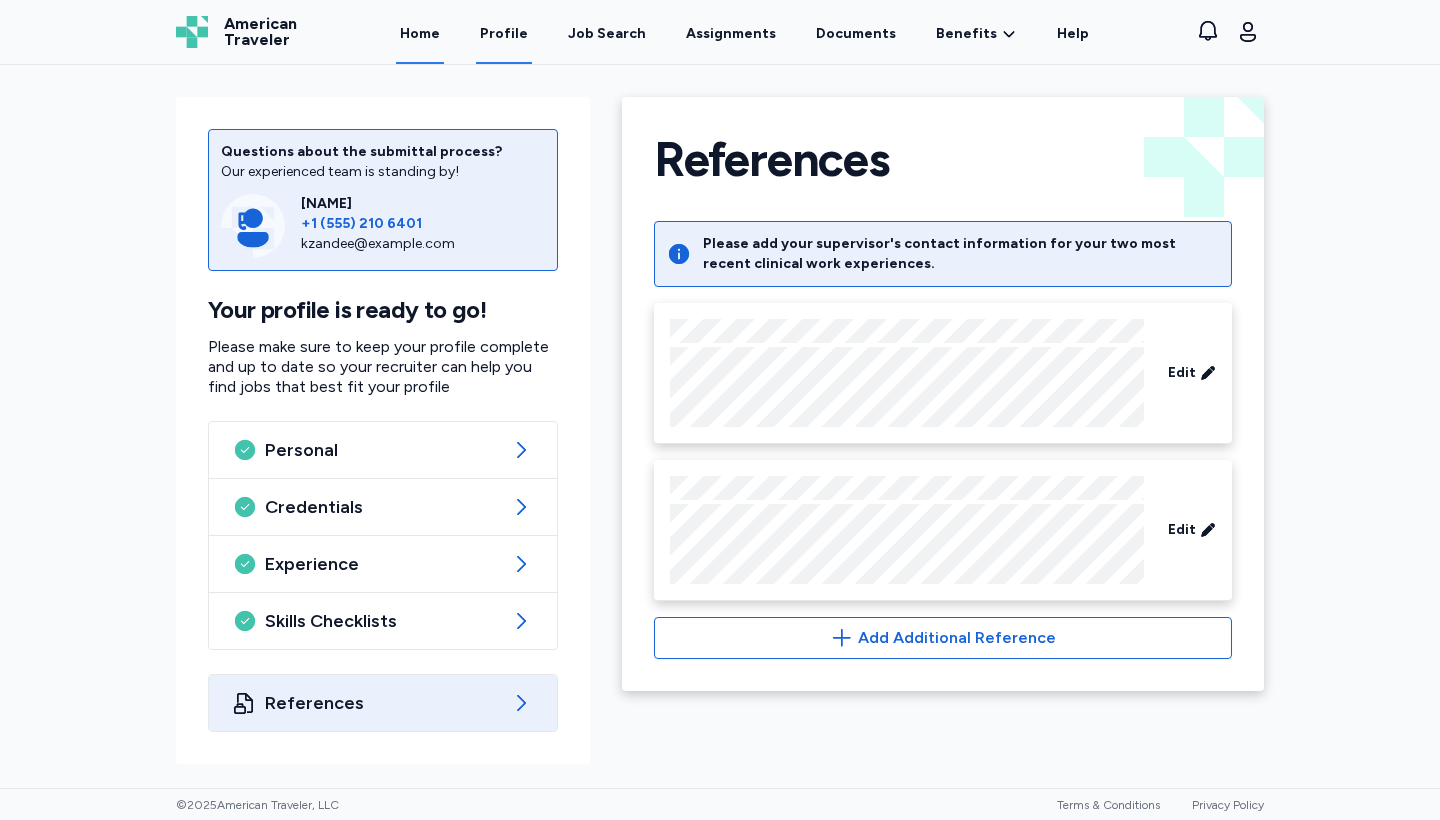 click on "Home" at bounding box center [420, 33] 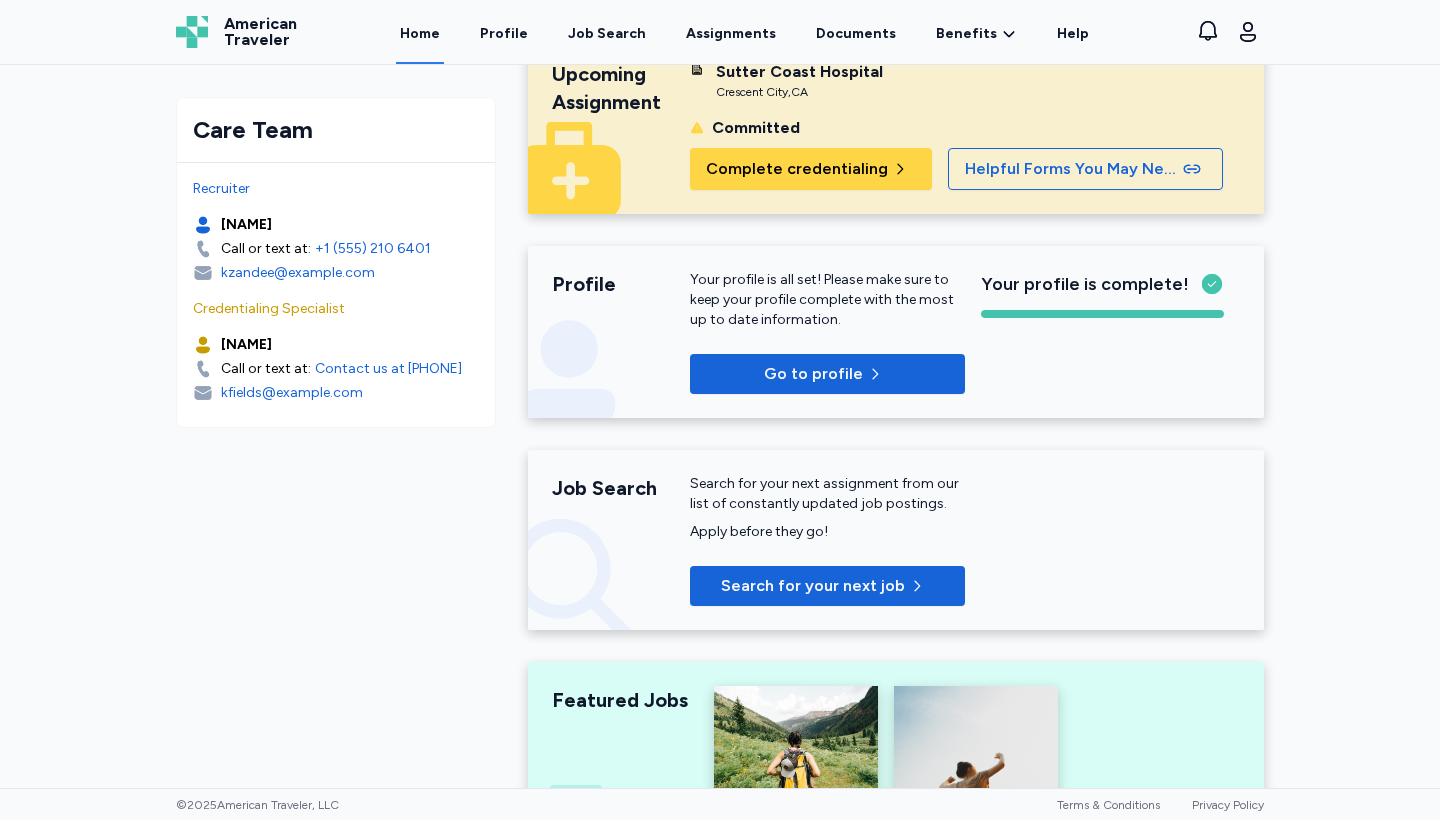 scroll, scrollTop: 761, scrollLeft: 0, axis: vertical 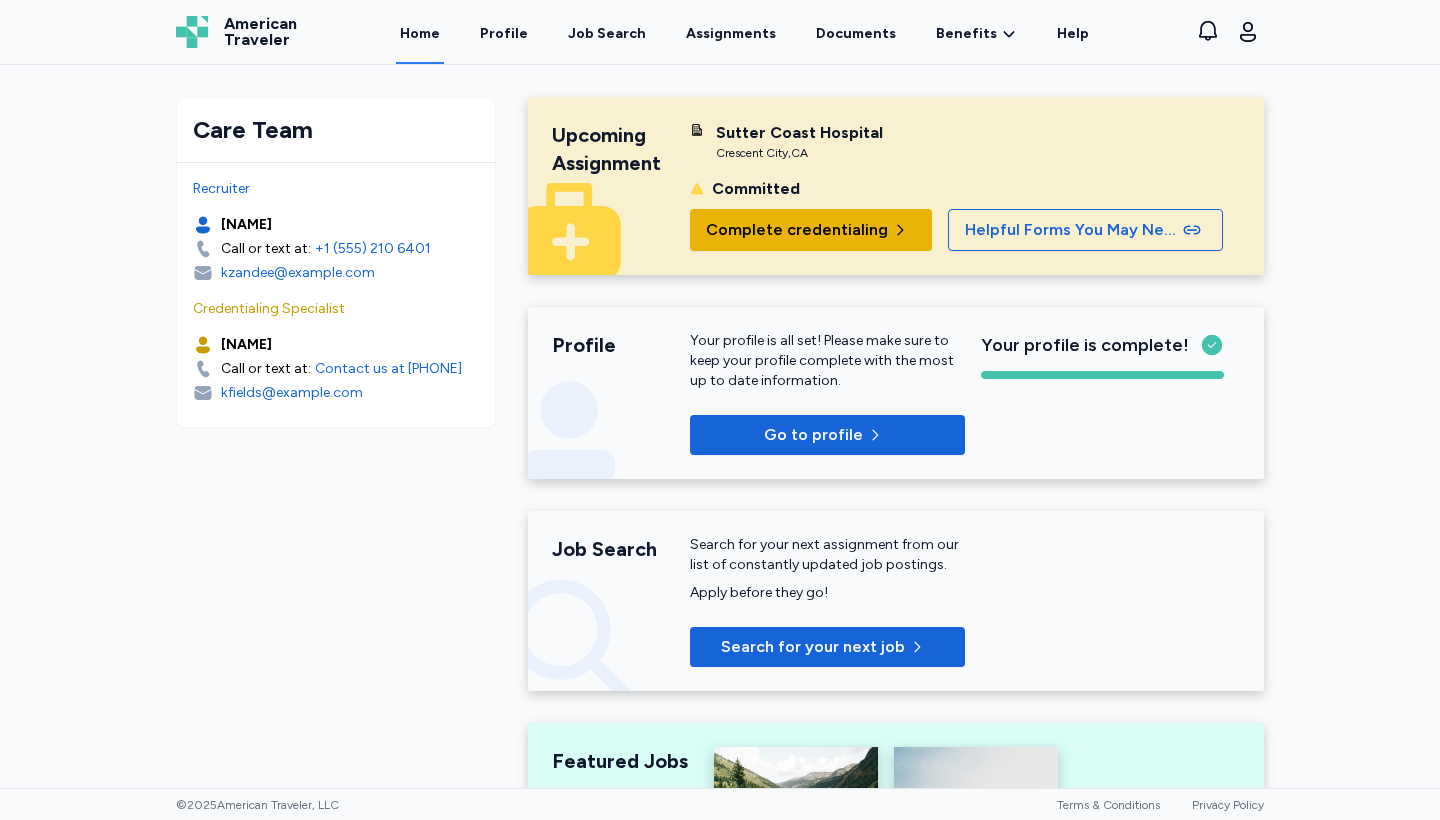 click on "Complete credentialing" at bounding box center [797, 230] 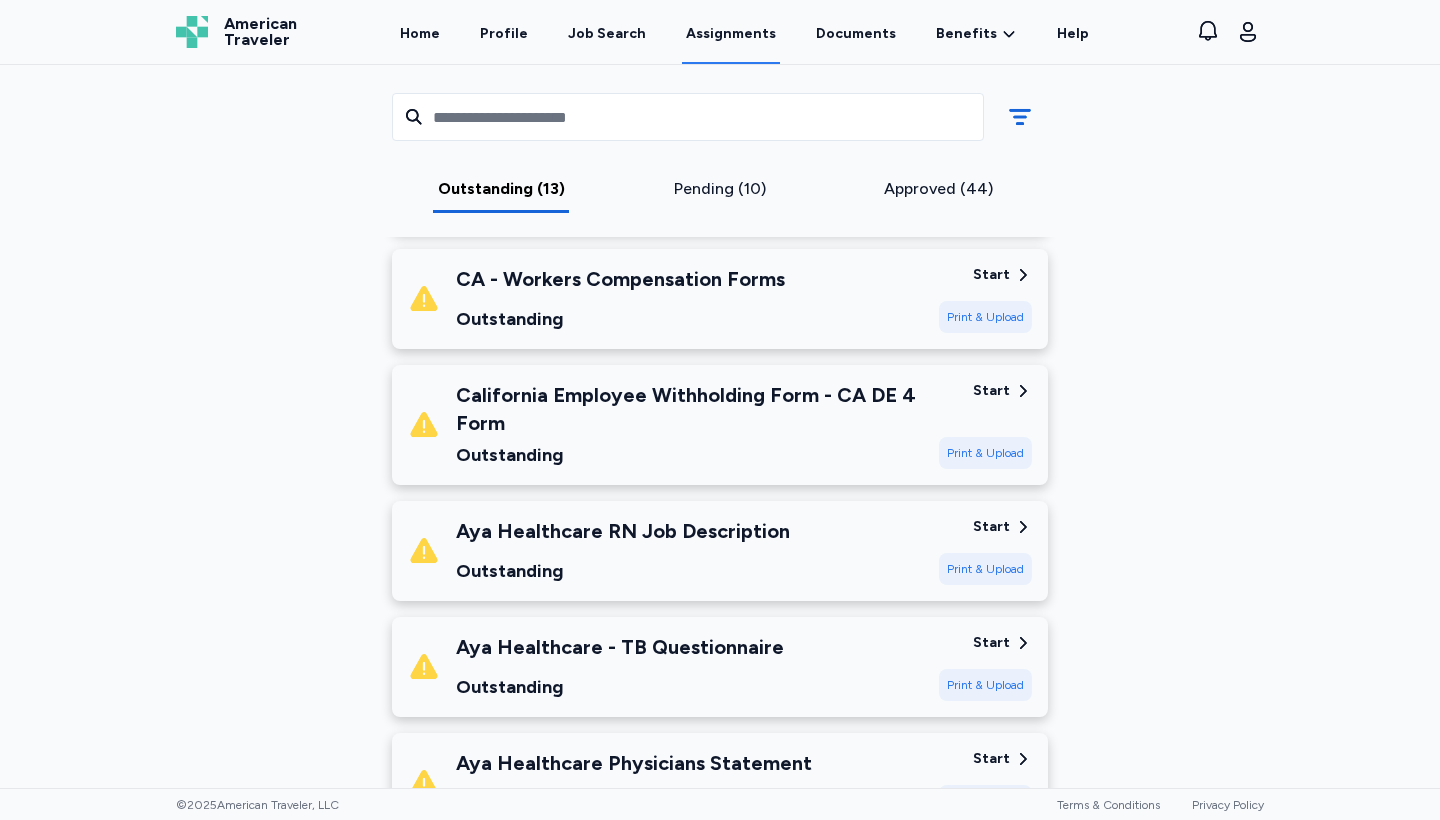 scroll, scrollTop: 639, scrollLeft: 0, axis: vertical 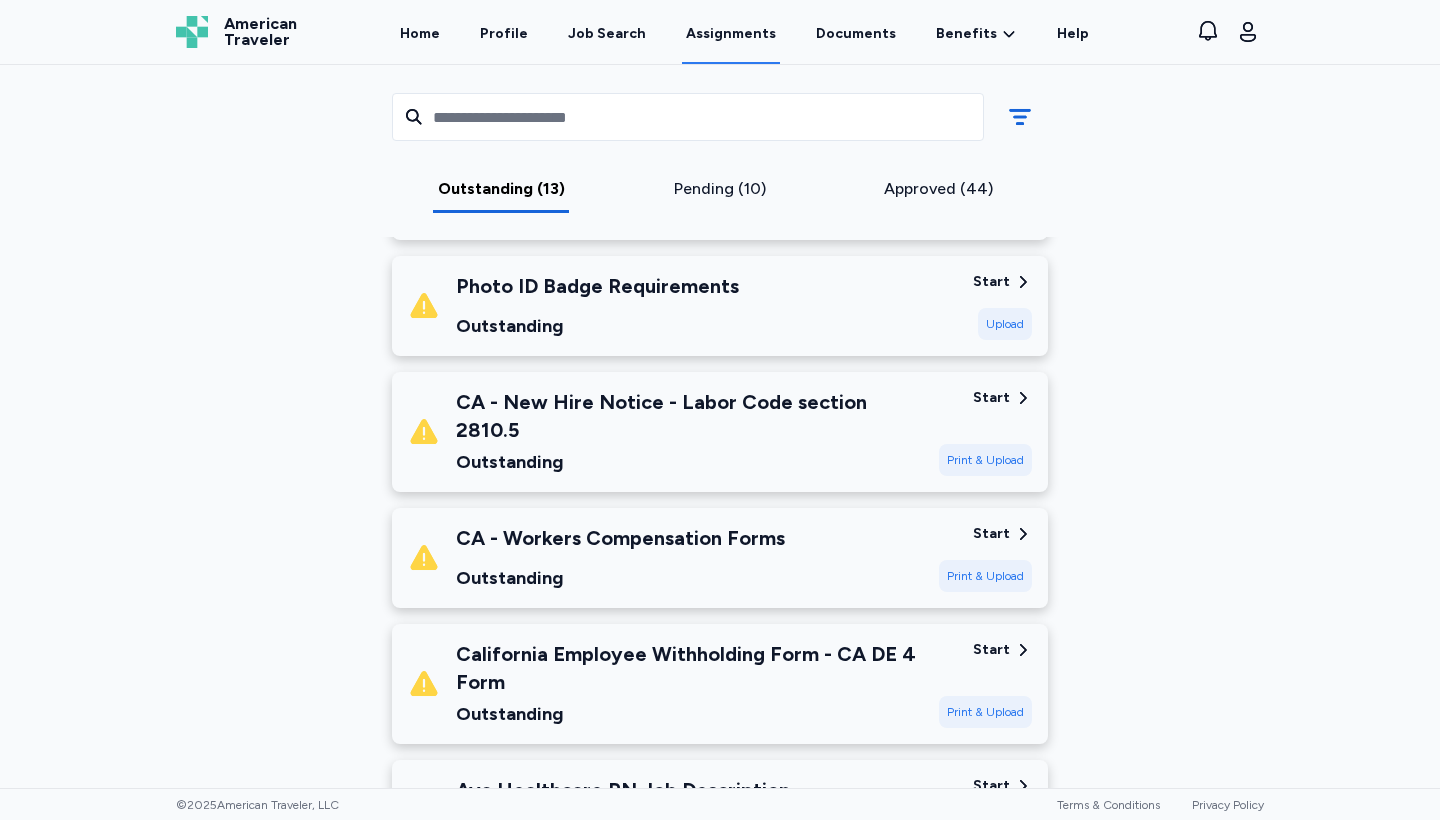 click on "Print & Upload" at bounding box center [985, 576] 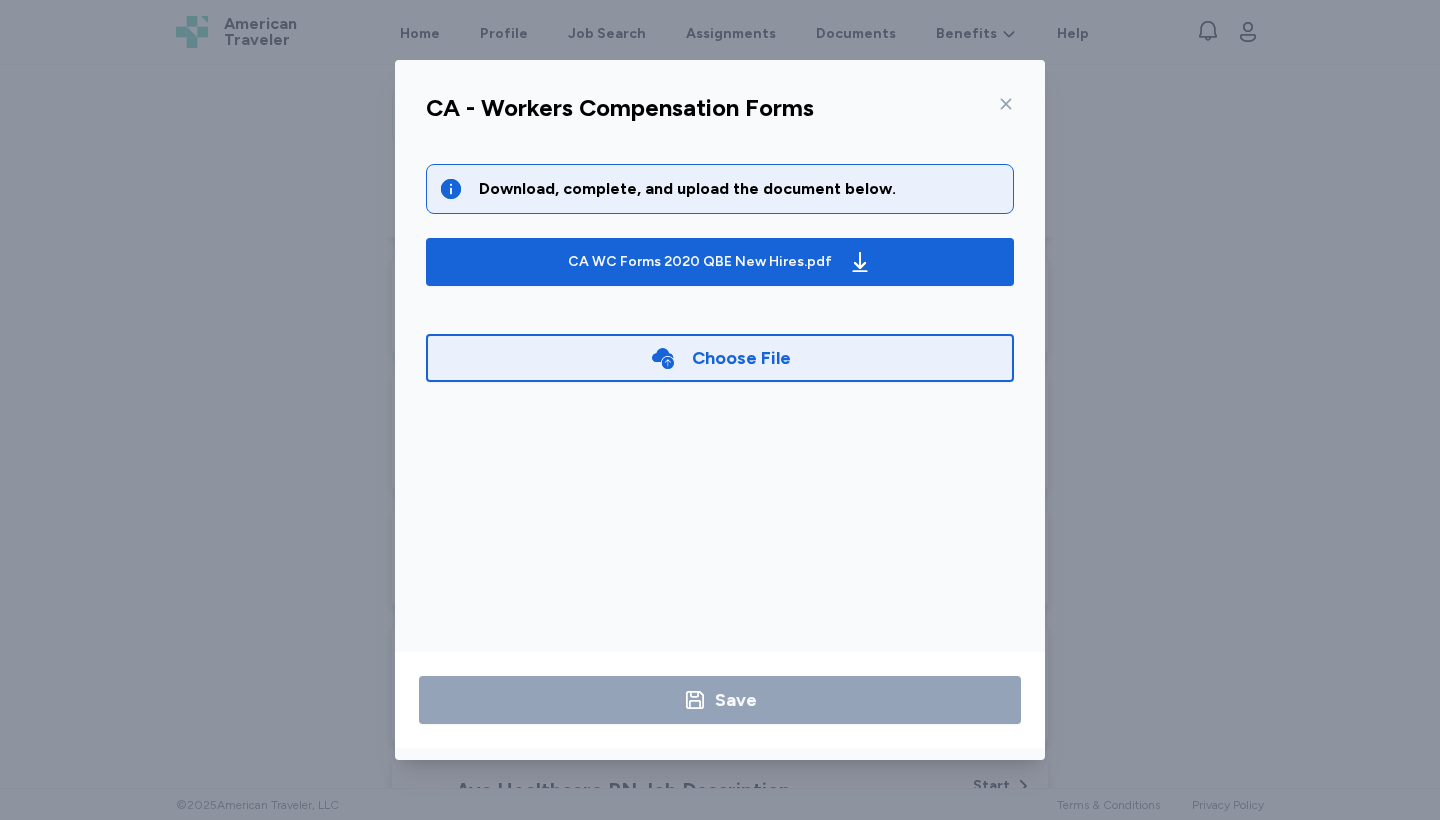 click on "Choose File" at bounding box center [741, 358] 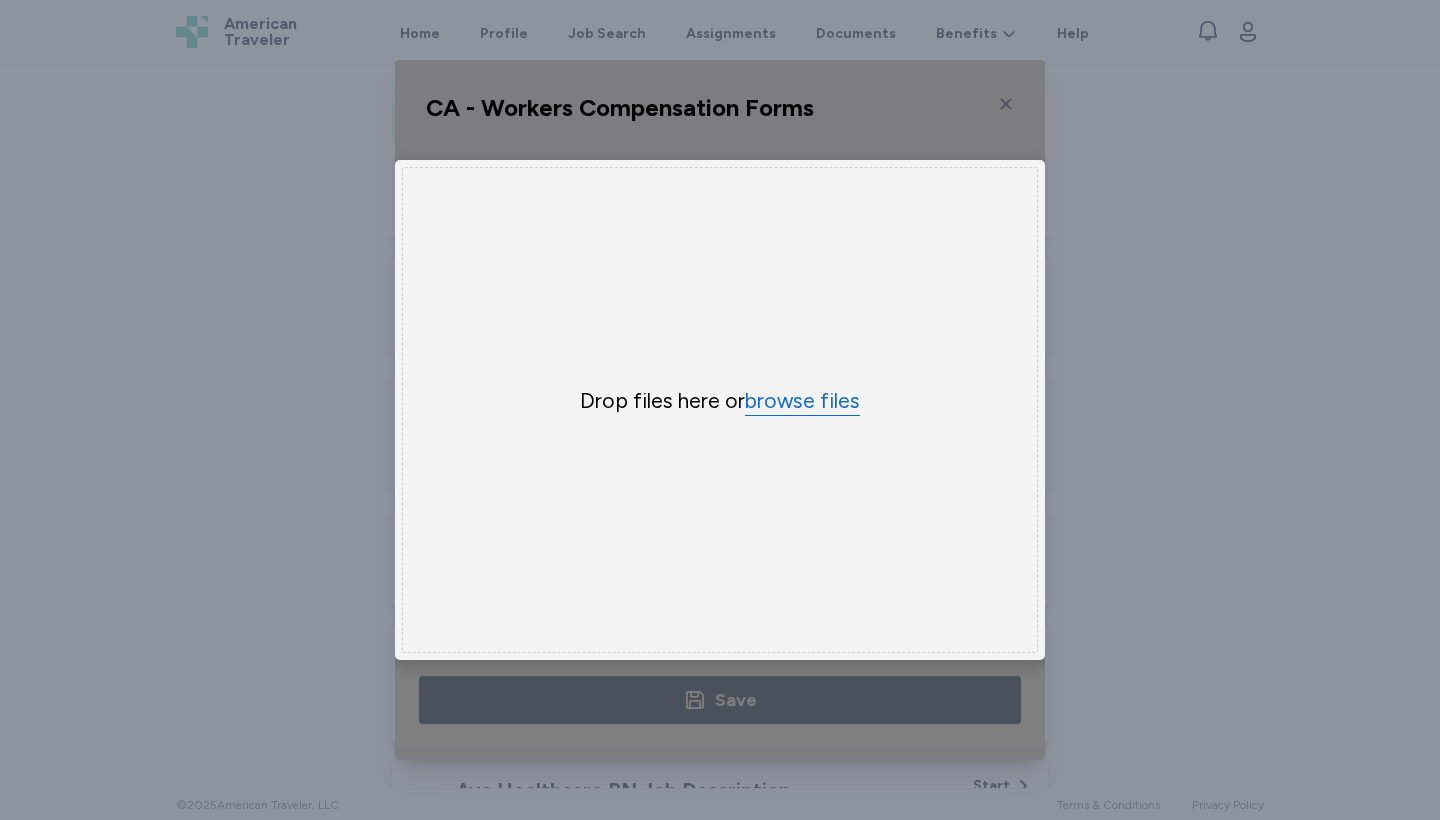 click on "browse files" at bounding box center [802, 401] 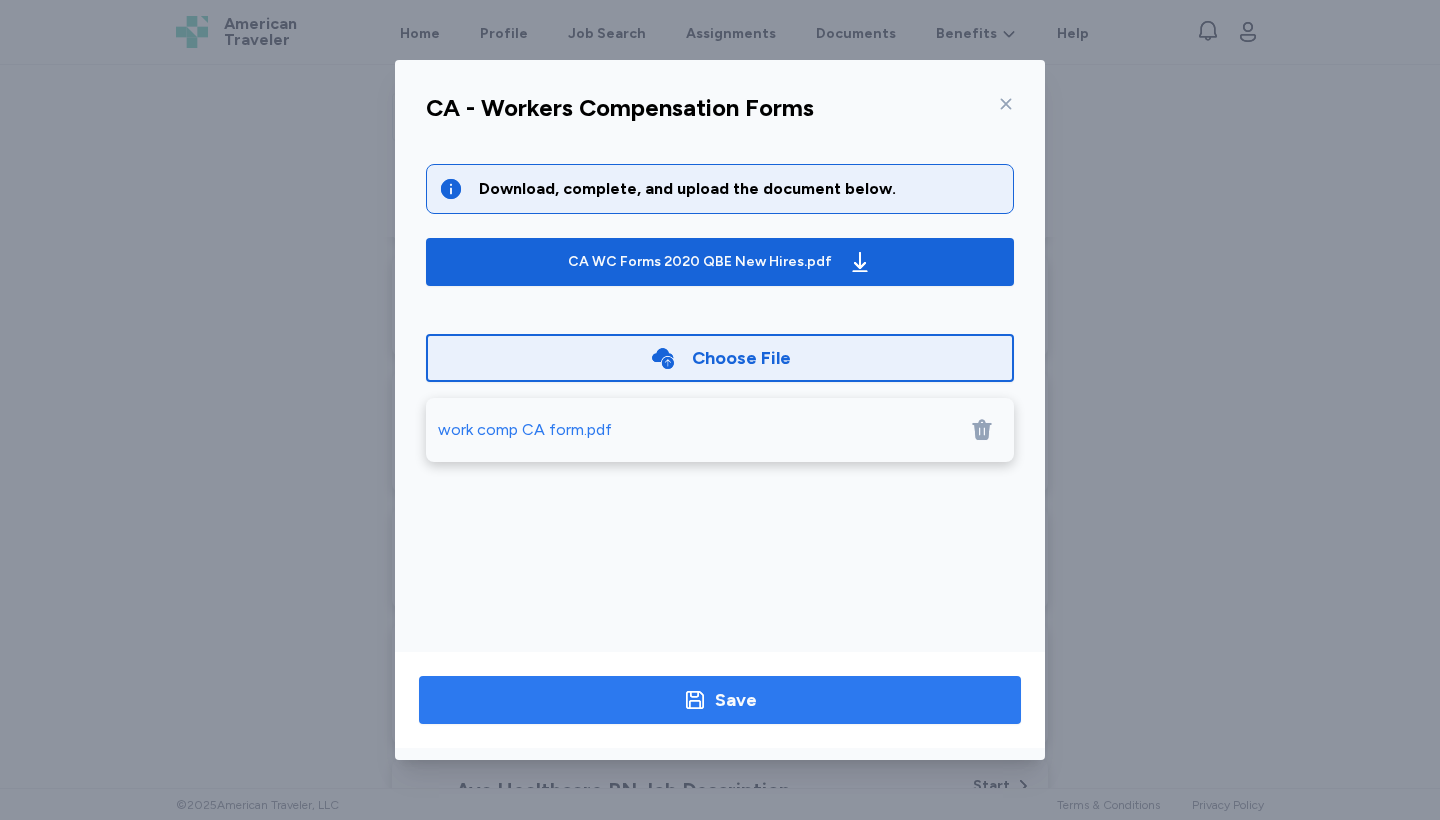 click 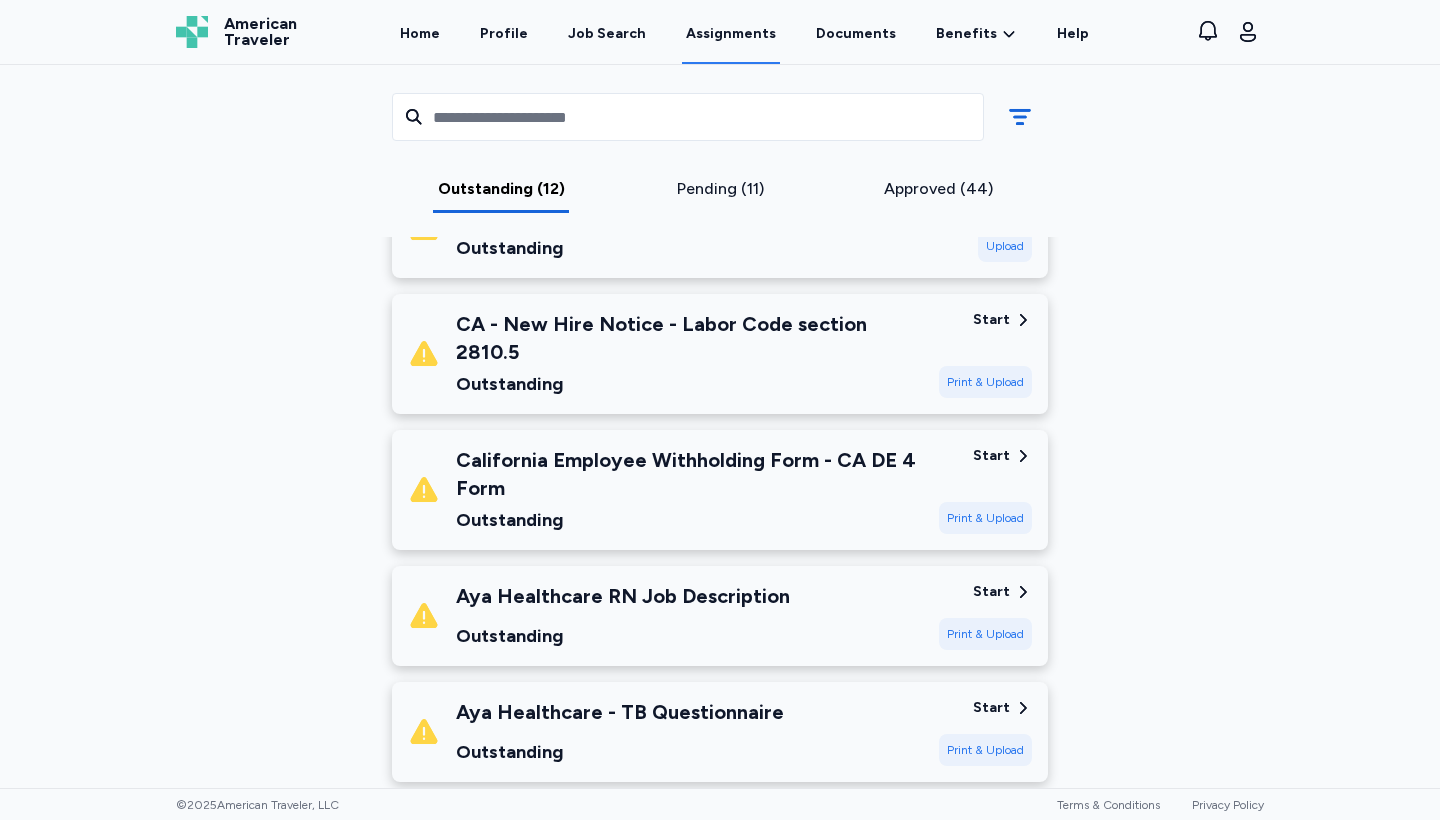 scroll, scrollTop: 564, scrollLeft: 0, axis: vertical 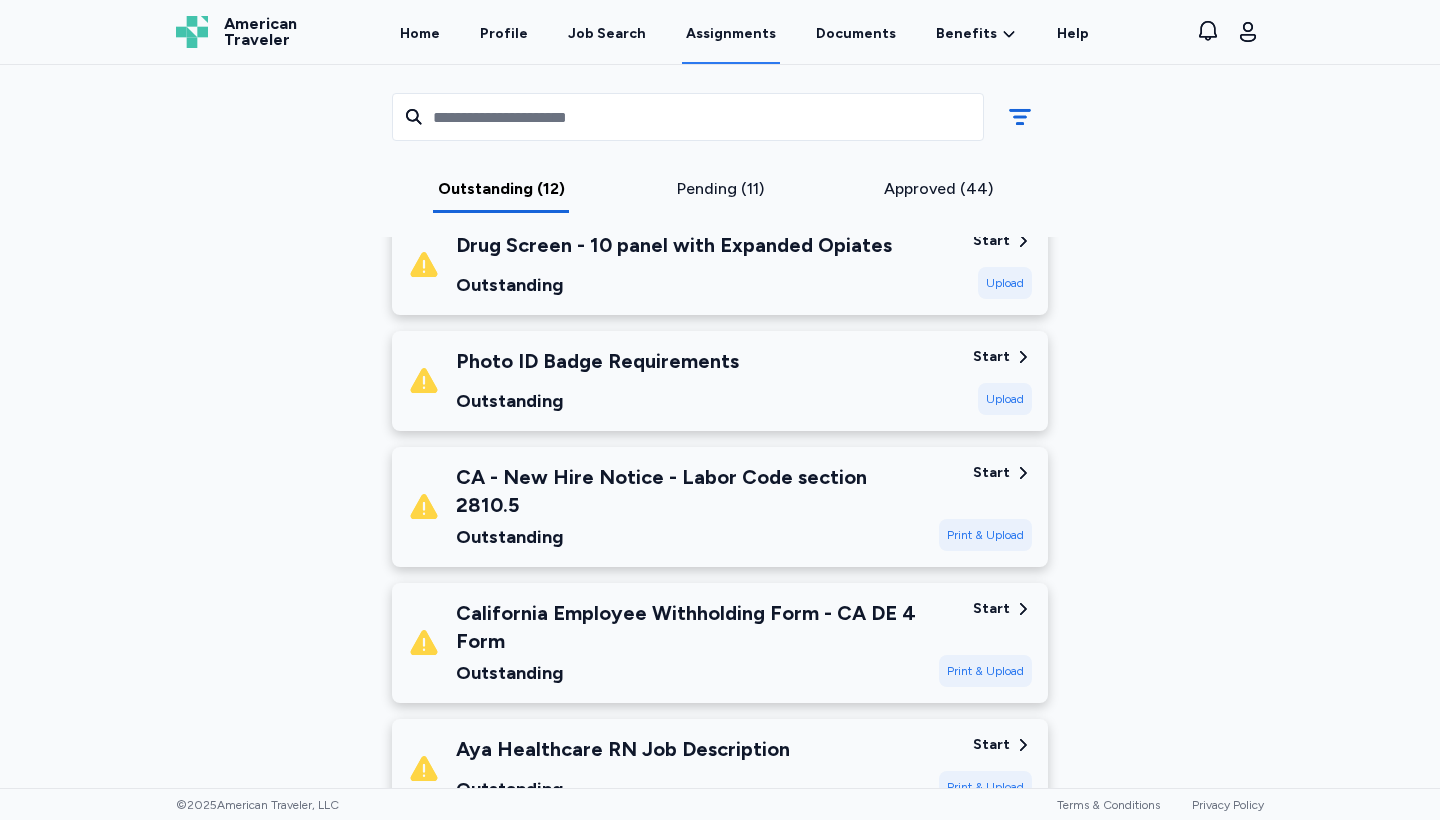 click on "Start" at bounding box center (991, 473) 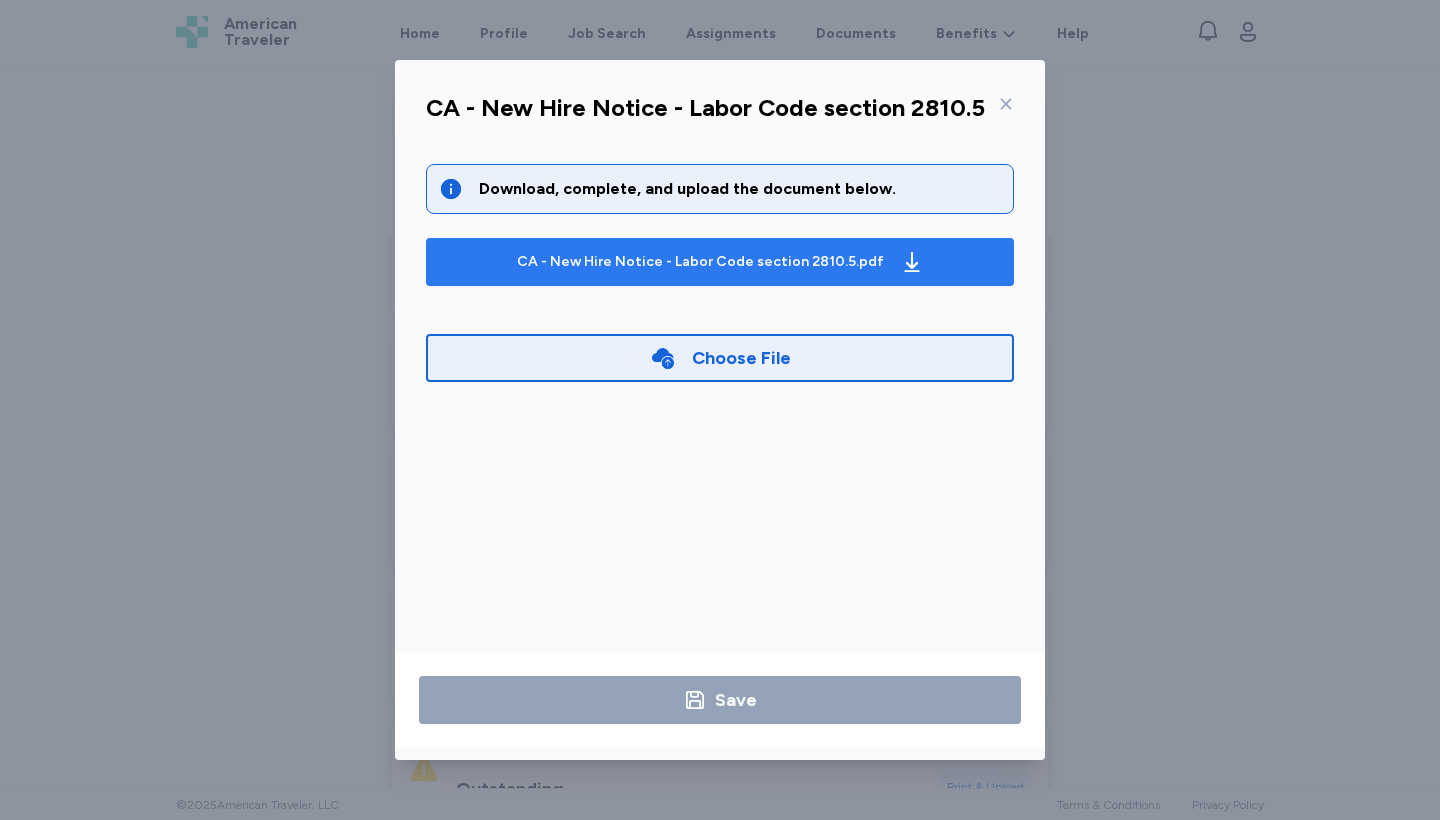 click on "CA - New Hire Notice - Labor Code section 2810.5.pdf" at bounding box center [700, 262] 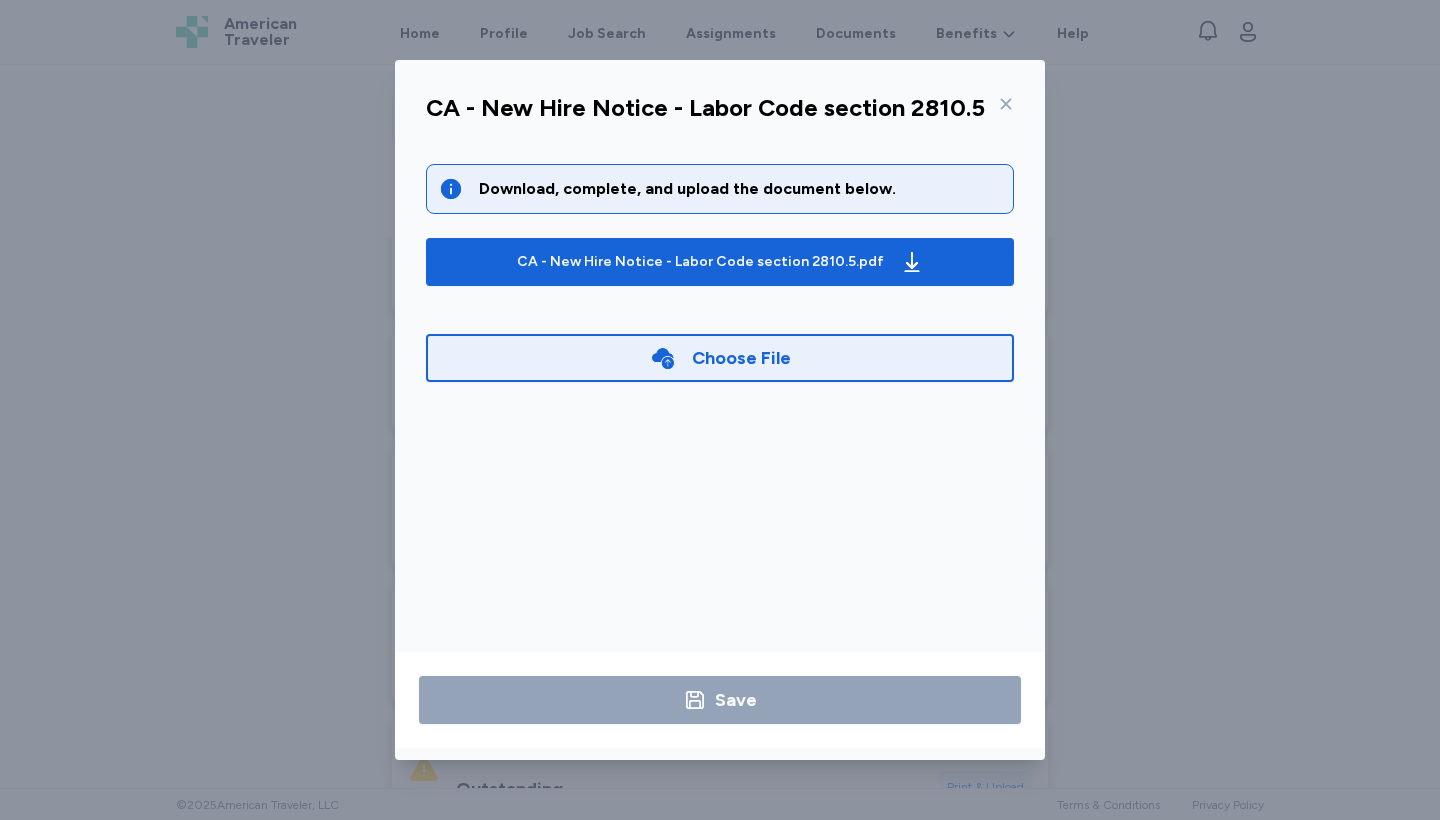 click 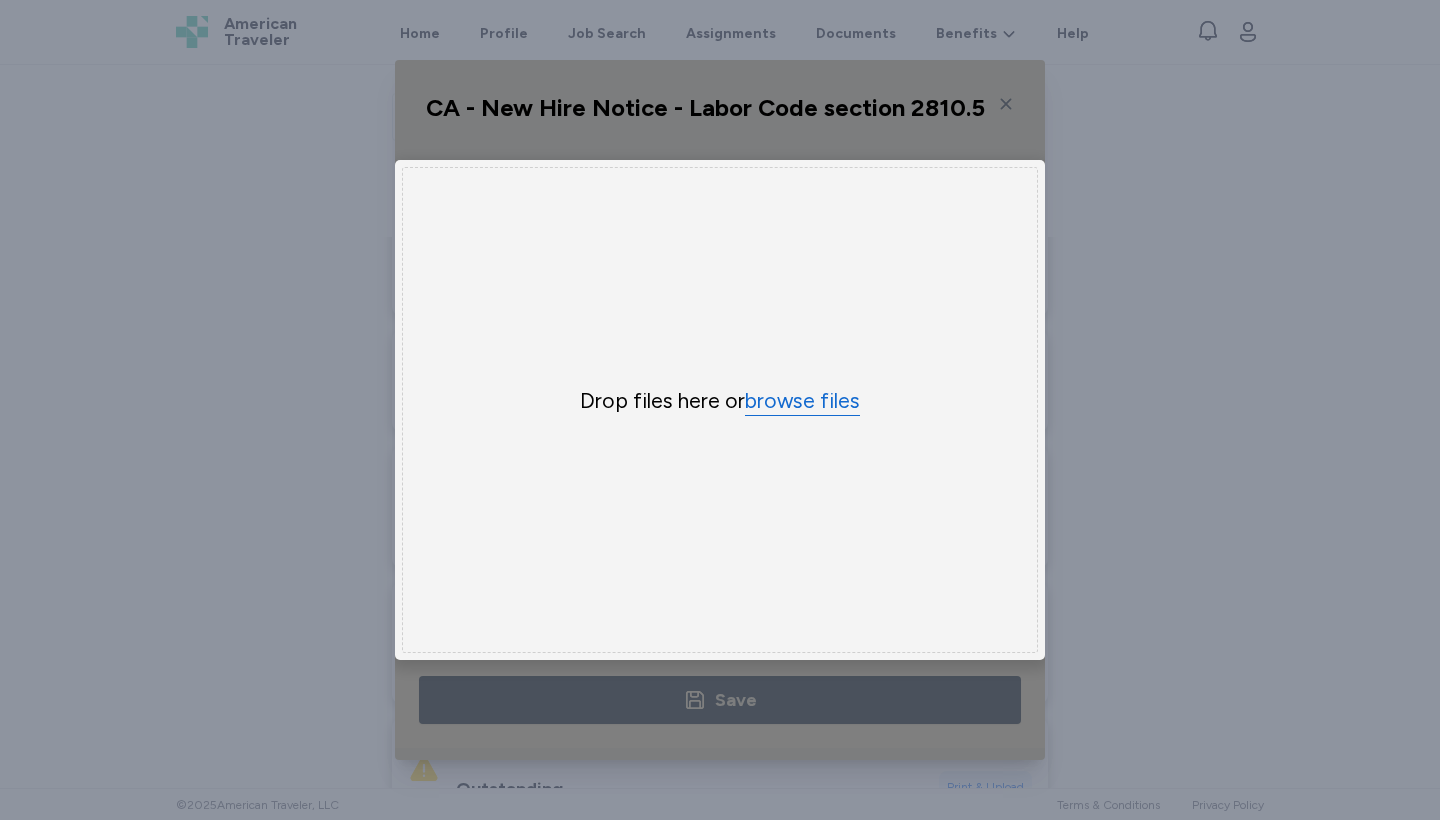 click on "browse files" at bounding box center (802, 401) 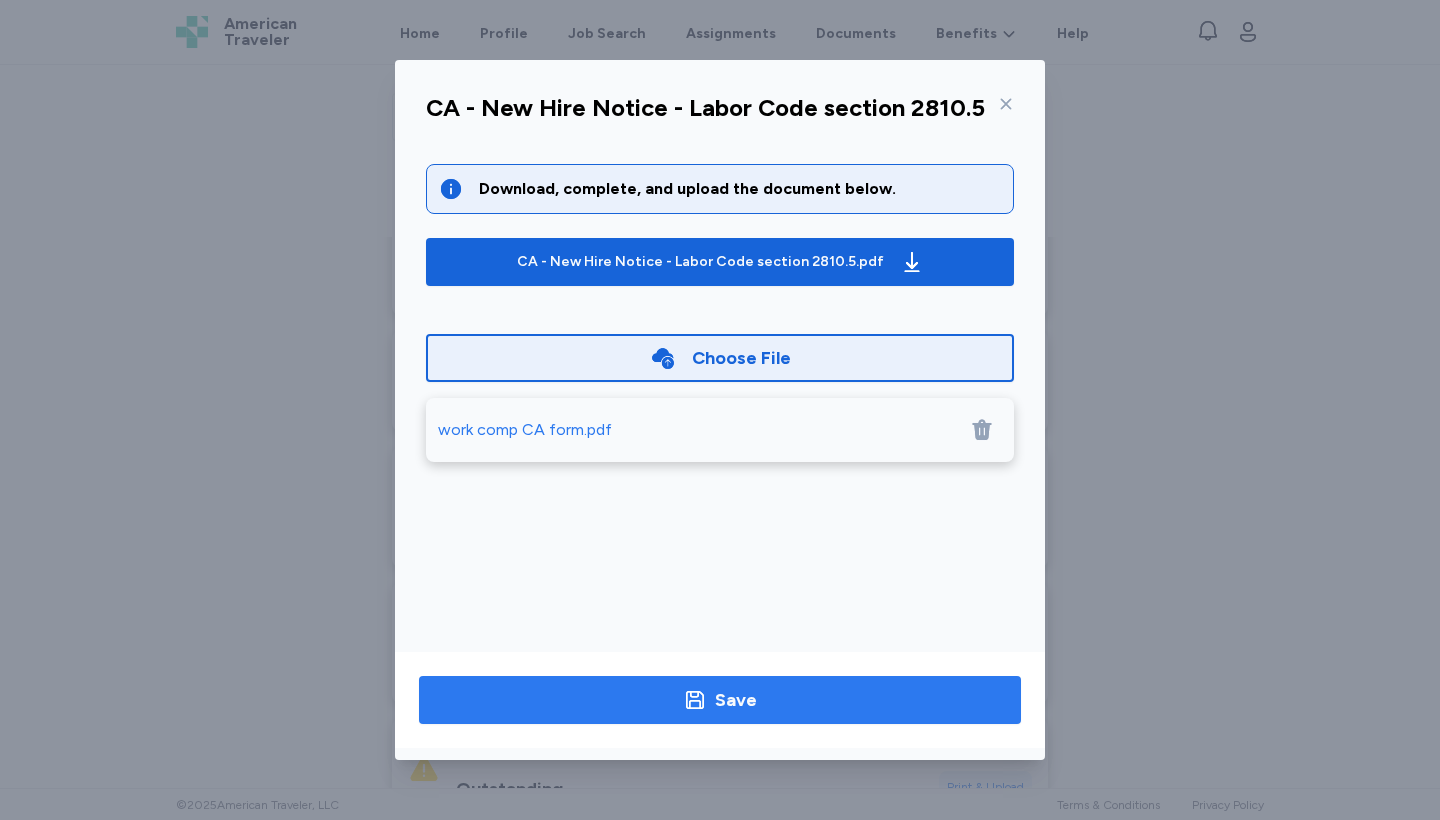 click 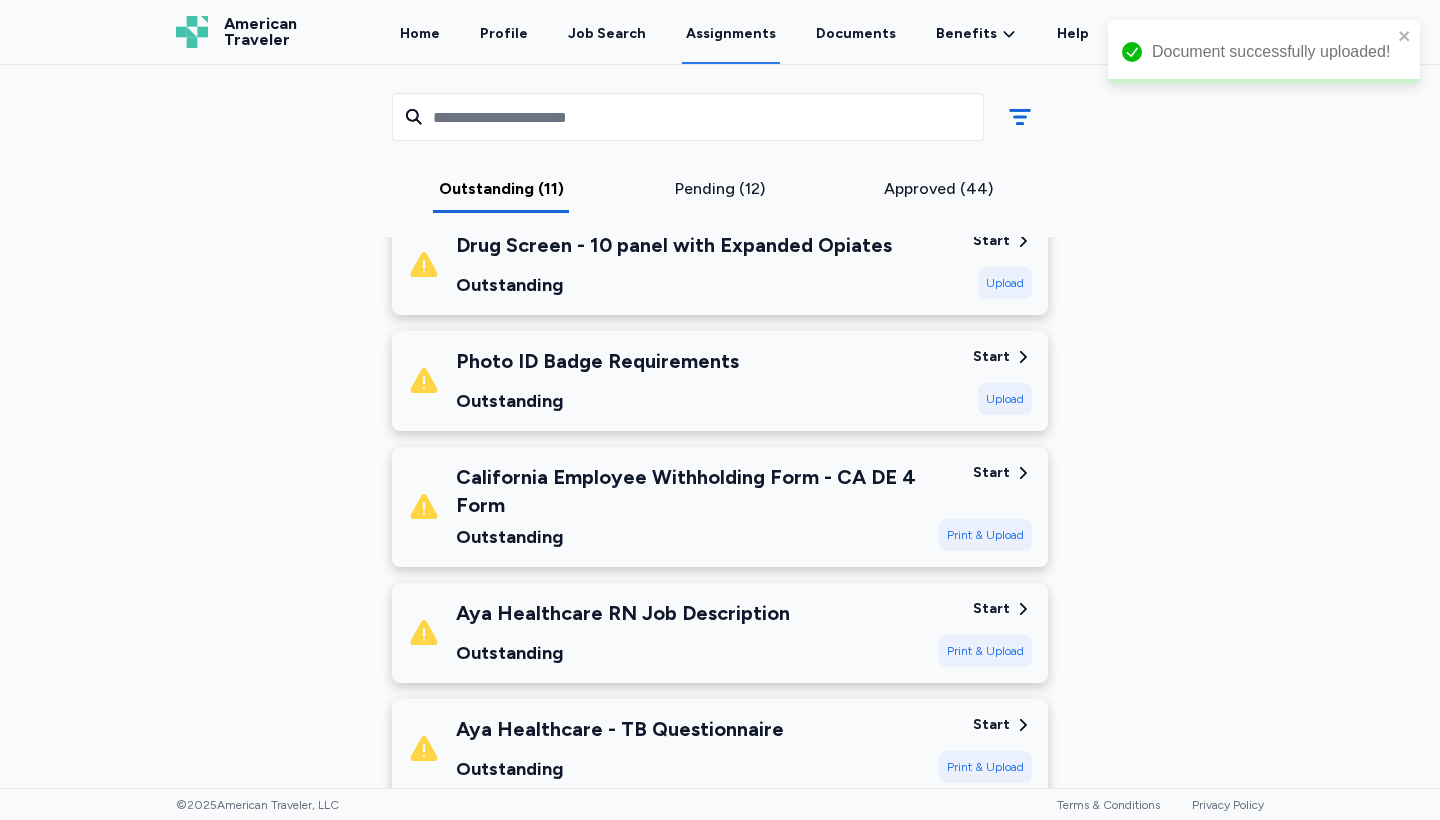 click on "Pending (12)" at bounding box center [720, 189] 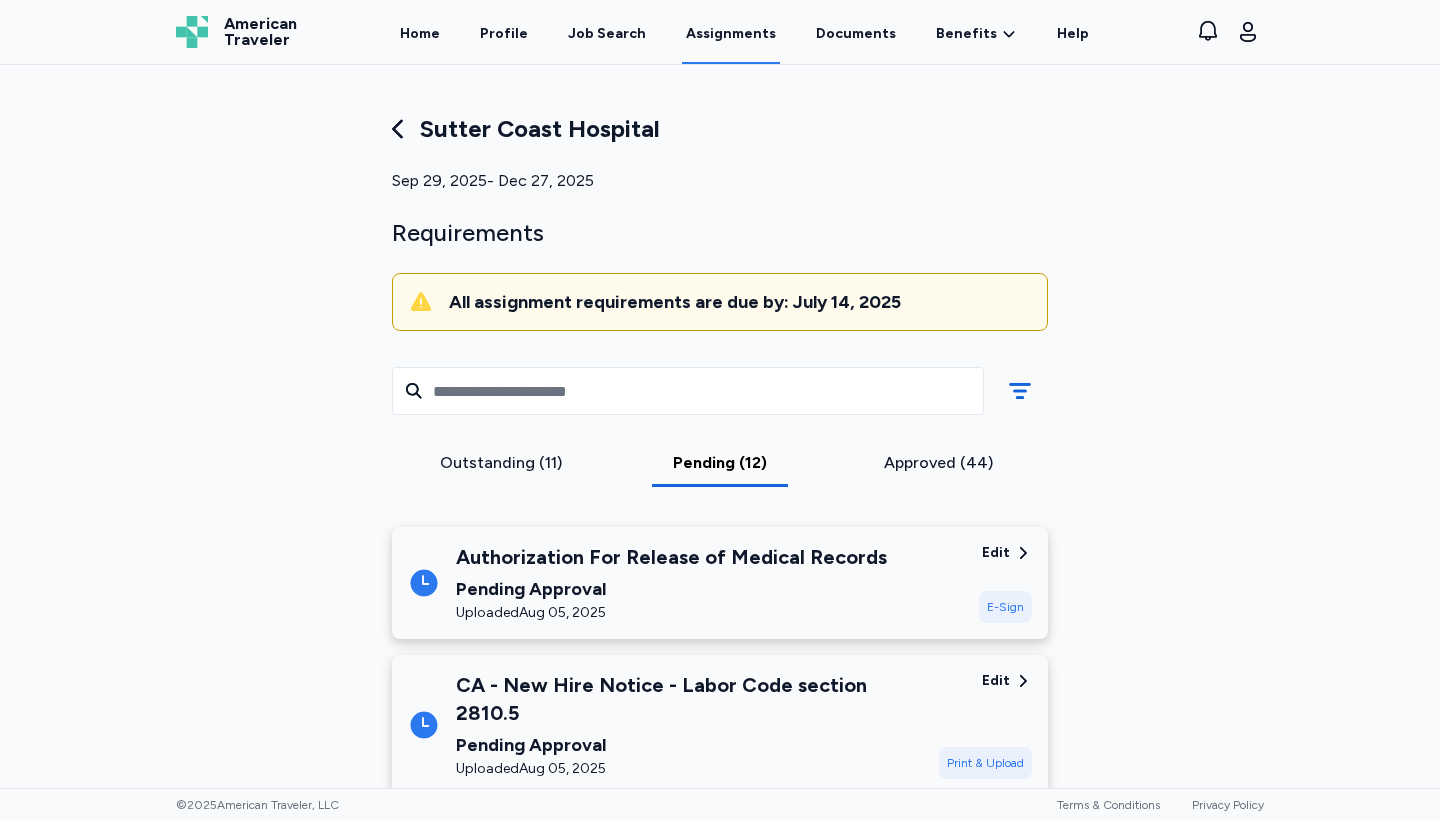 scroll, scrollTop: 273, scrollLeft: 0, axis: vertical 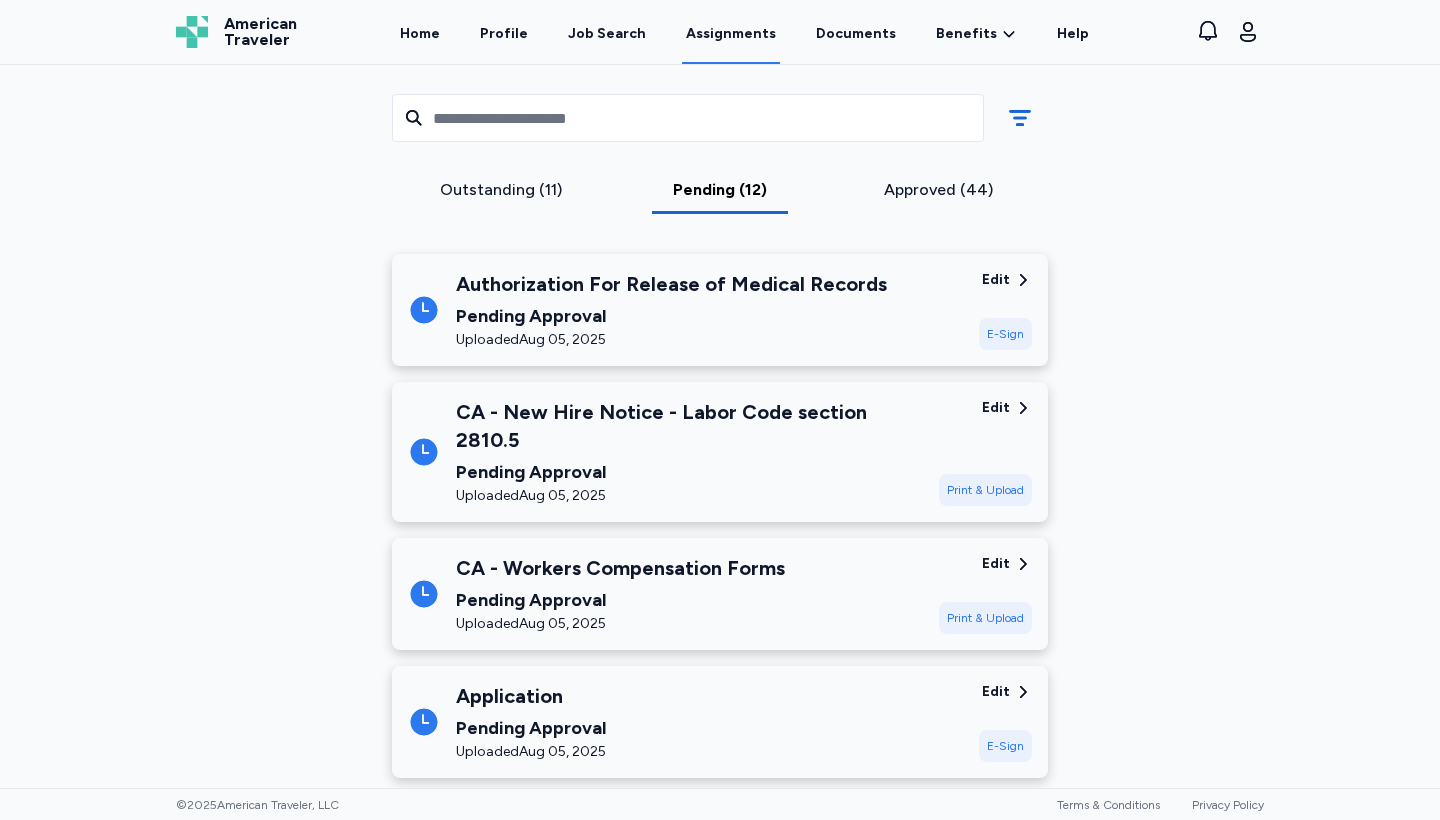 click on "Edit" at bounding box center (996, 564) 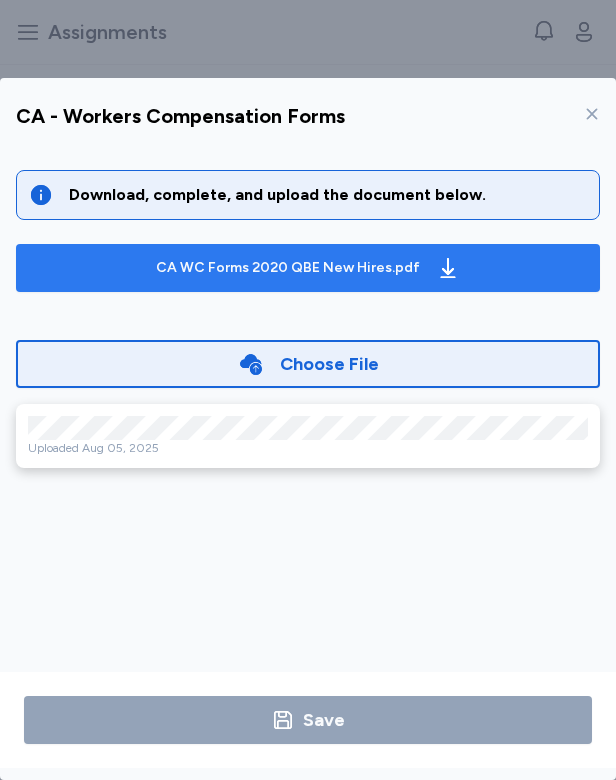 click on "CA WC Forms 2020 QBE New Hires.pdf" at bounding box center (288, 268) 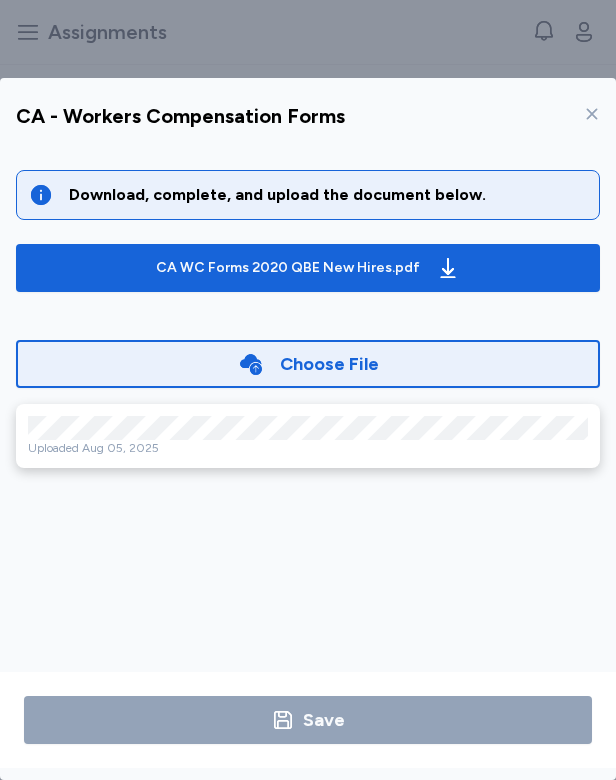 click on "Choose File" at bounding box center (329, 364) 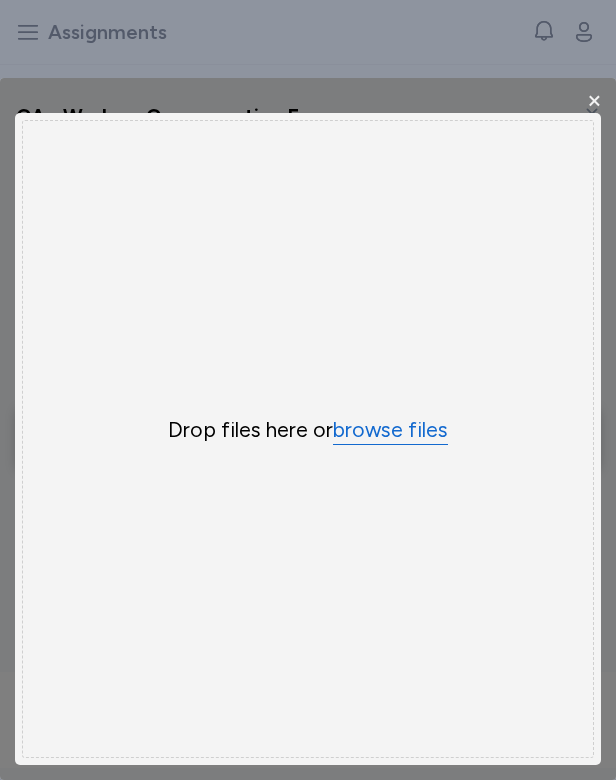 click on "browse files" at bounding box center (390, 430) 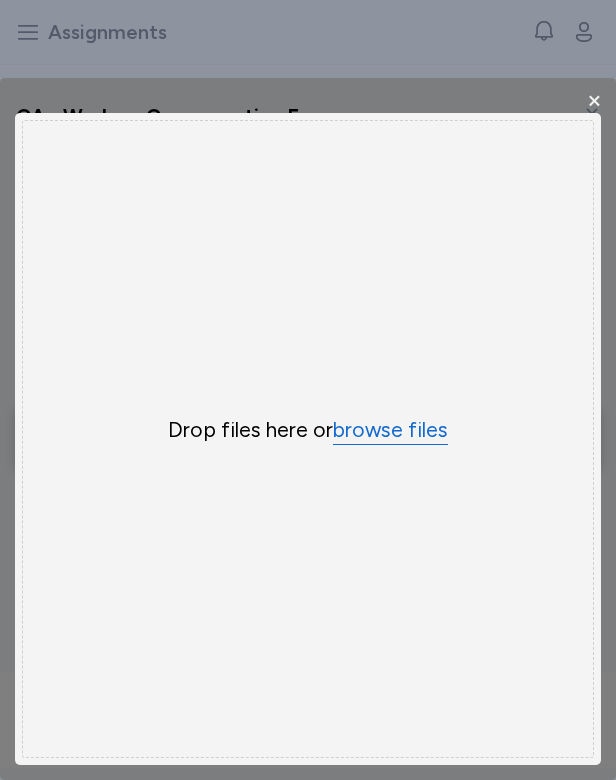 click on "browse files" at bounding box center [390, 430] 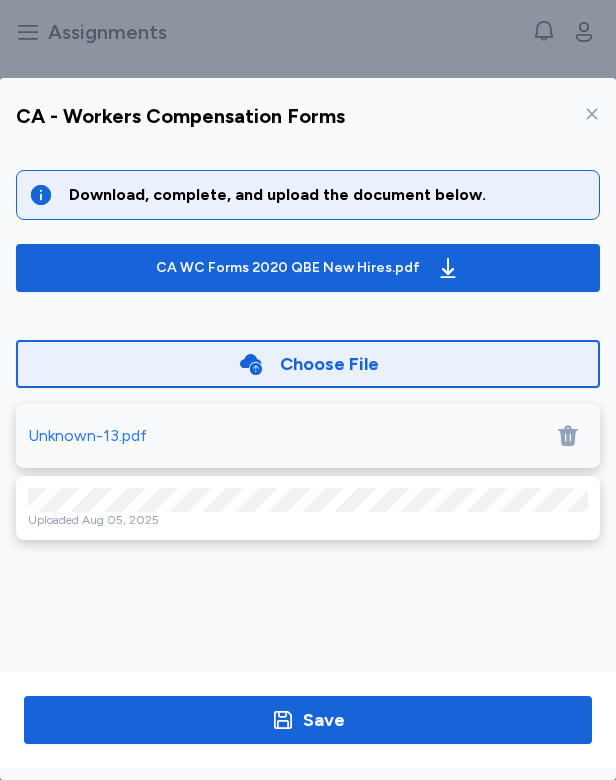 click on "Uploaded Aug 05, 2025" at bounding box center [308, 520] 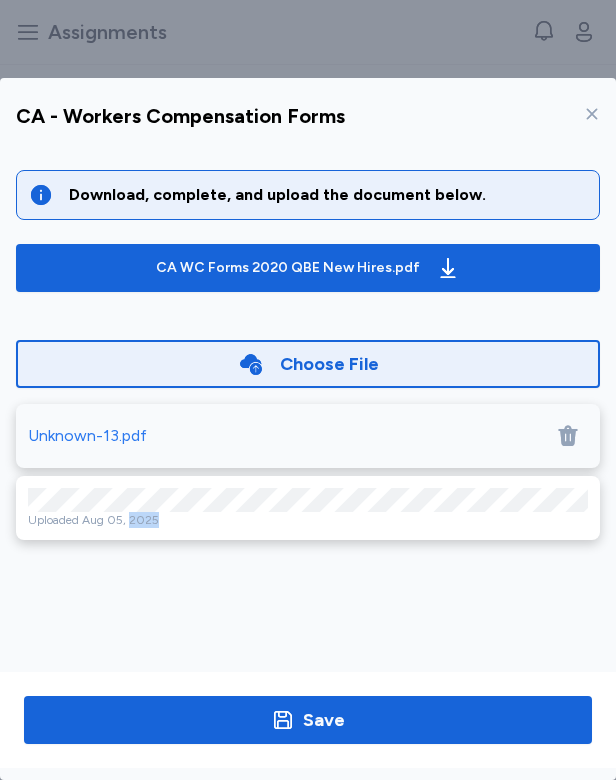 drag, startPoint x: 433, startPoint y: 516, endPoint x: 128, endPoint y: 521, distance: 305.041 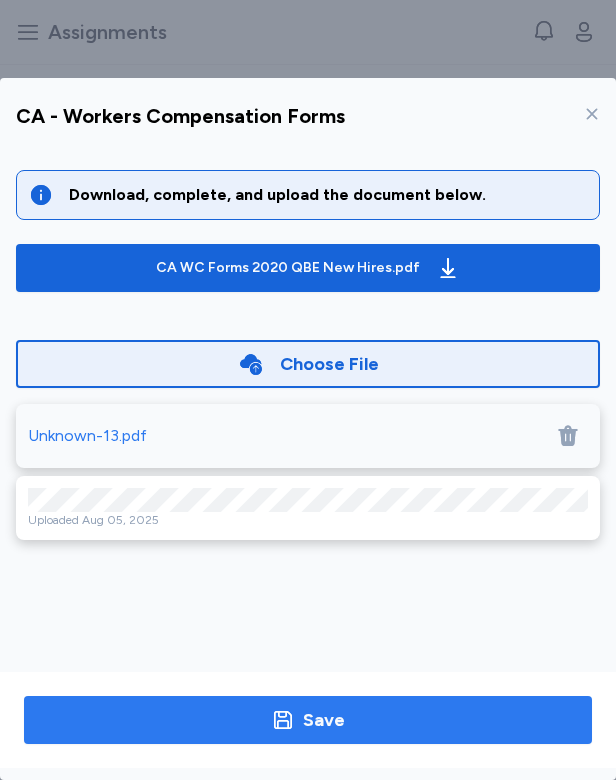 click on "Save" at bounding box center [308, 720] 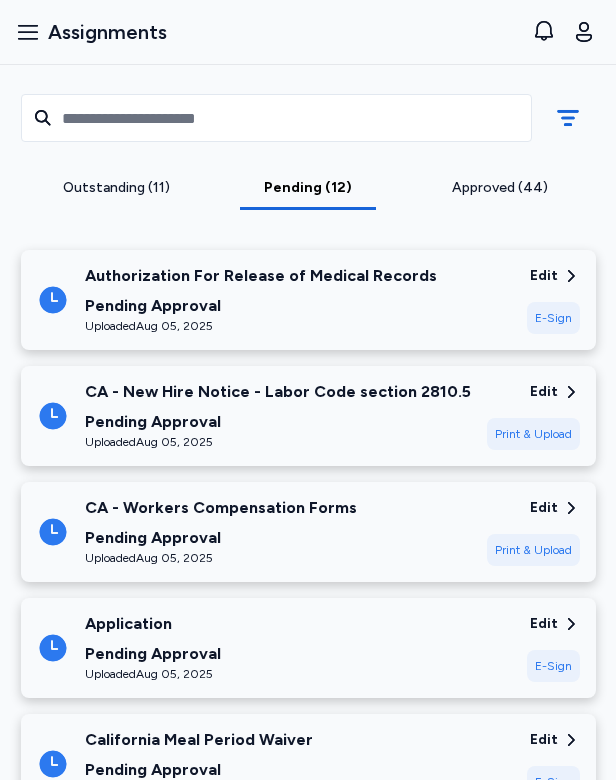 click on "Edit" at bounding box center (544, 508) 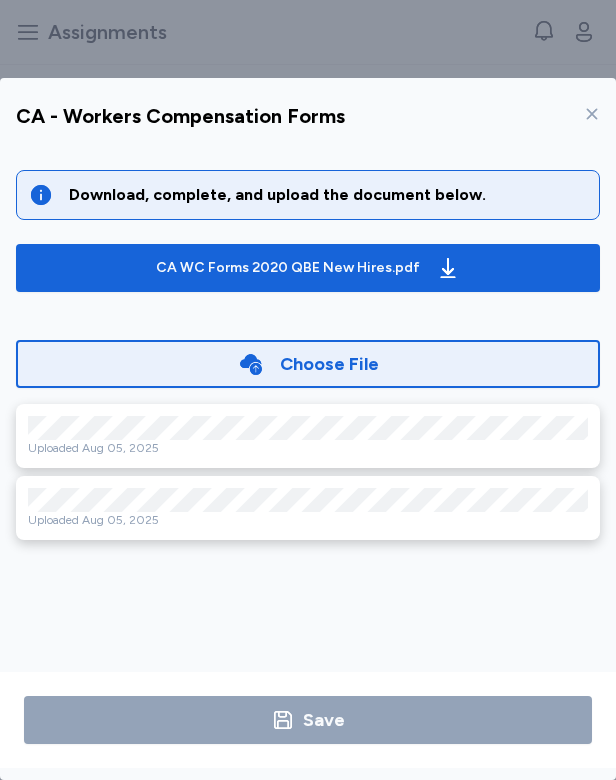click on "Download, complete, and upload the document below. CA WC Forms 2020 QBE New Hires.pdf Choose File Uploaded Aug 05, 2025 Uploaded Aug 05, 2025 Save" at bounding box center [308, 411] 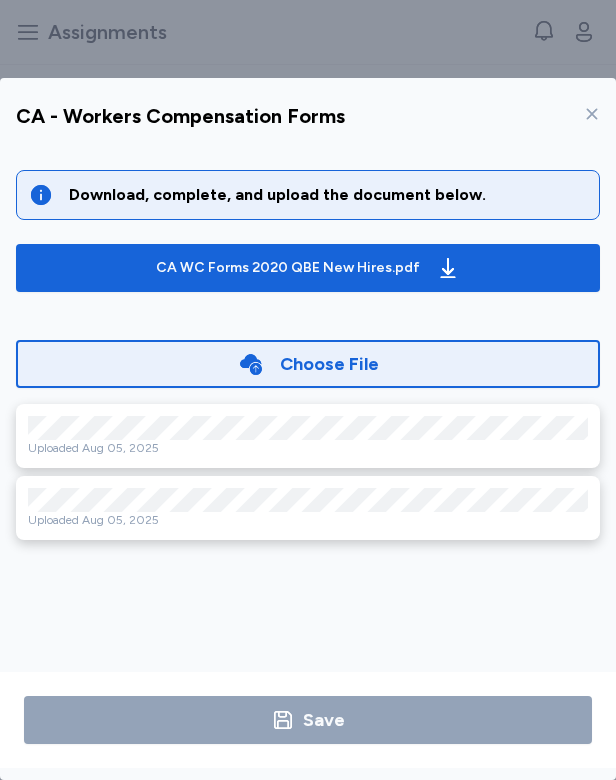 click on "Uploaded Aug 05, 2025" at bounding box center (308, 520) 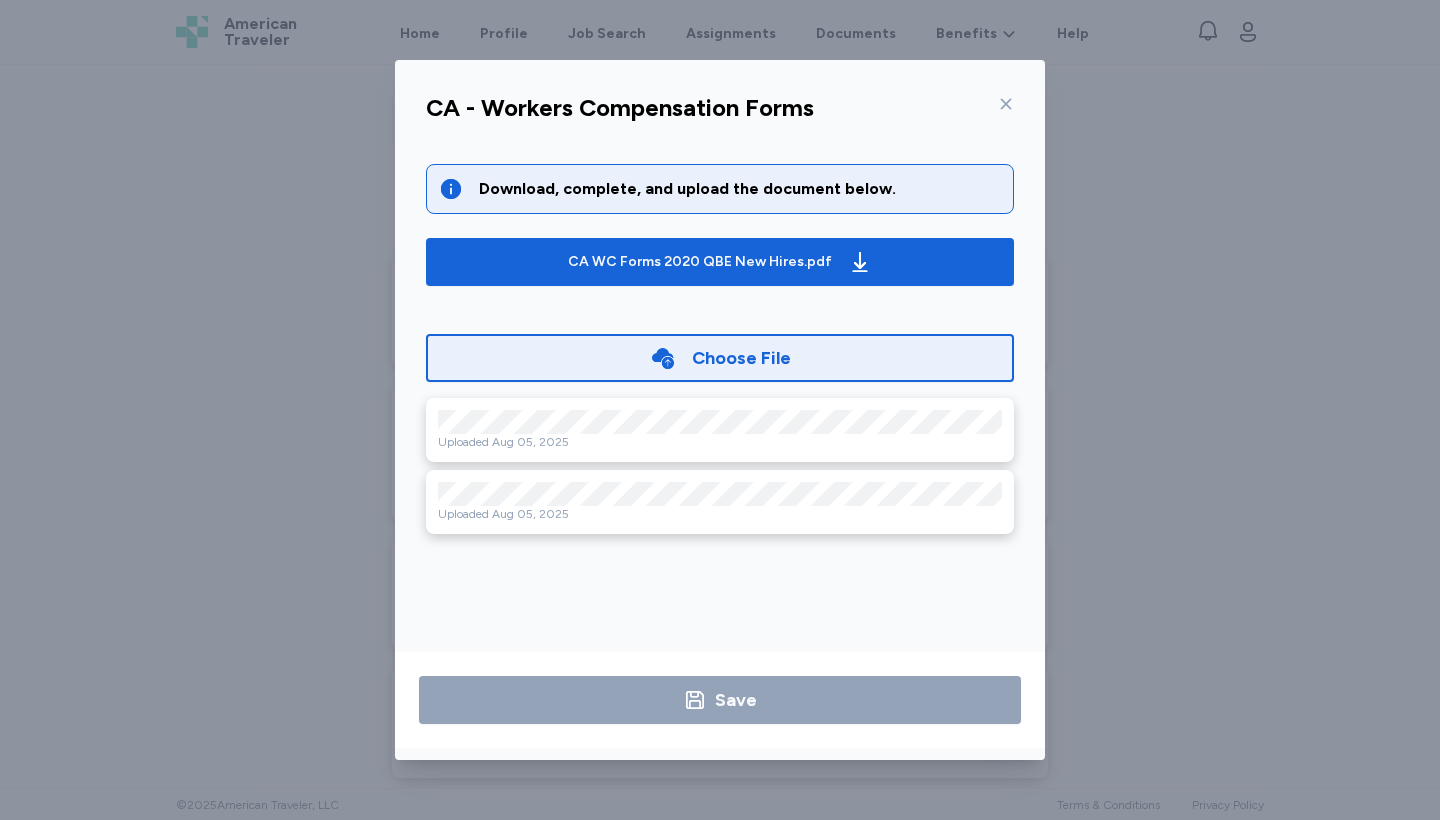 click 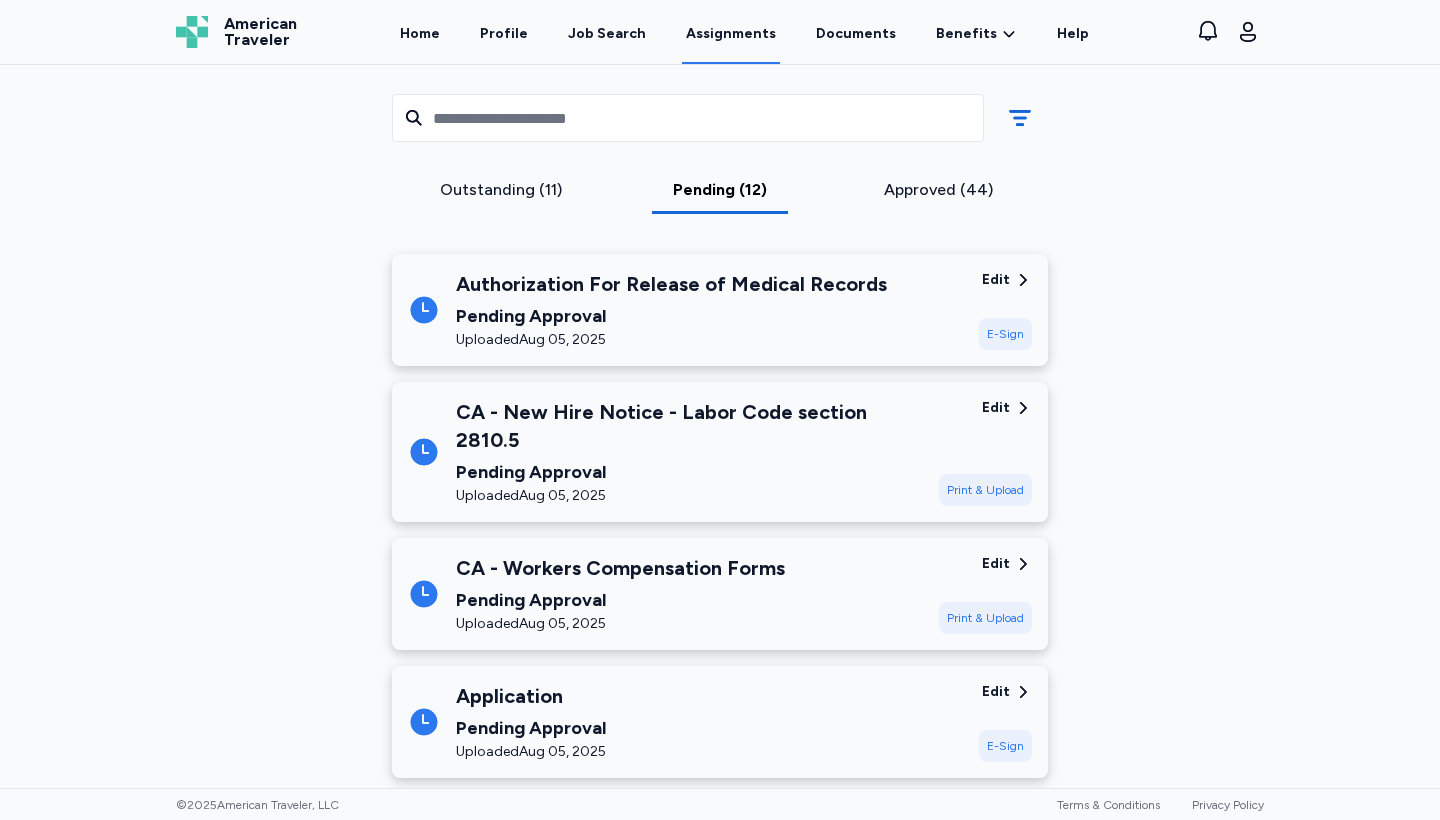 click on "Outstanding (11)" at bounding box center [501, 190] 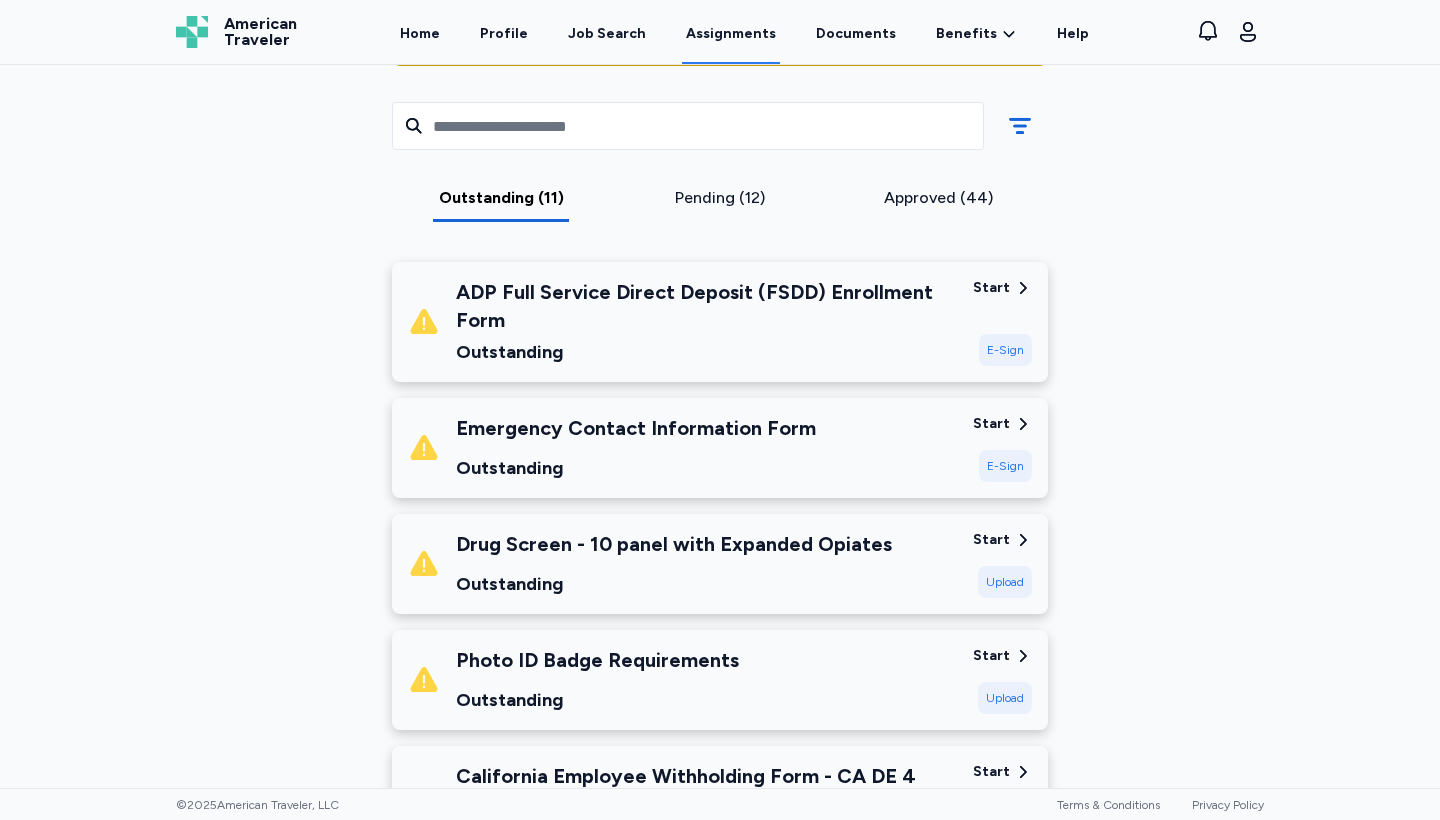 scroll, scrollTop: 238, scrollLeft: 0, axis: vertical 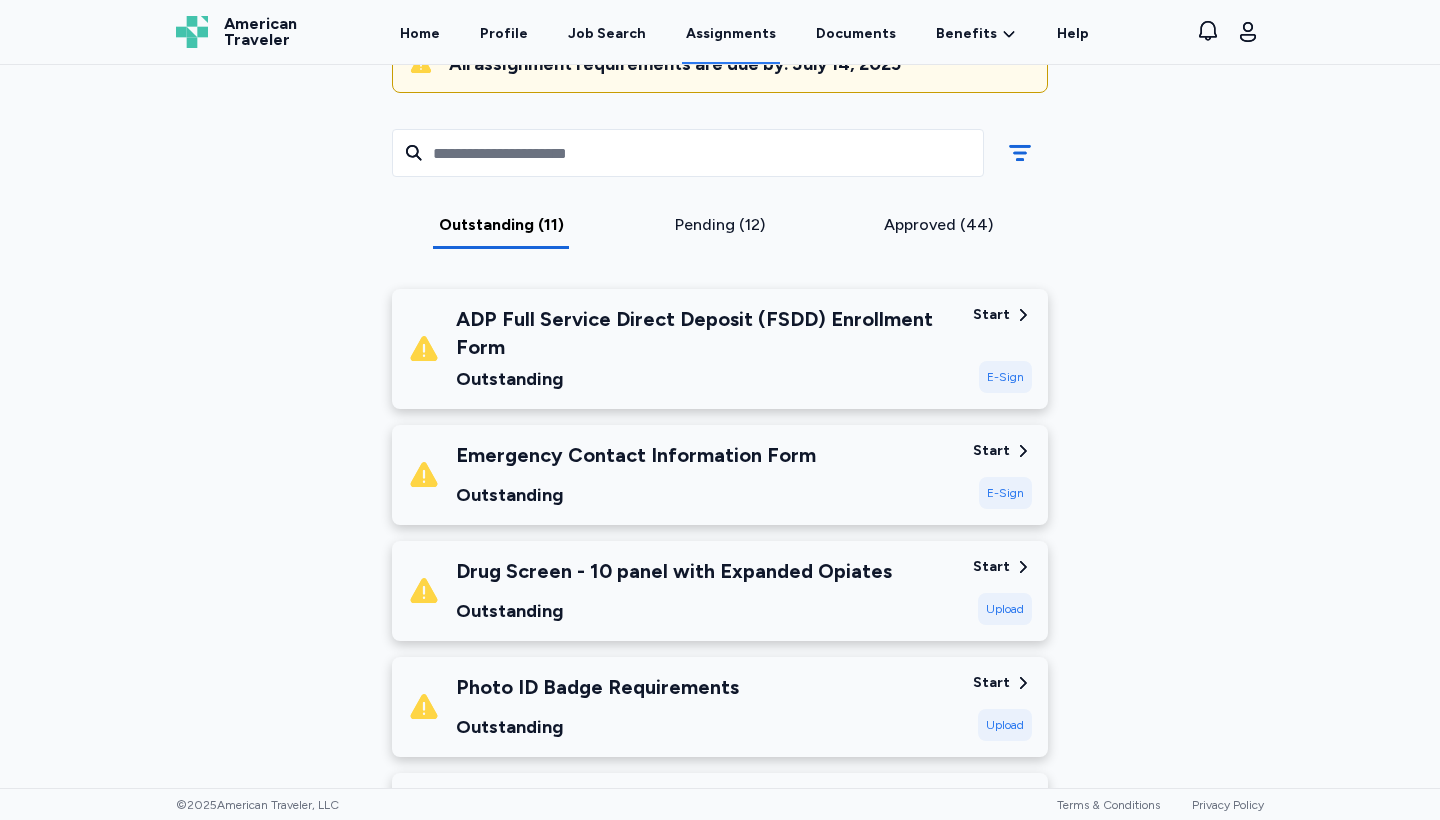 click on "ADP Full Service Direct Deposit (FSDD) Enrollment Form" at bounding box center (706, 333) 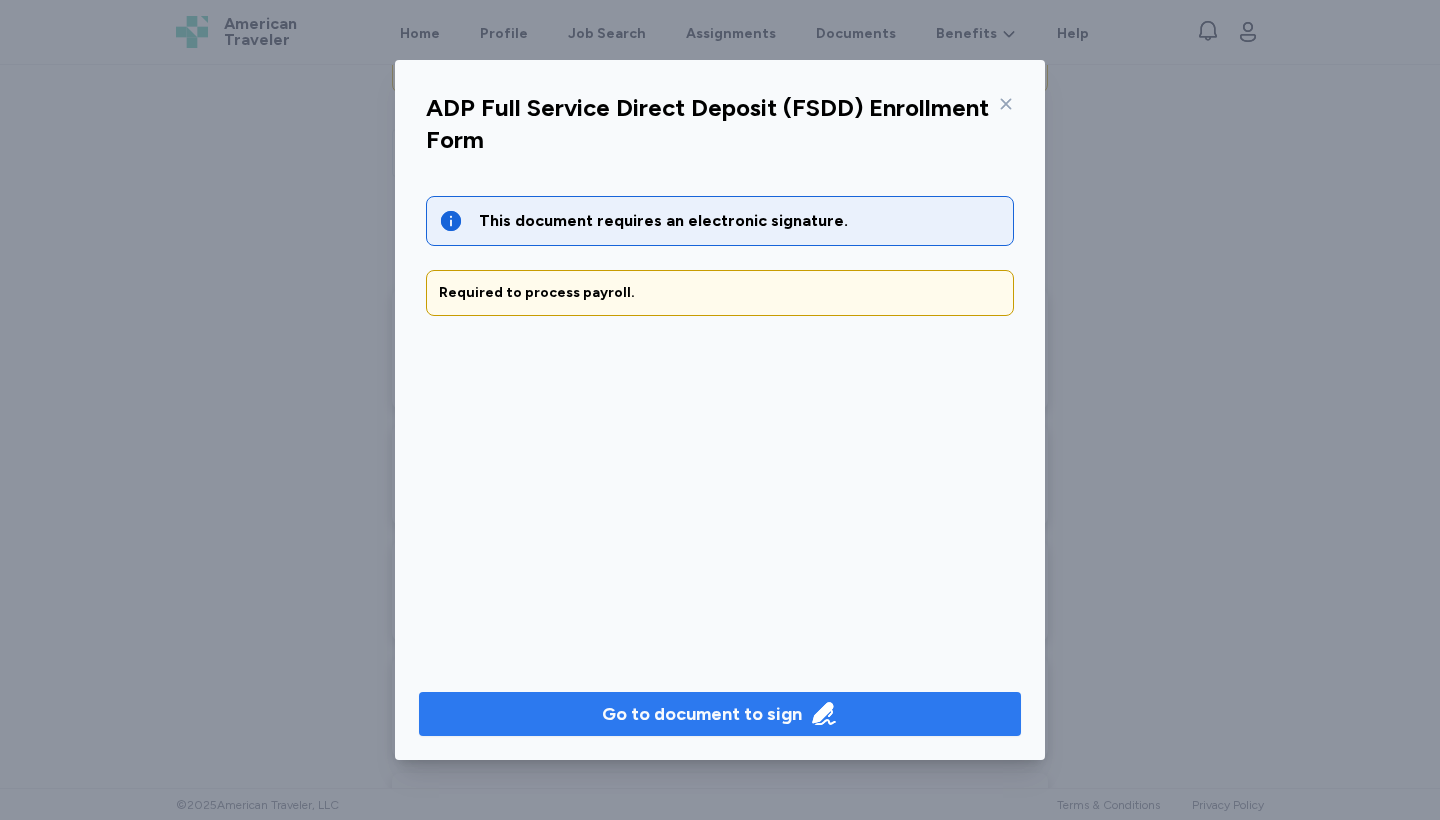 click on "Go to document to sign" at bounding box center (702, 714) 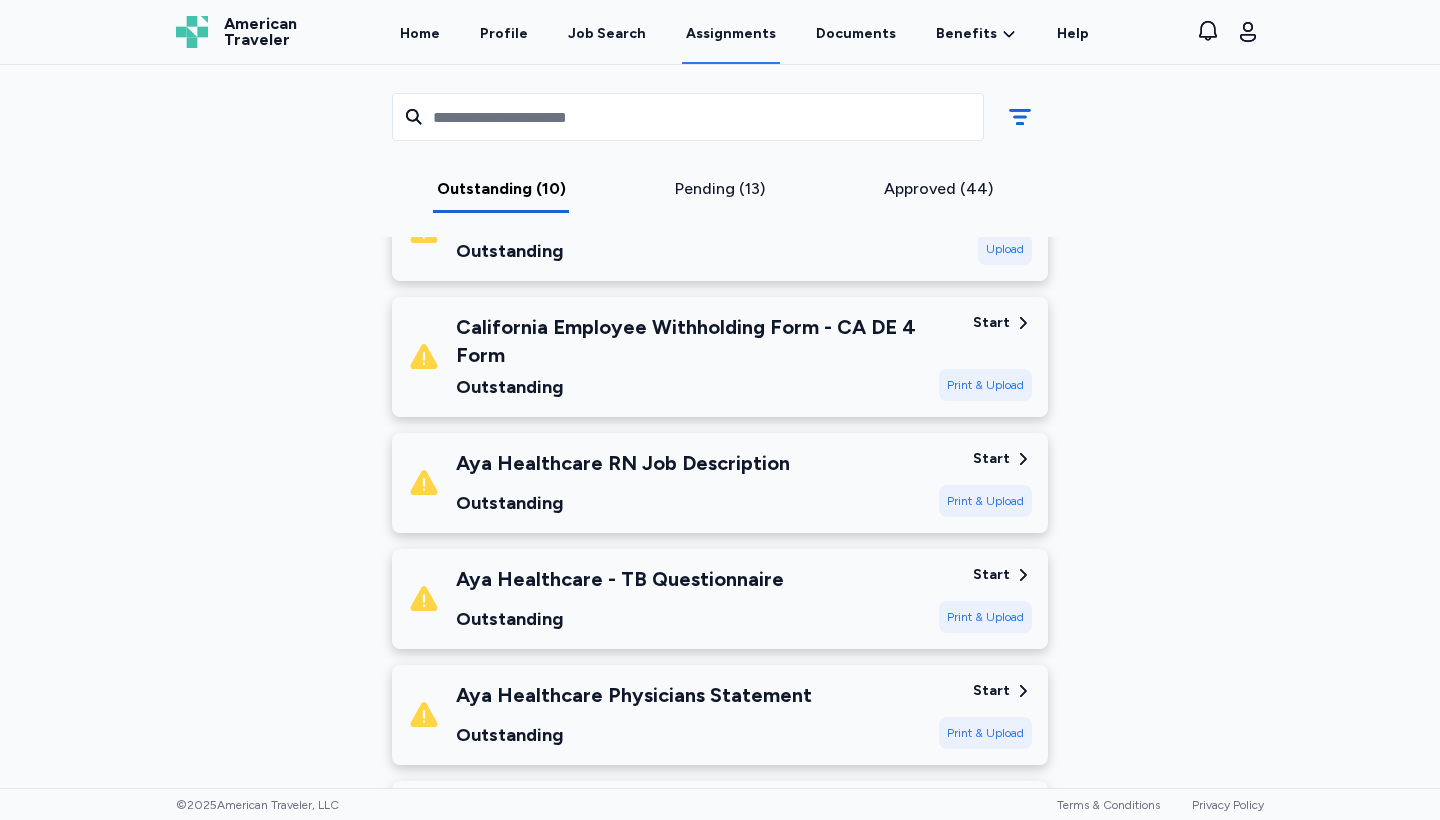 scroll, scrollTop: 193, scrollLeft: 0, axis: vertical 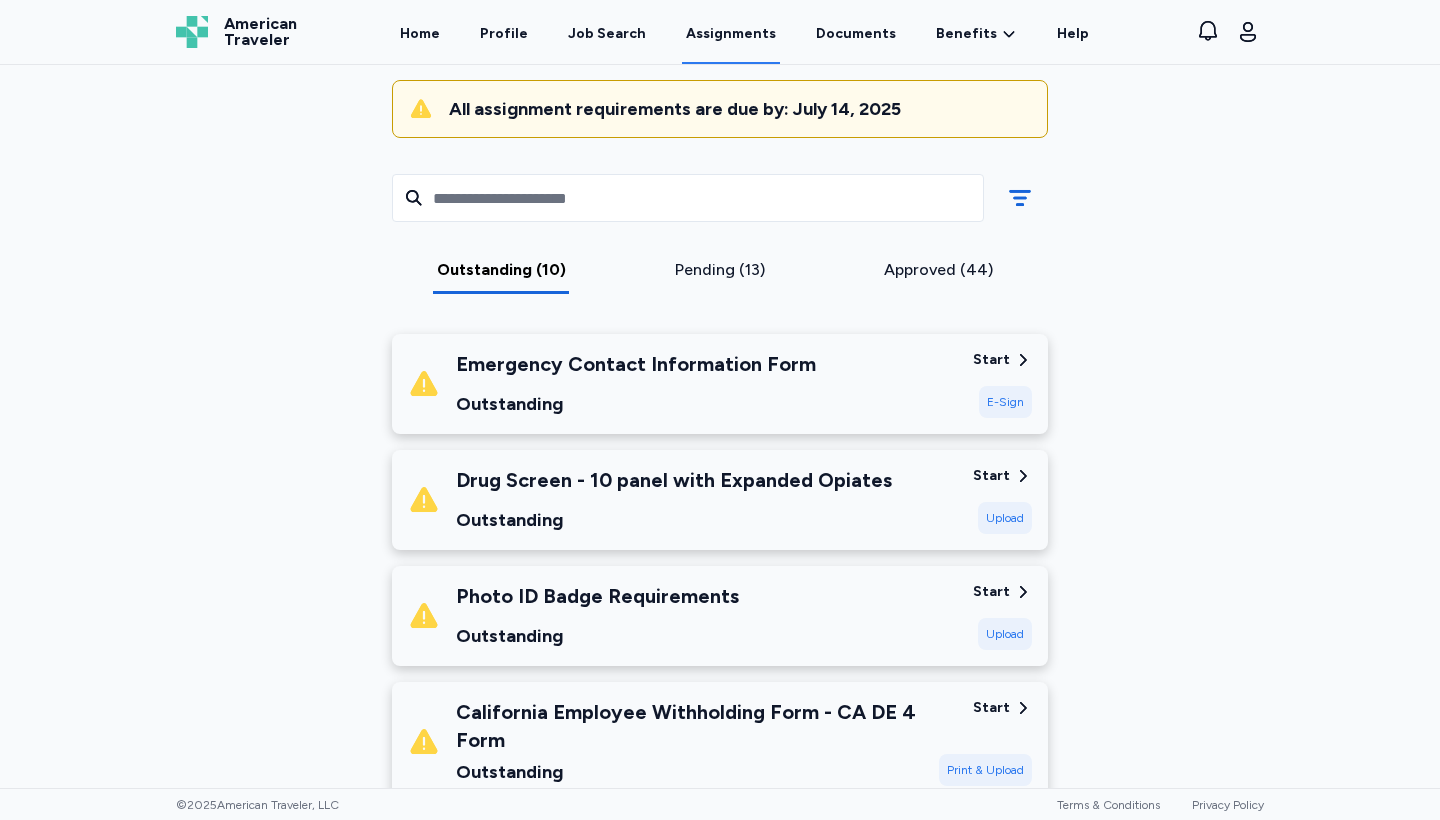 click on "Photo ID Badge Requirements Outstanding" at bounding box center [682, 616] 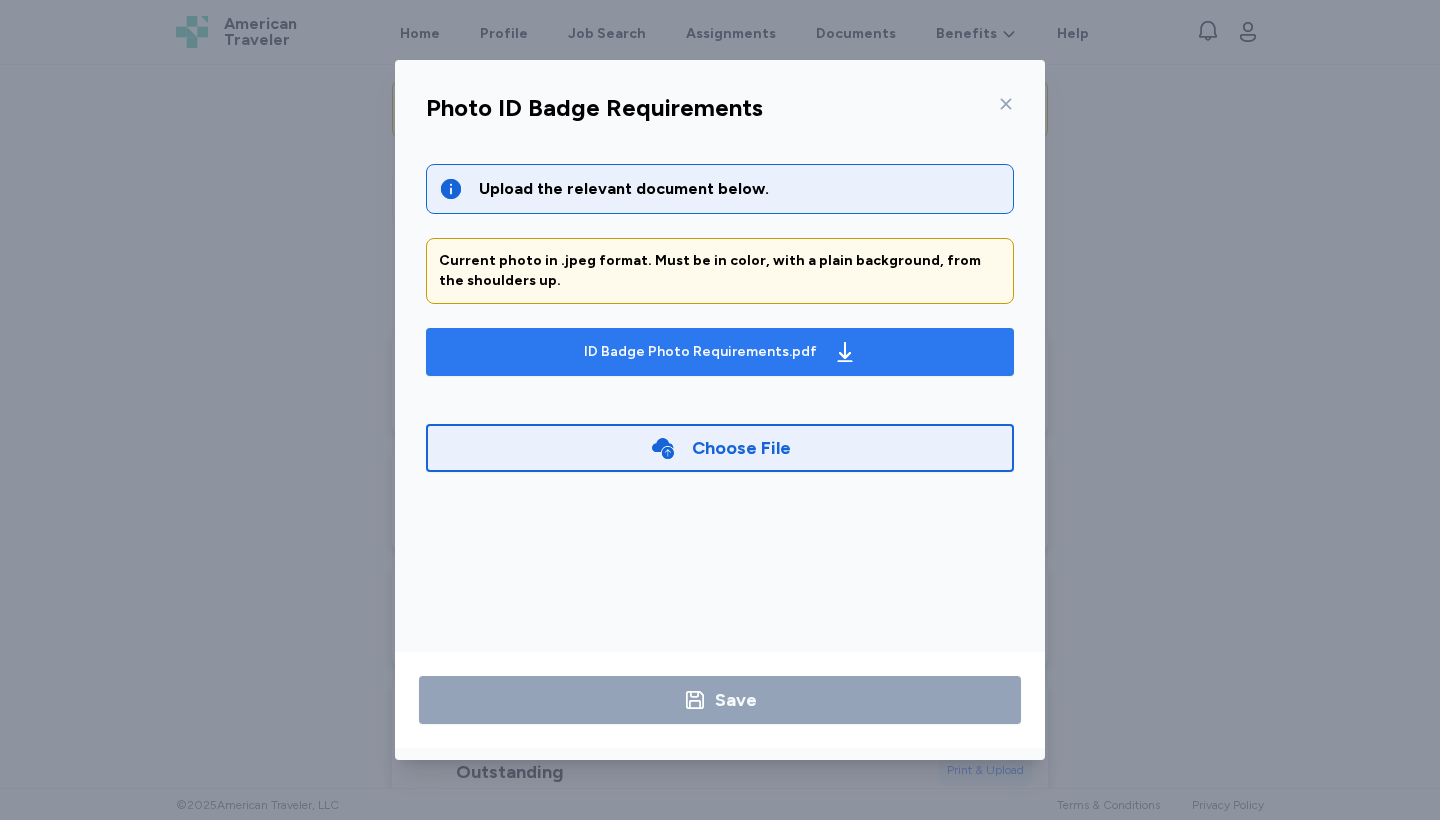 click on "ID Badge Photo Requirements.pdf" at bounding box center (700, 352) 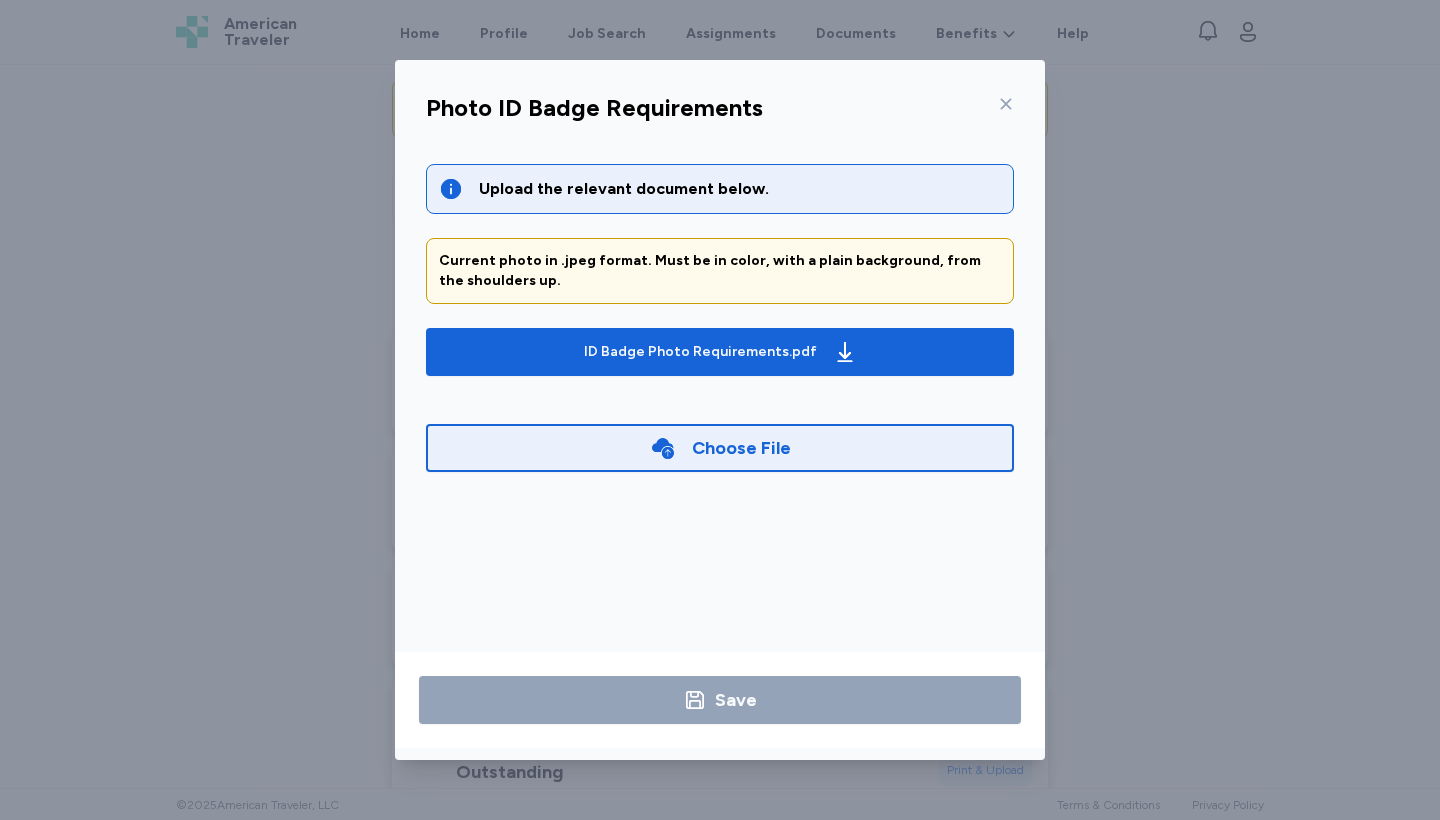 click 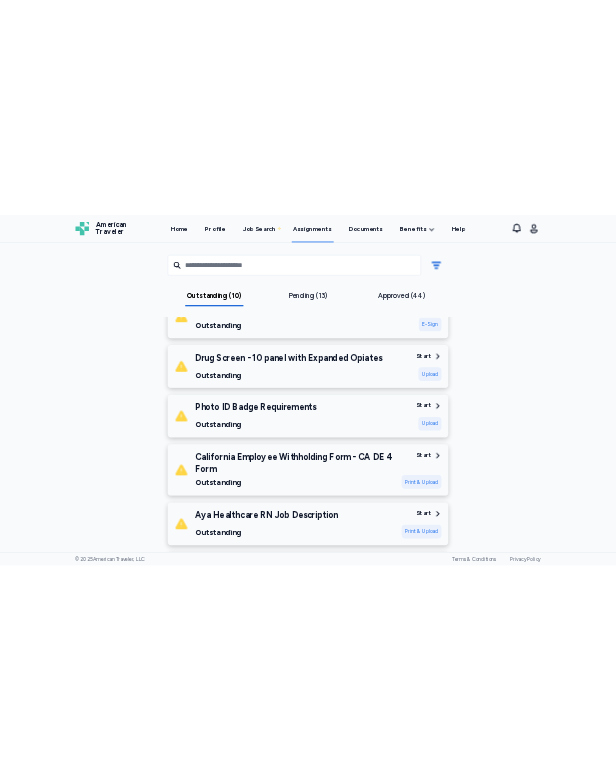scroll, scrollTop: 426, scrollLeft: 0, axis: vertical 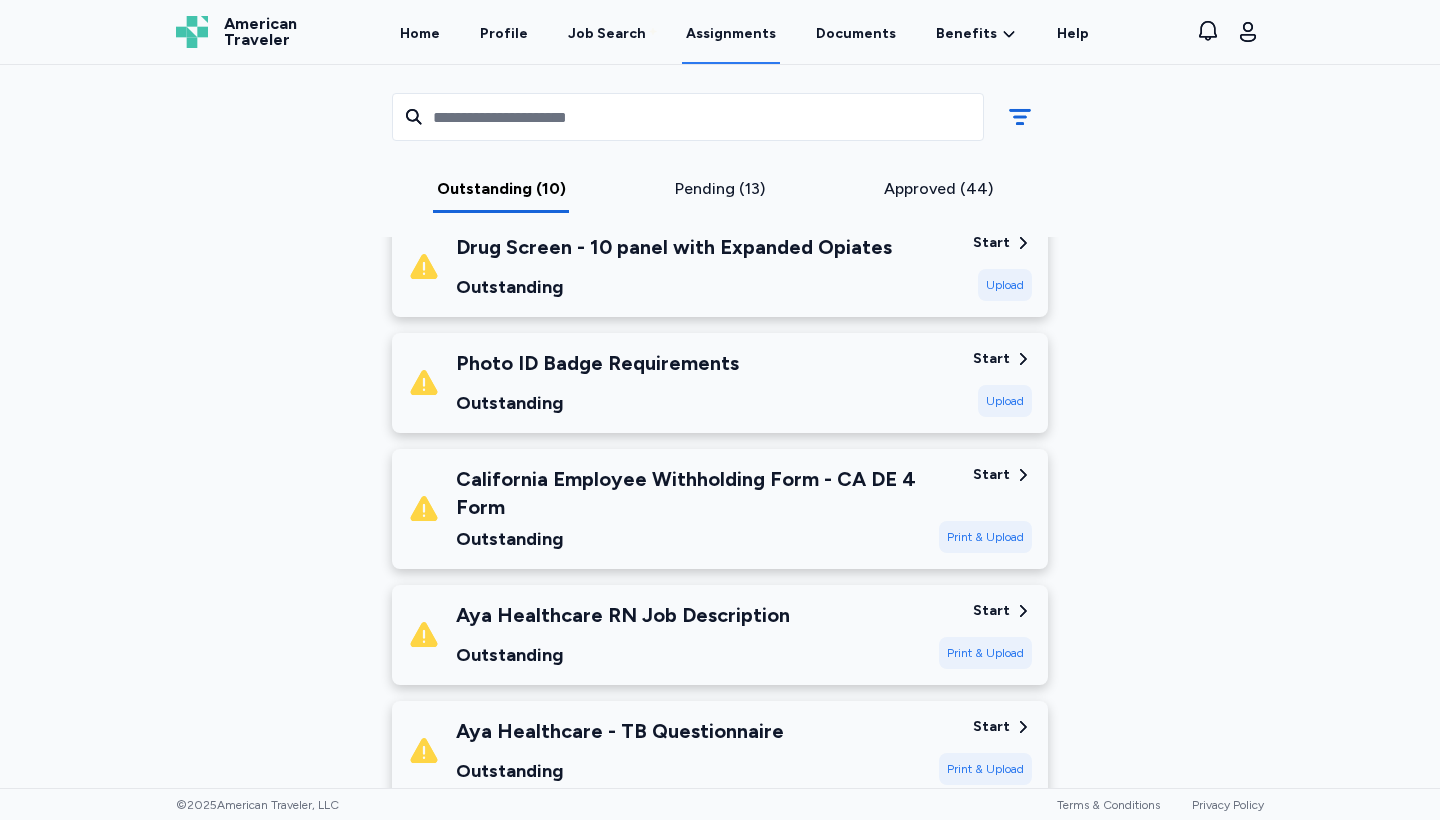 click on "Start" at bounding box center [991, 475] 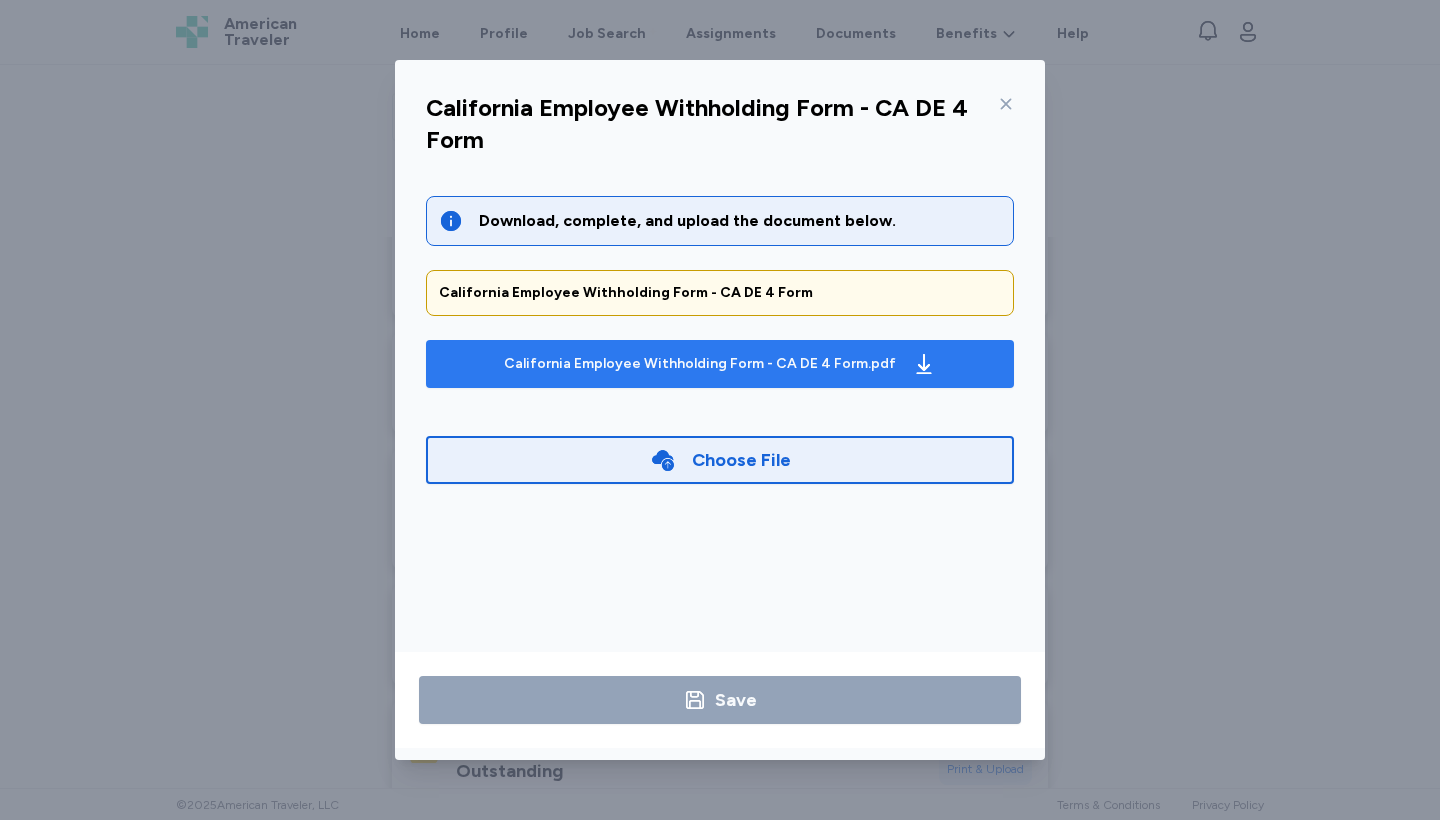 click on "California Employee Withholding Form - CA DE 4 Form.pdf" at bounding box center [700, 364] 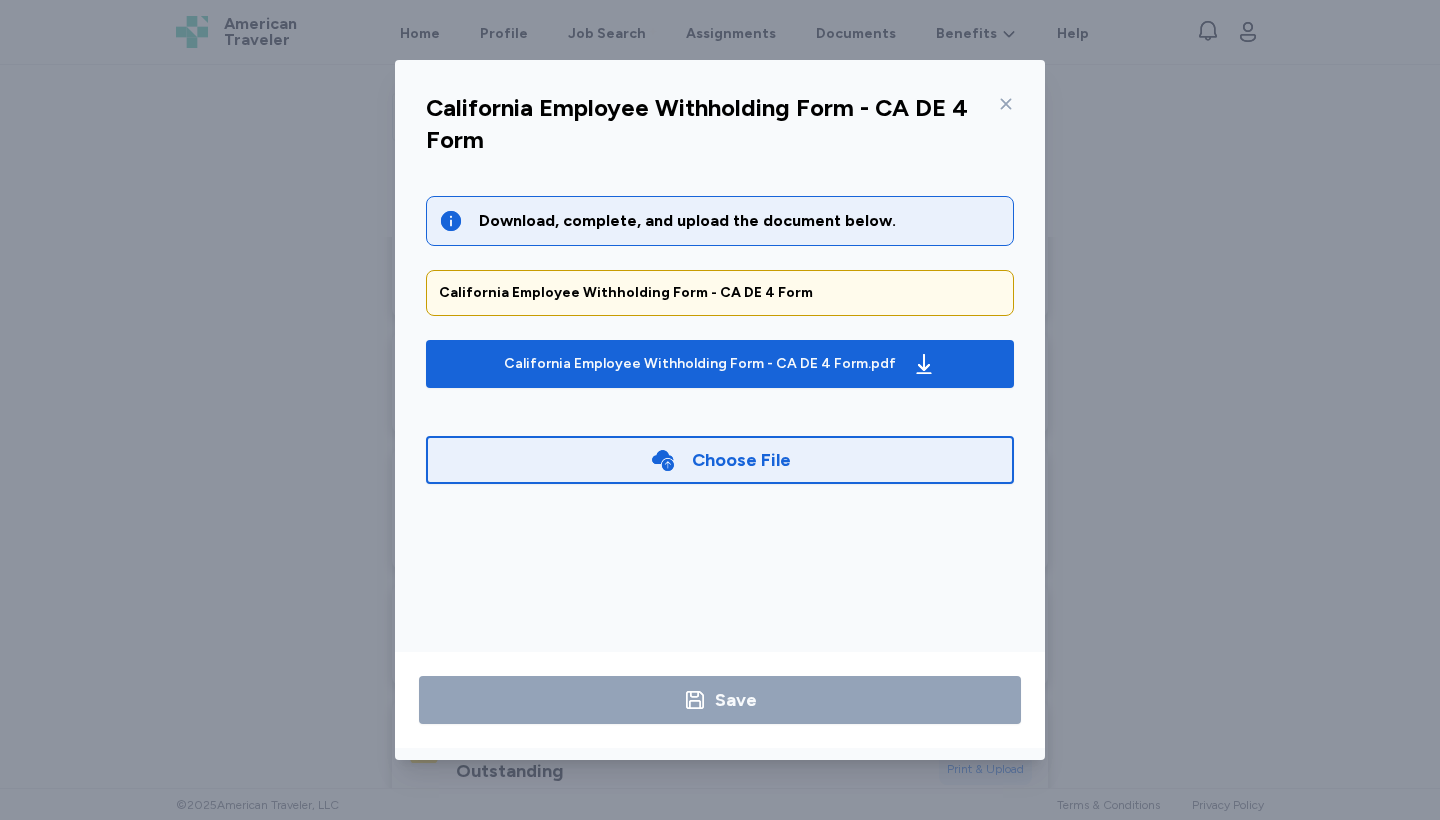 click on "California Employee Withholding Form - CA DE 4 Form  Download, complete, and upload the document below. California Employee Withholding Form - CA DE 4 Form  California Employee Withholding Form - CA DE 4 Form.pdf Choose File Save" at bounding box center [720, 410] 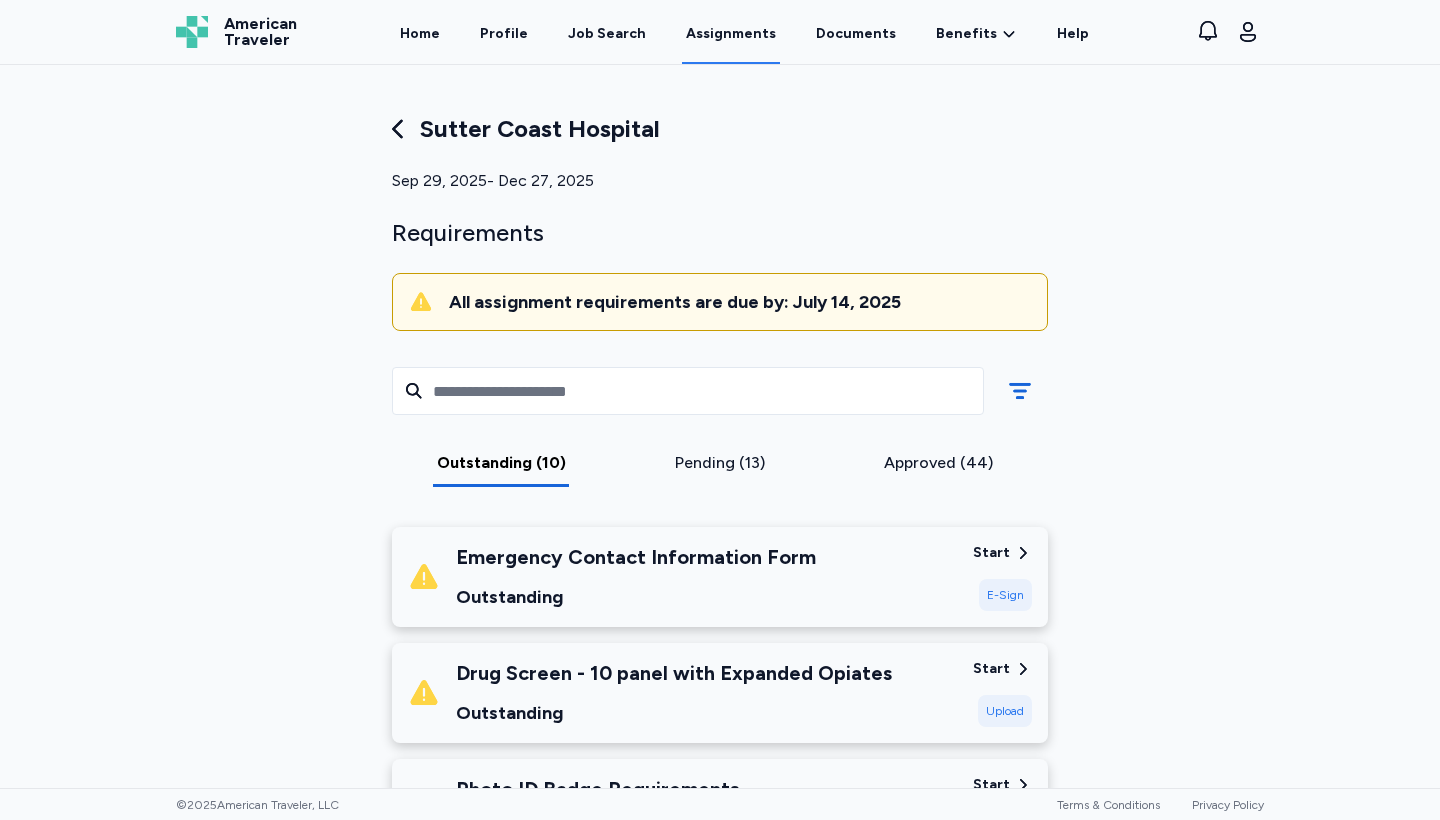 scroll, scrollTop: 0, scrollLeft: 0, axis: both 